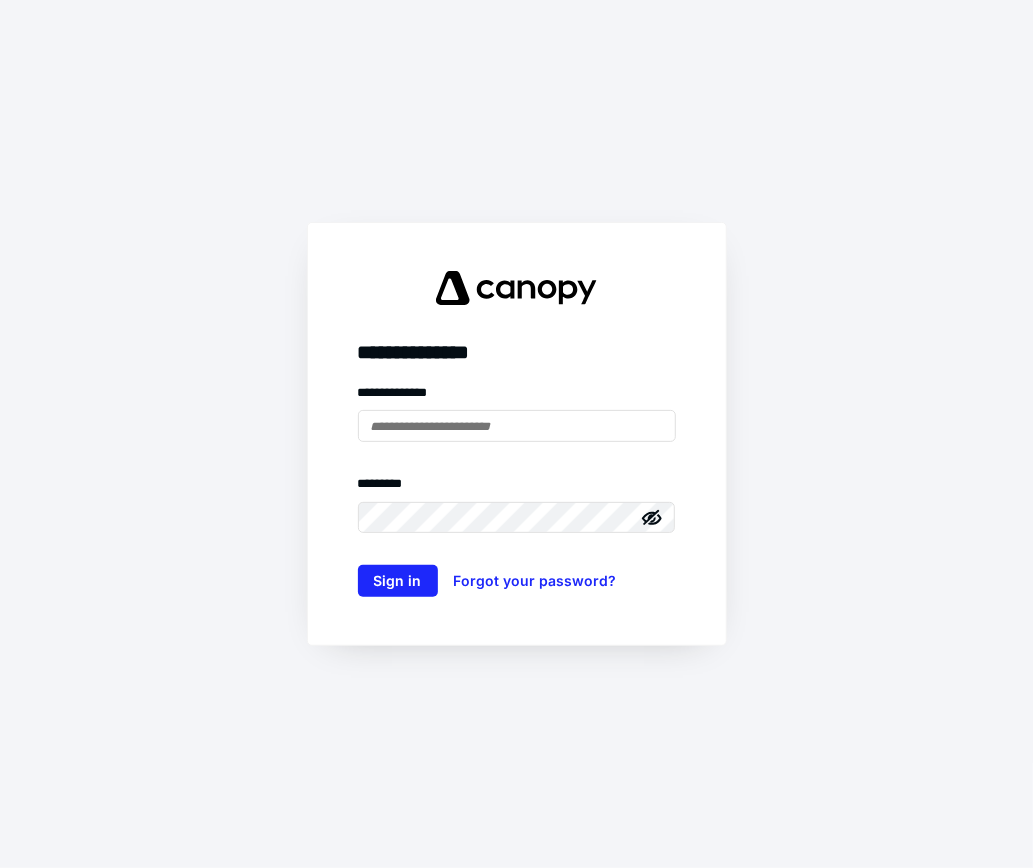 scroll, scrollTop: 0, scrollLeft: 0, axis: both 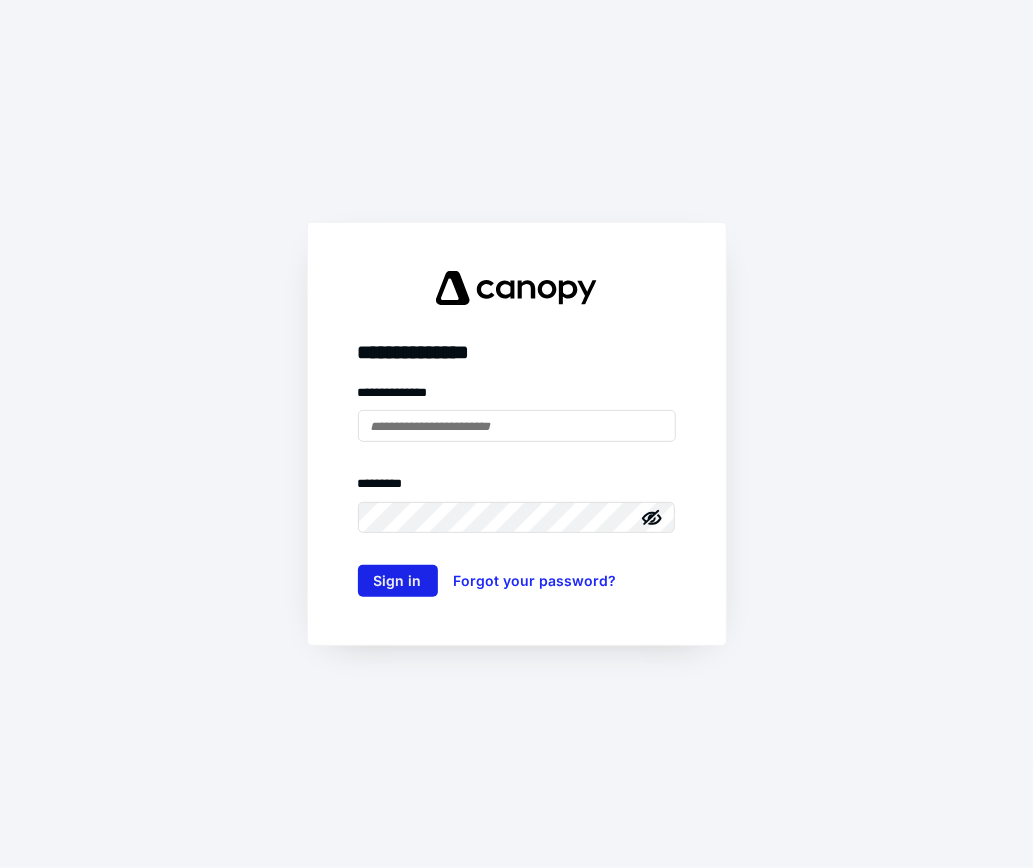type on "**********" 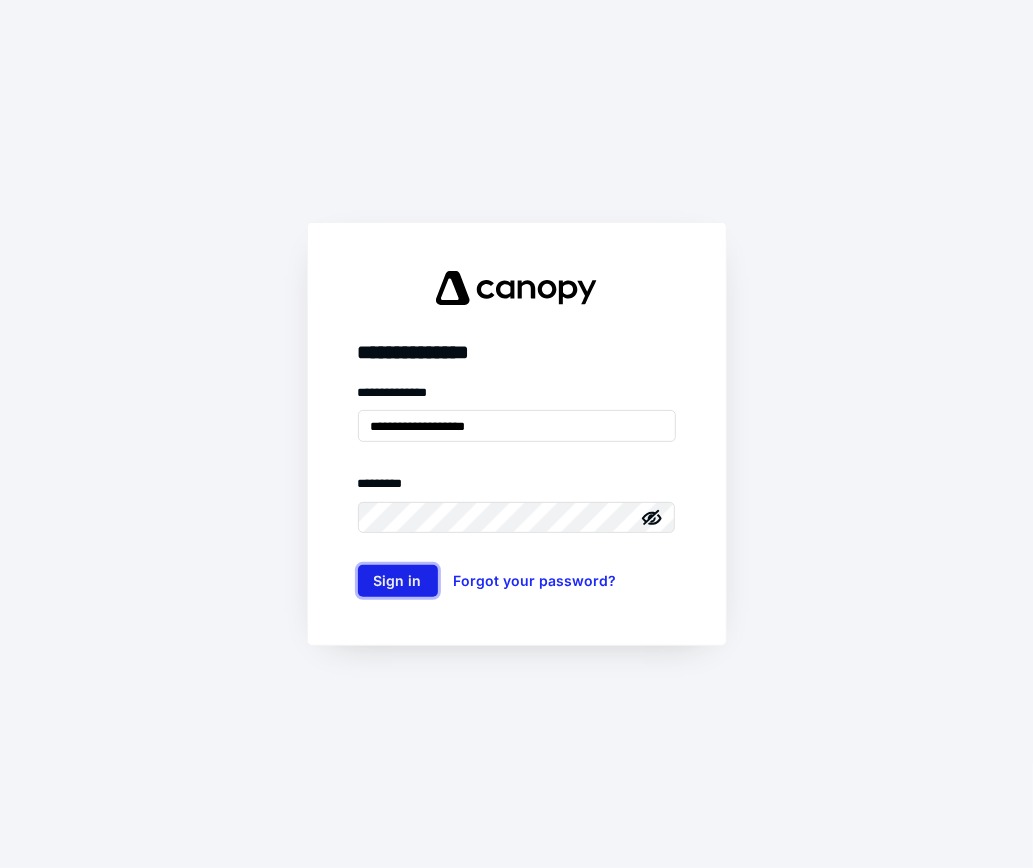 click on "Sign in" at bounding box center [398, 581] 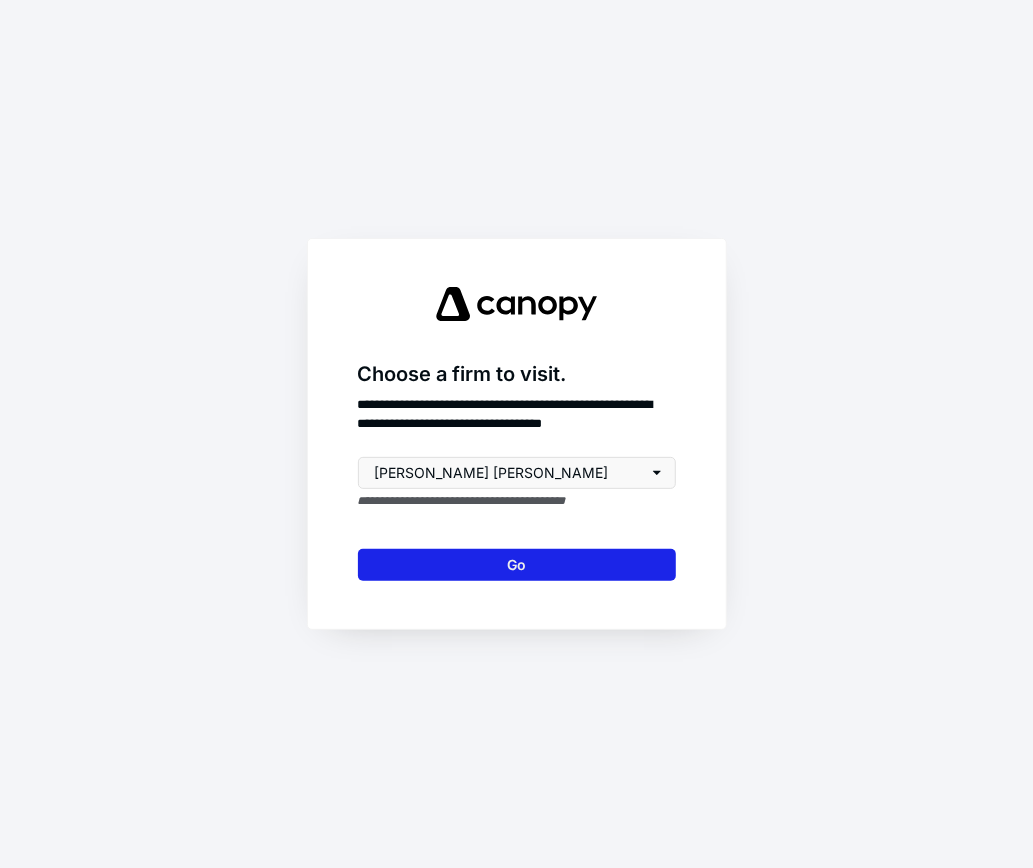 click on "Go" at bounding box center (517, 565) 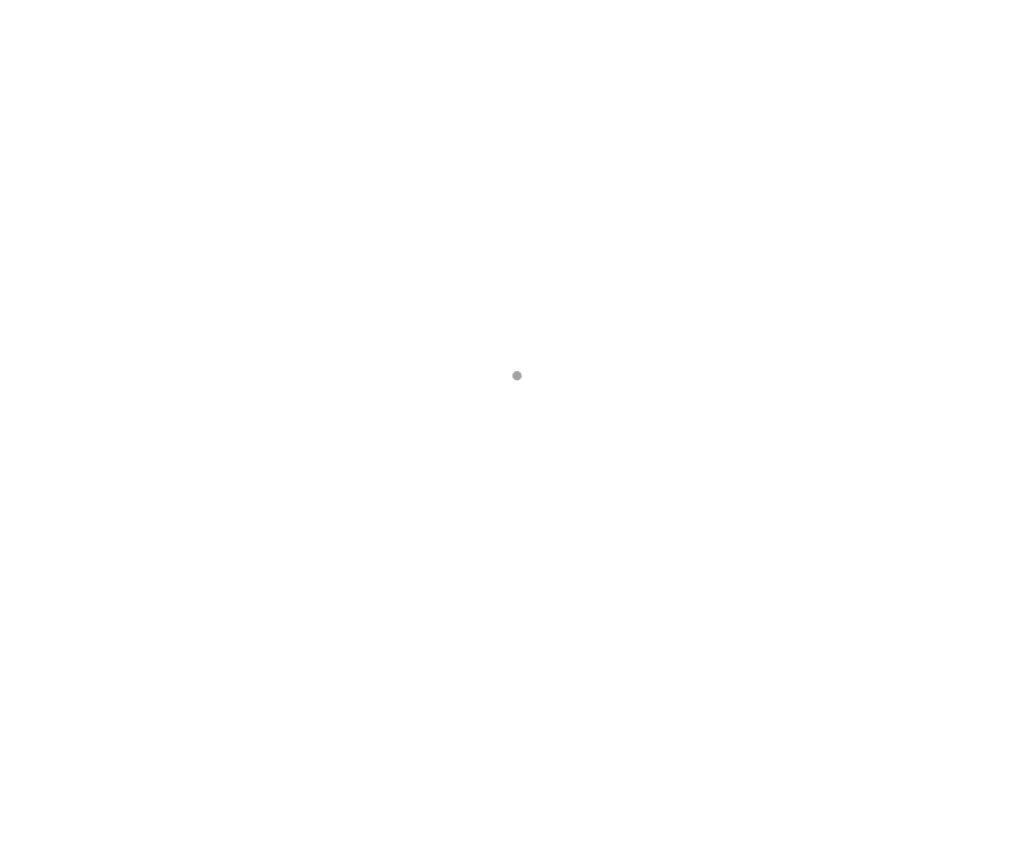 scroll, scrollTop: 0, scrollLeft: 0, axis: both 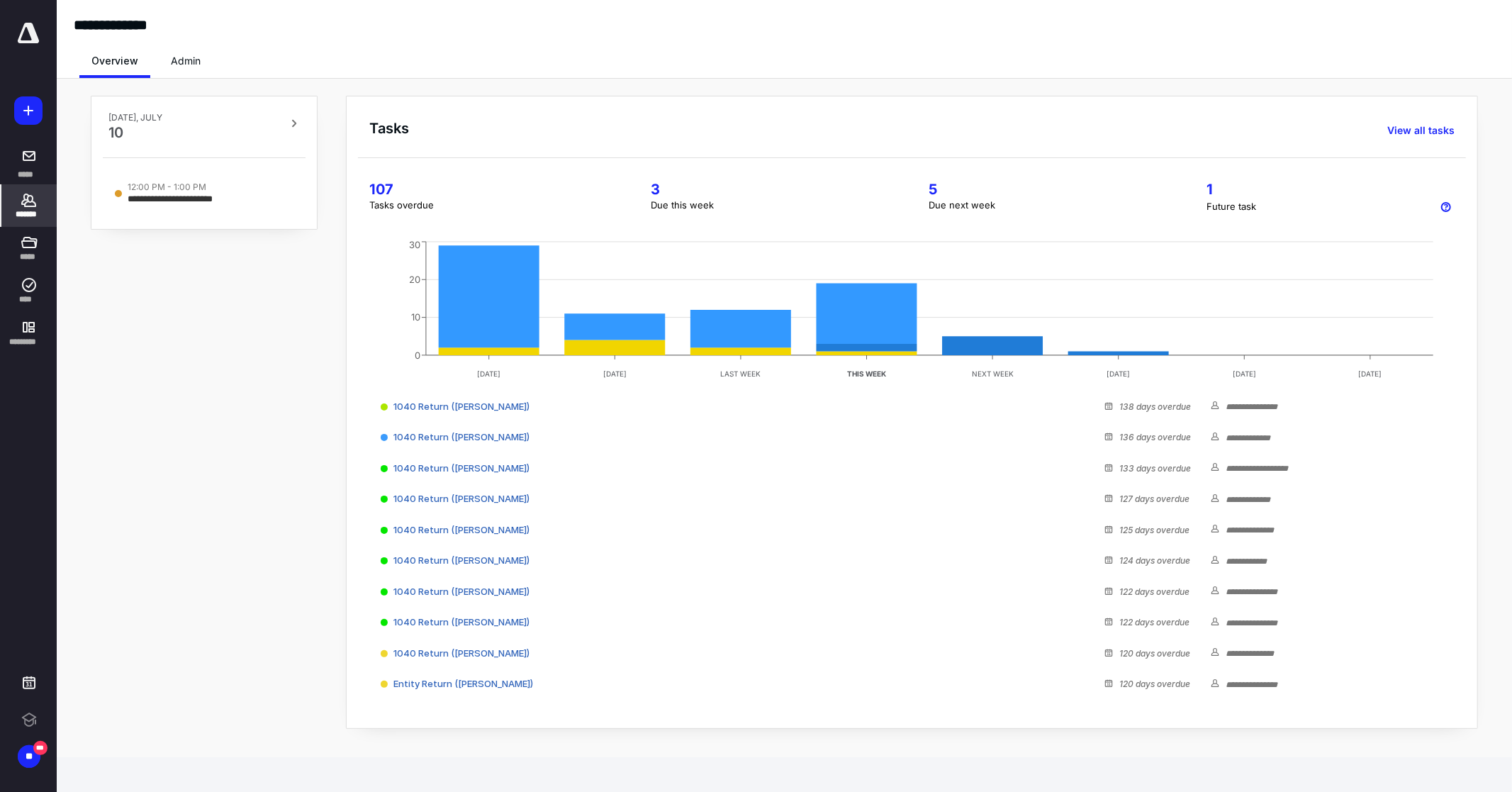 click 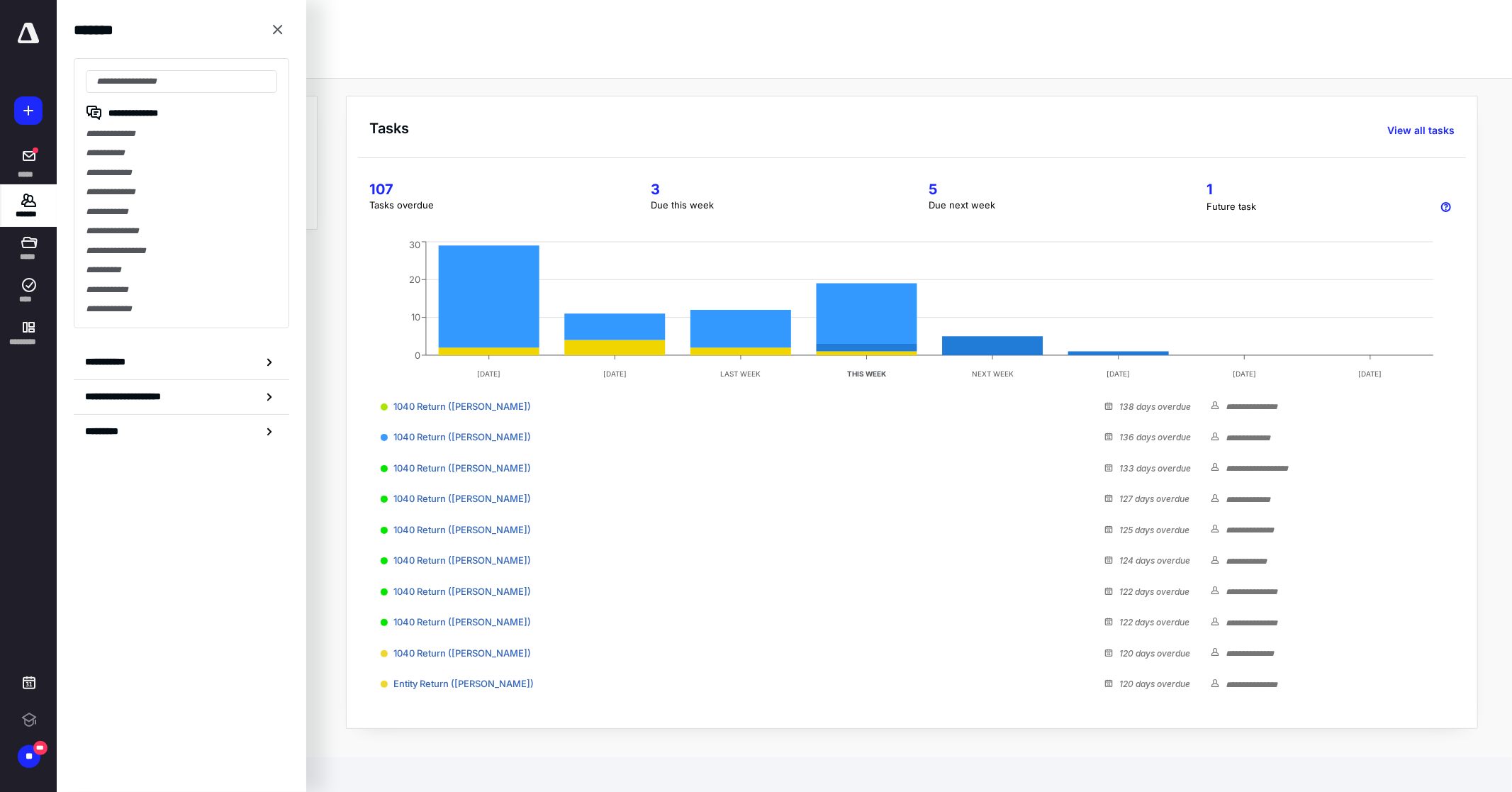 scroll, scrollTop: 0, scrollLeft: 0, axis: both 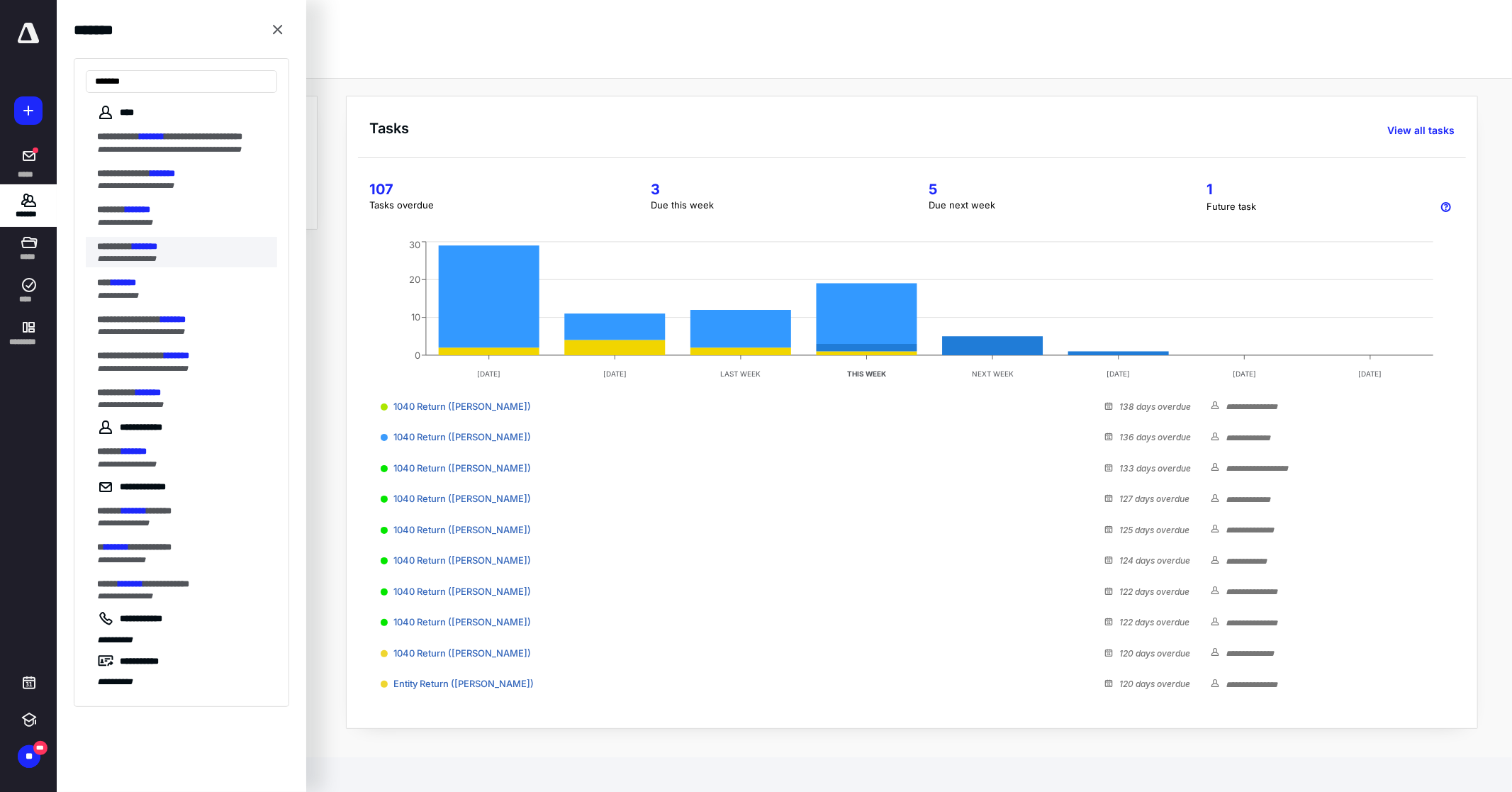 type on "*******" 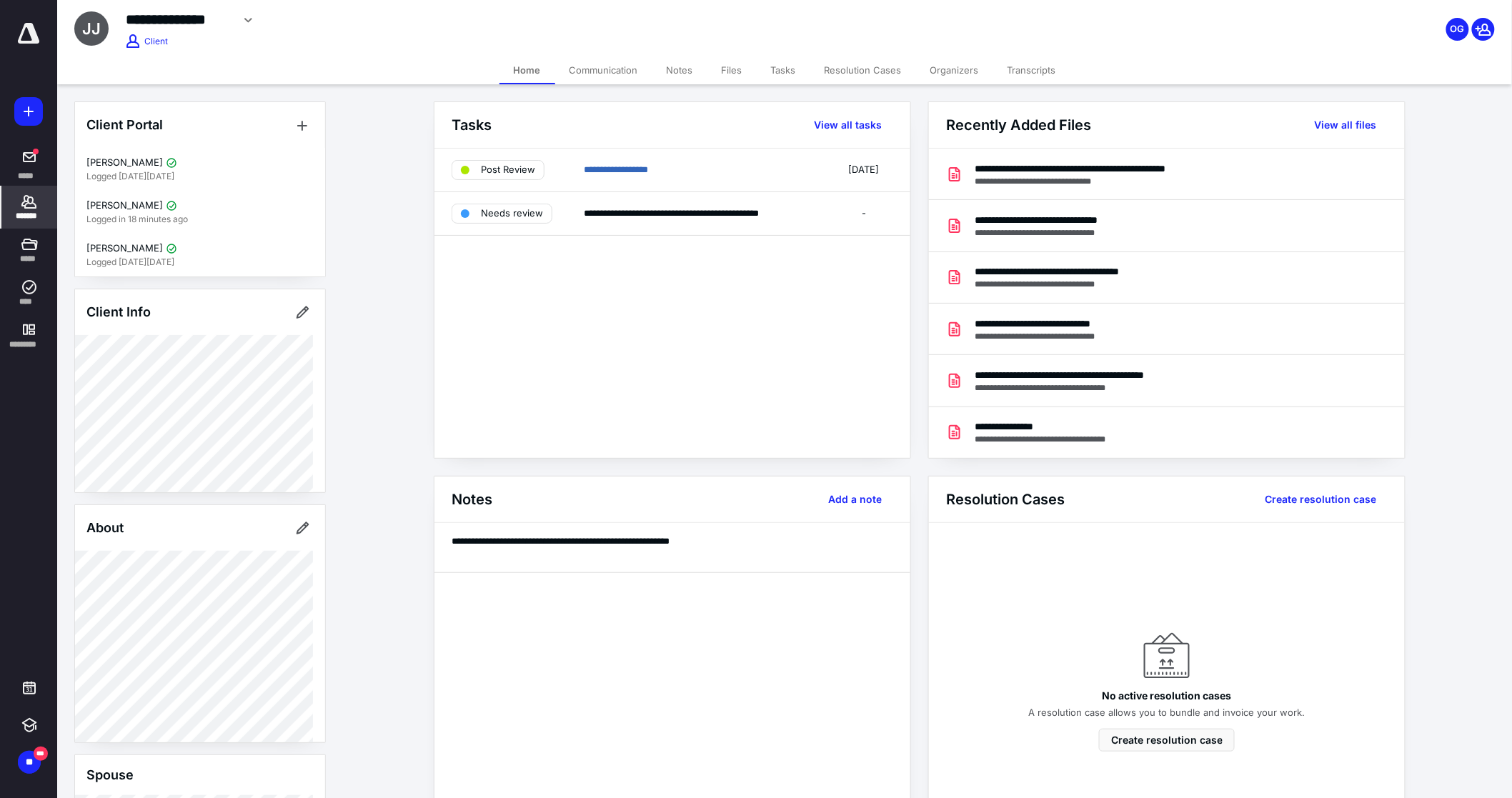 click on "*******" at bounding box center [29, 207] 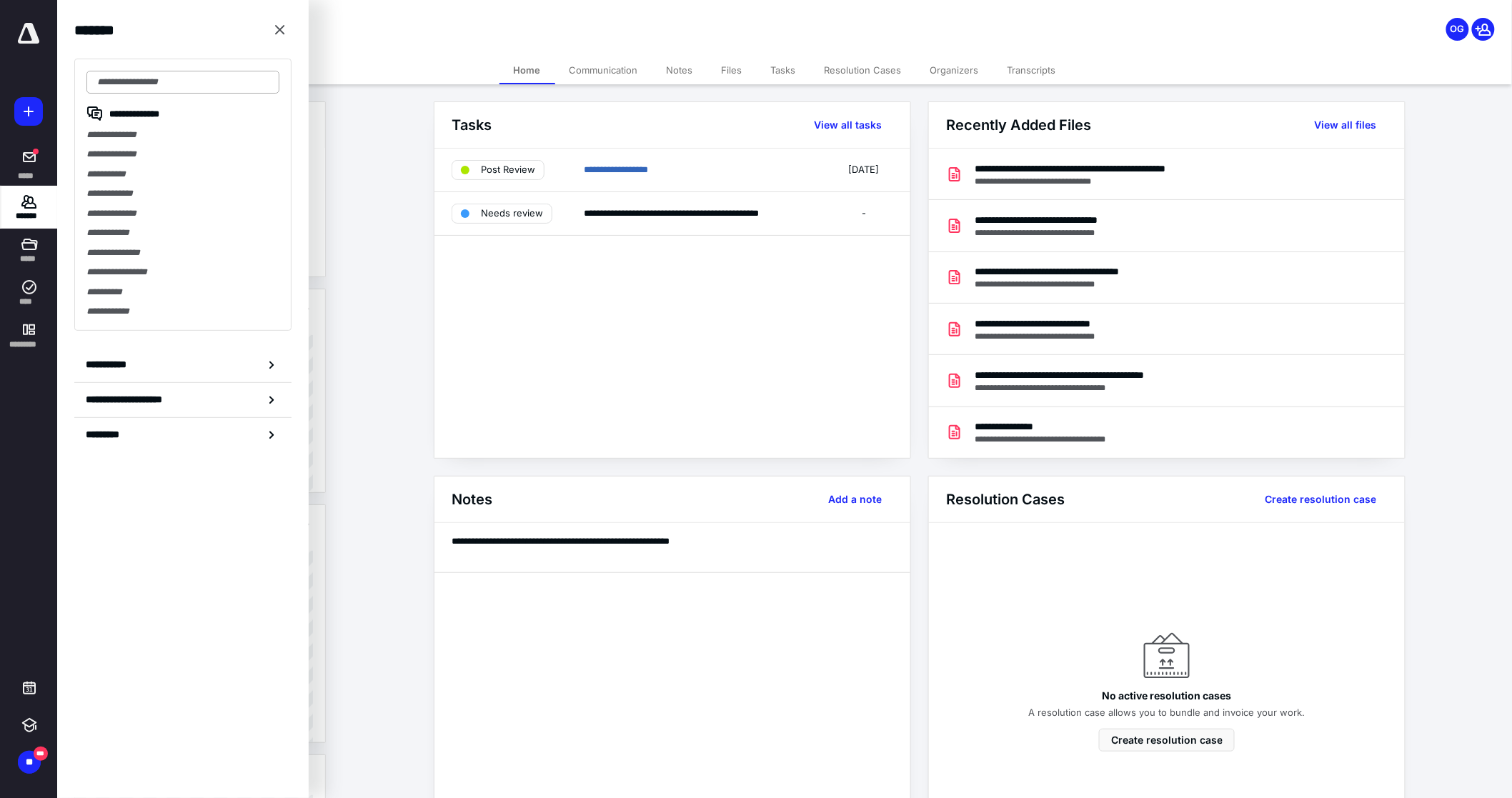 click at bounding box center [183, 82] 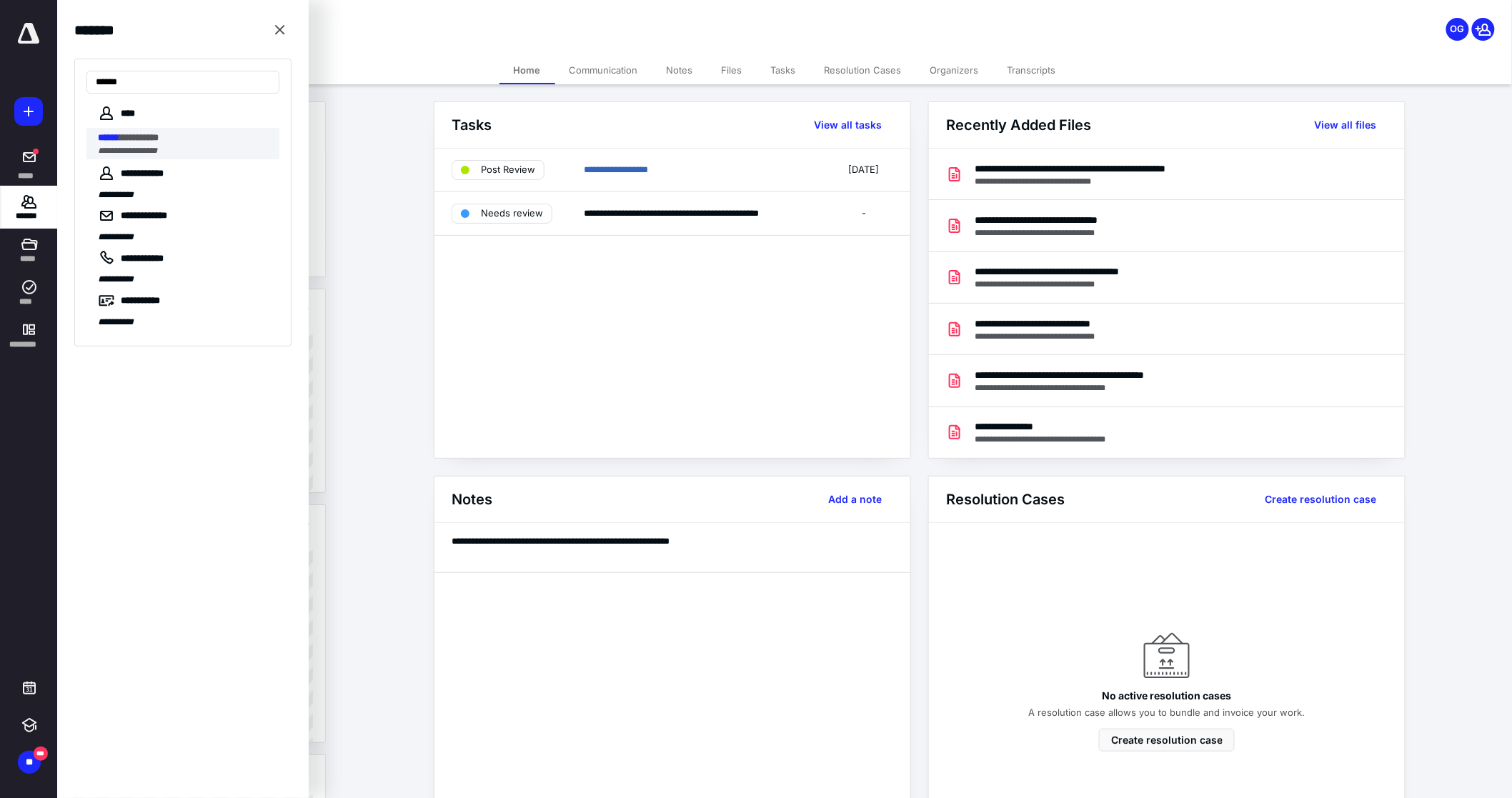 type on "******" 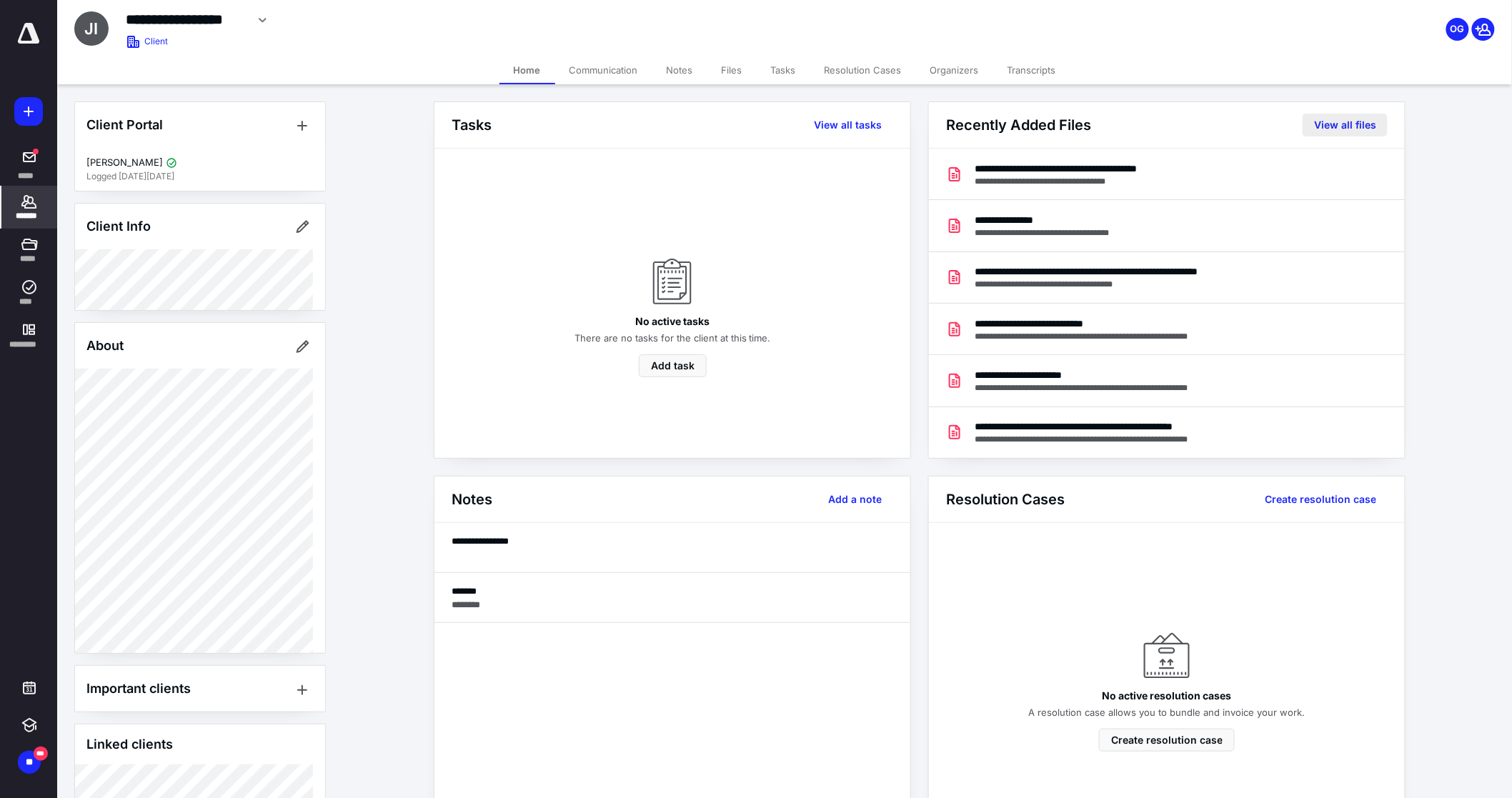 click on "View all files" at bounding box center (1345, 125) 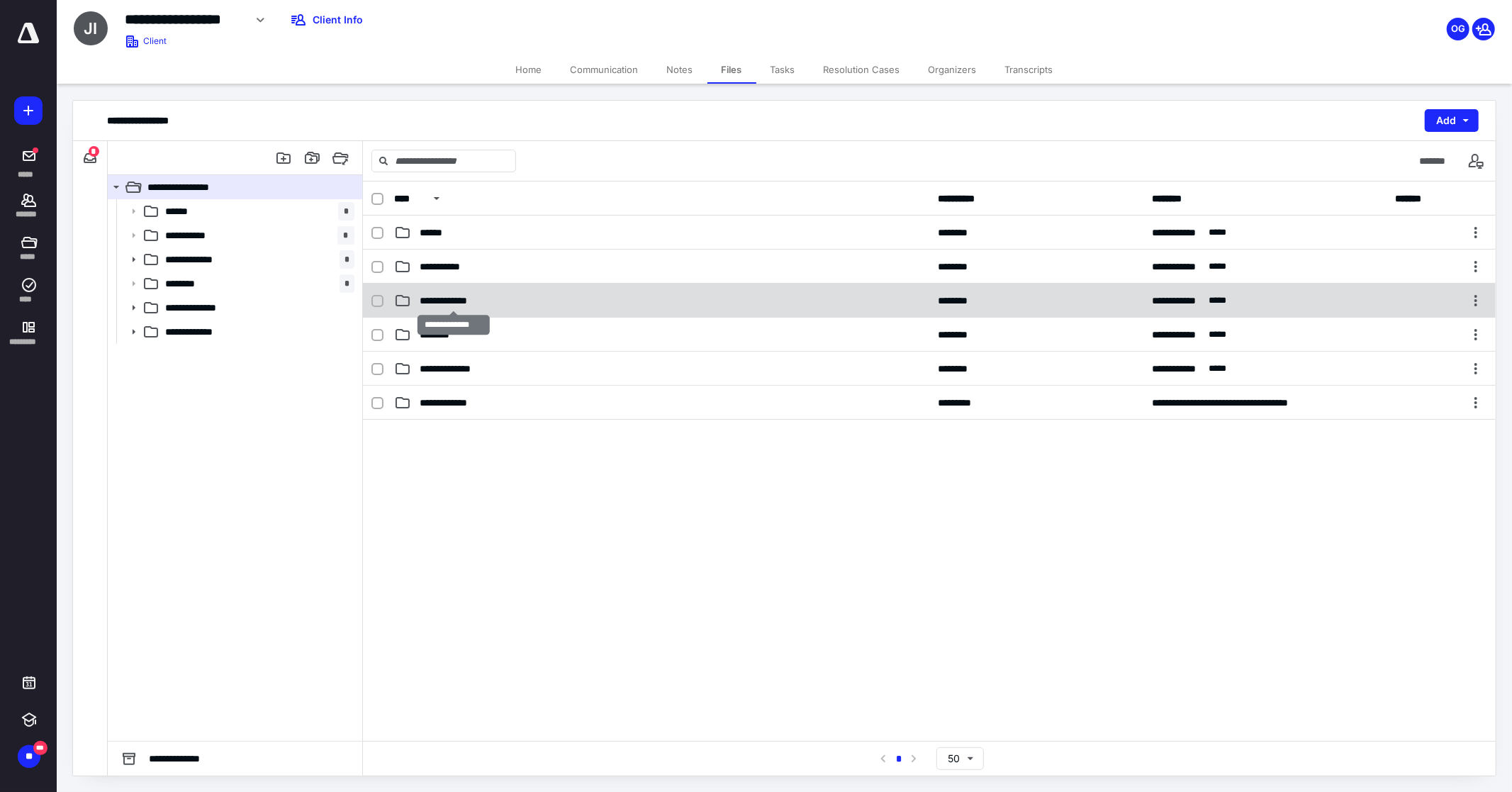 click on "**********" at bounding box center [453, 301] 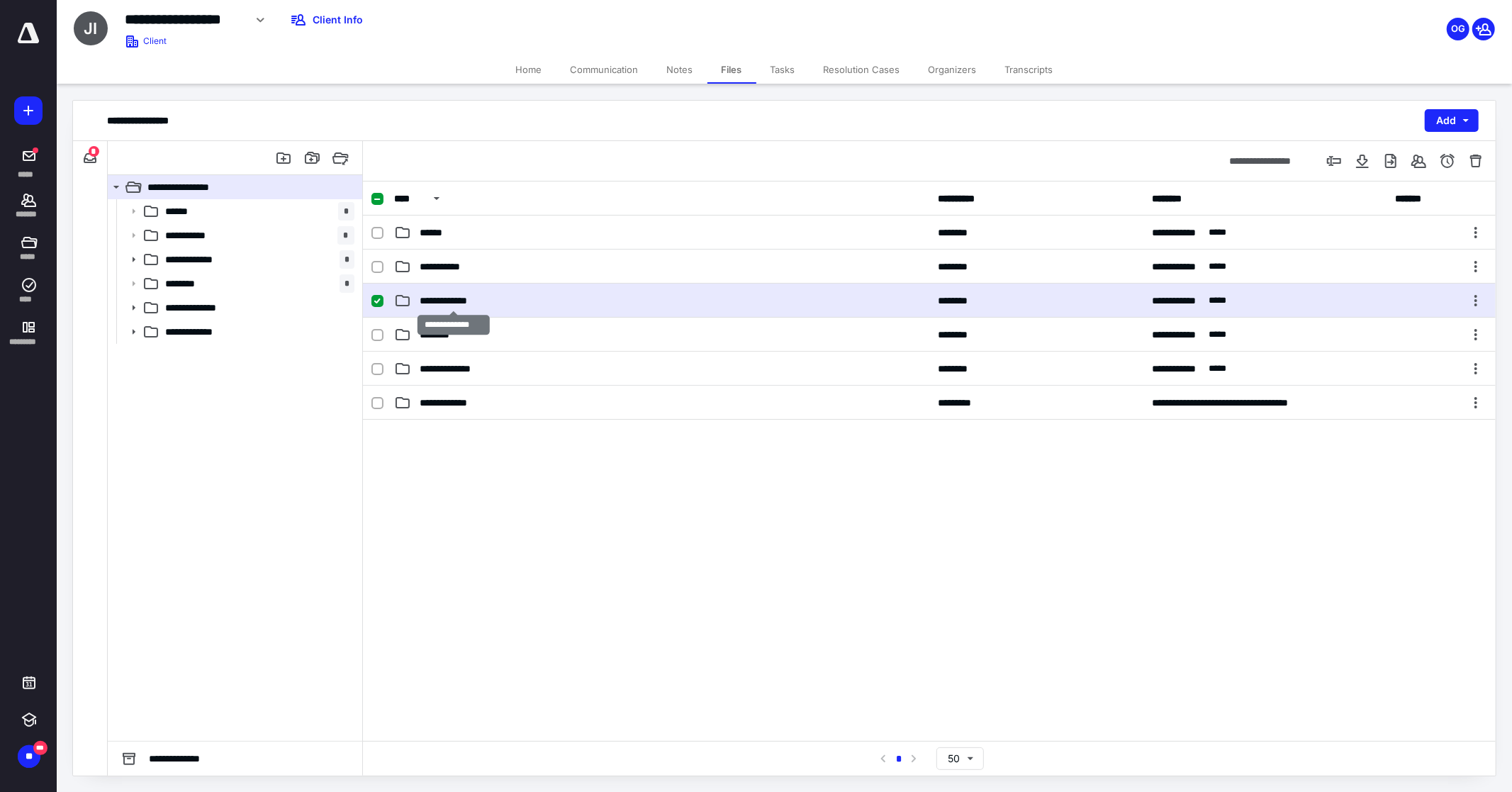 click on "**********" at bounding box center [453, 301] 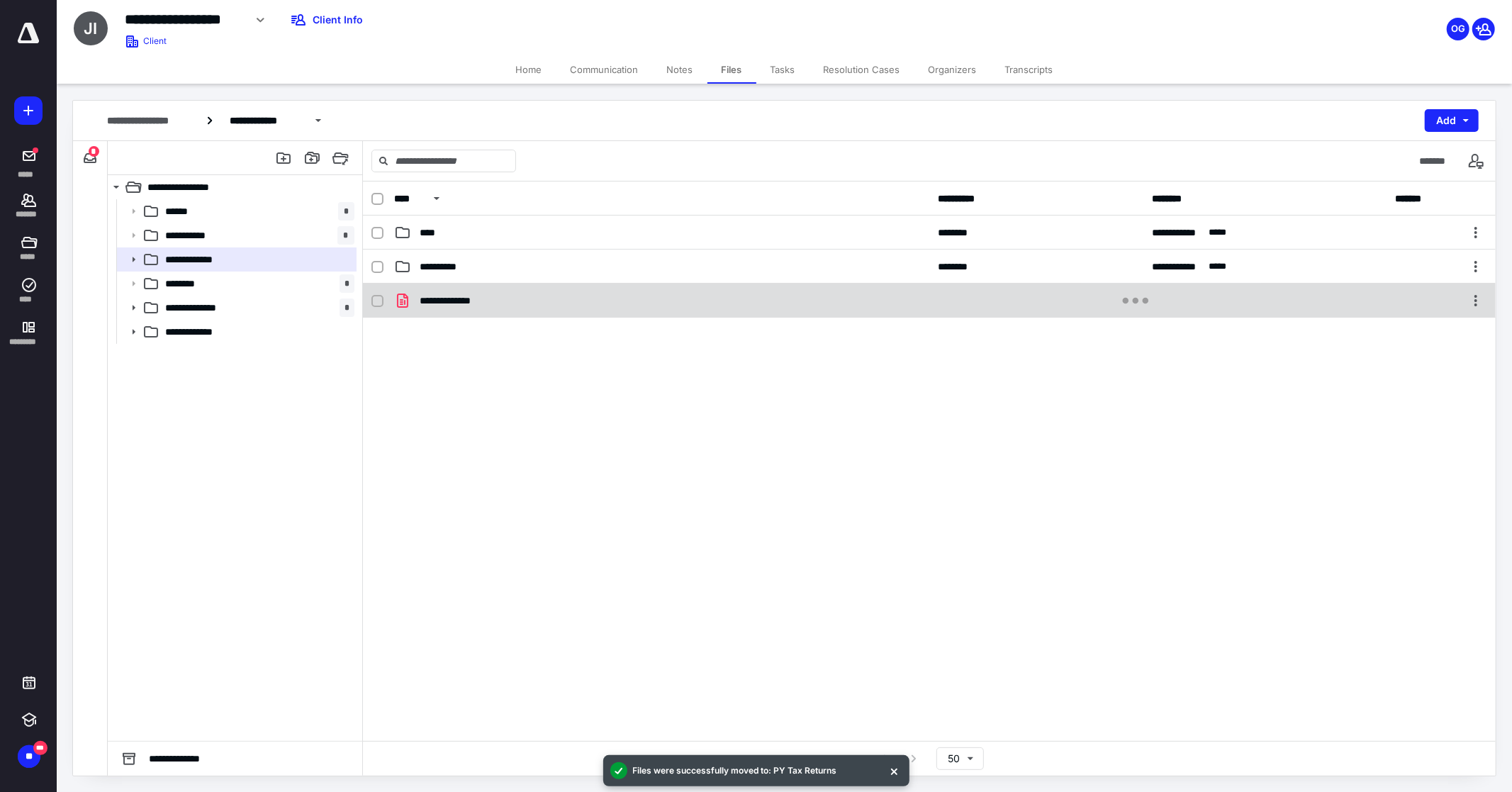 click on "**********" at bounding box center [454, 301] 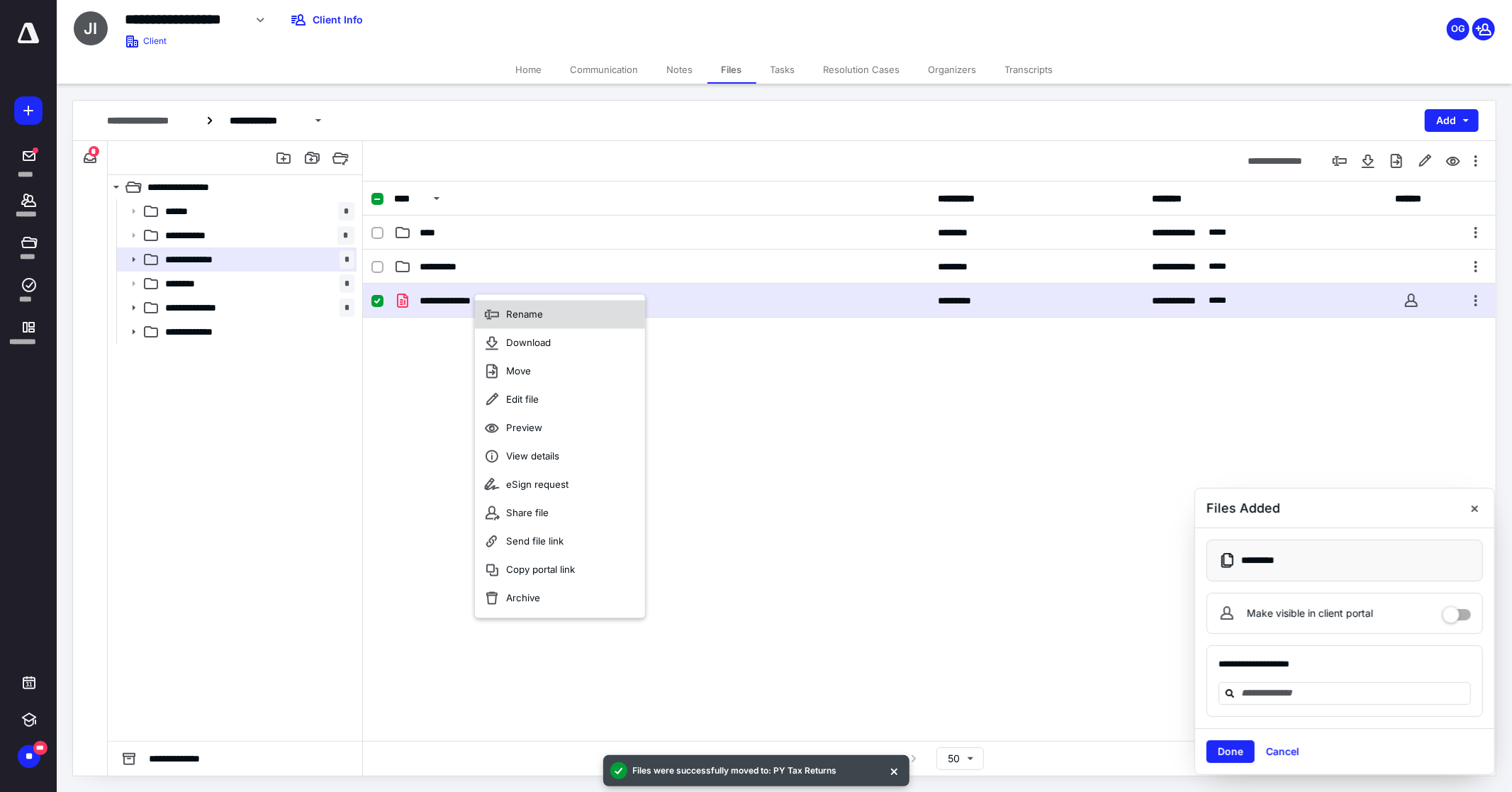 click on "Rename" at bounding box center [560, 315] 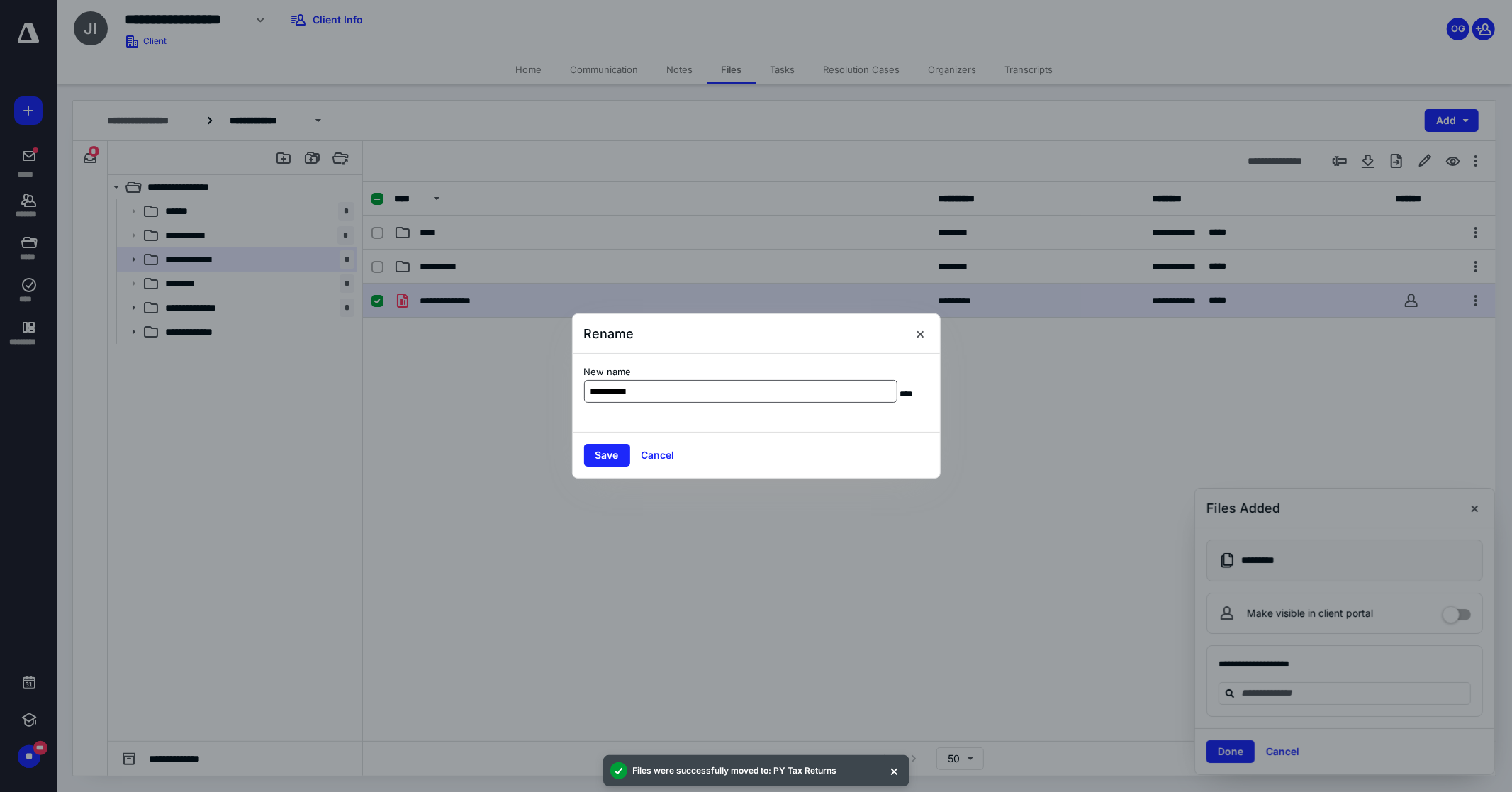 click on "**********" at bounding box center (741, 391) 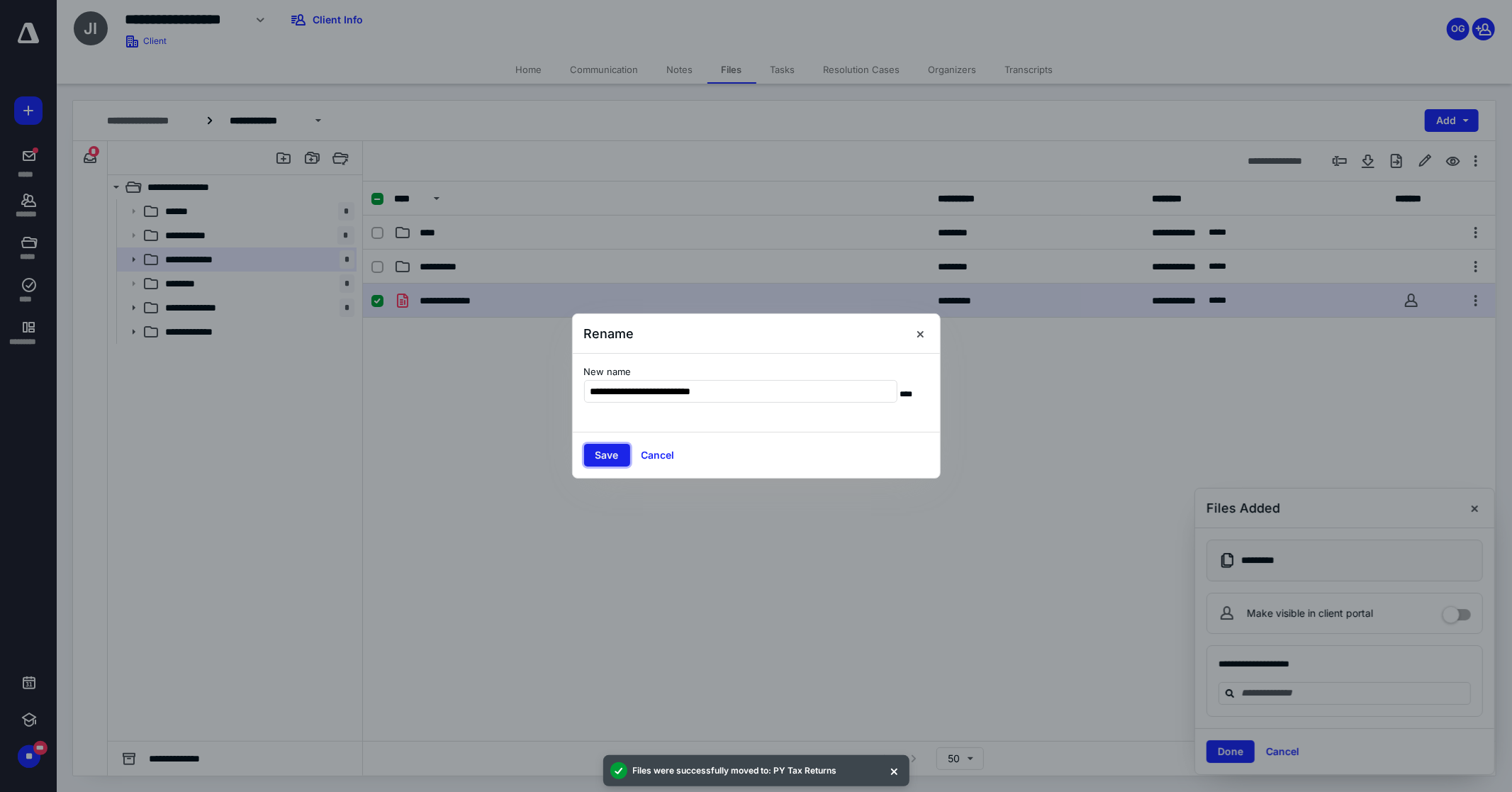 click on "Save" at bounding box center (607, 455) 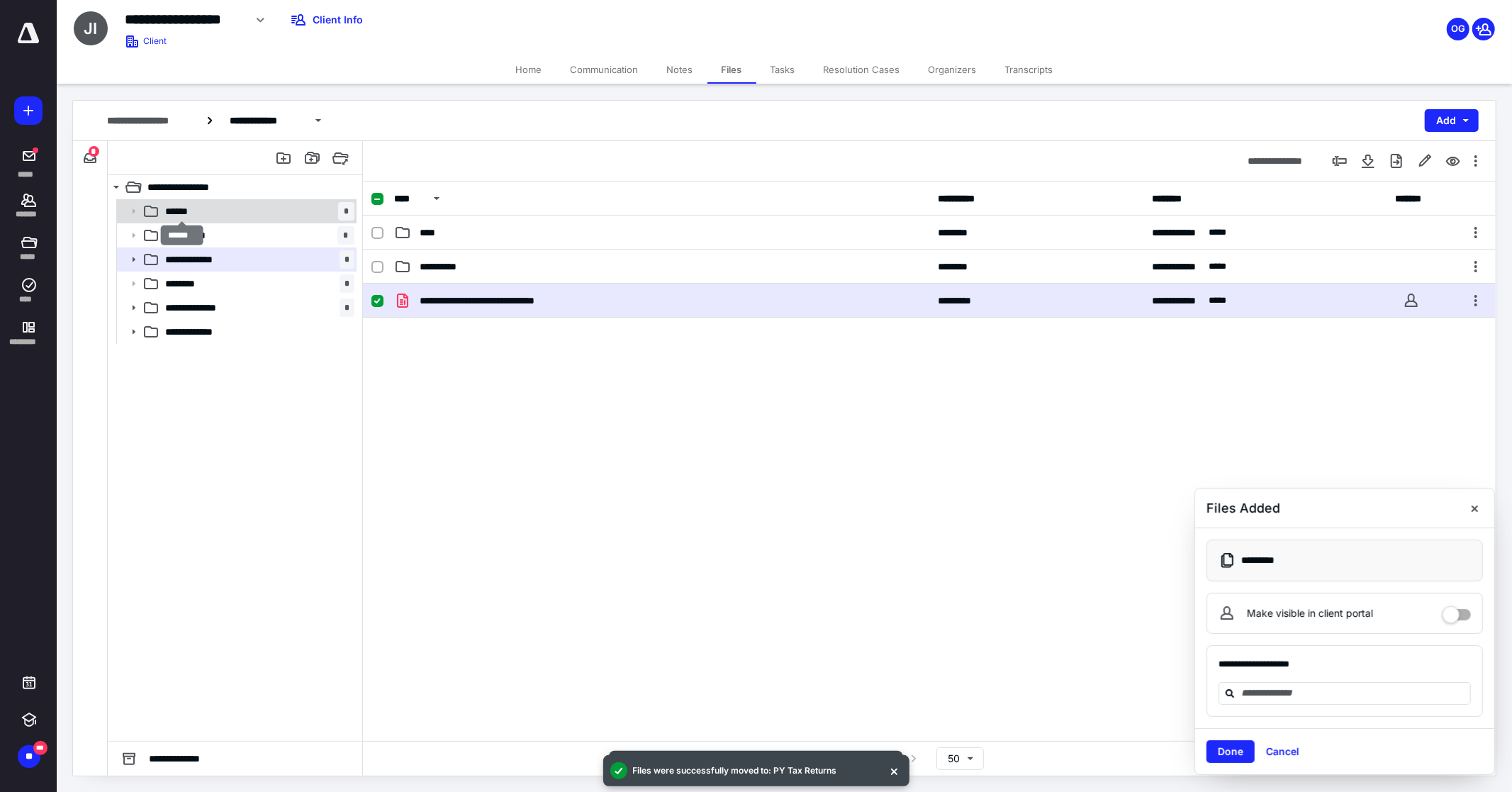 click on "******" at bounding box center [181, 211] 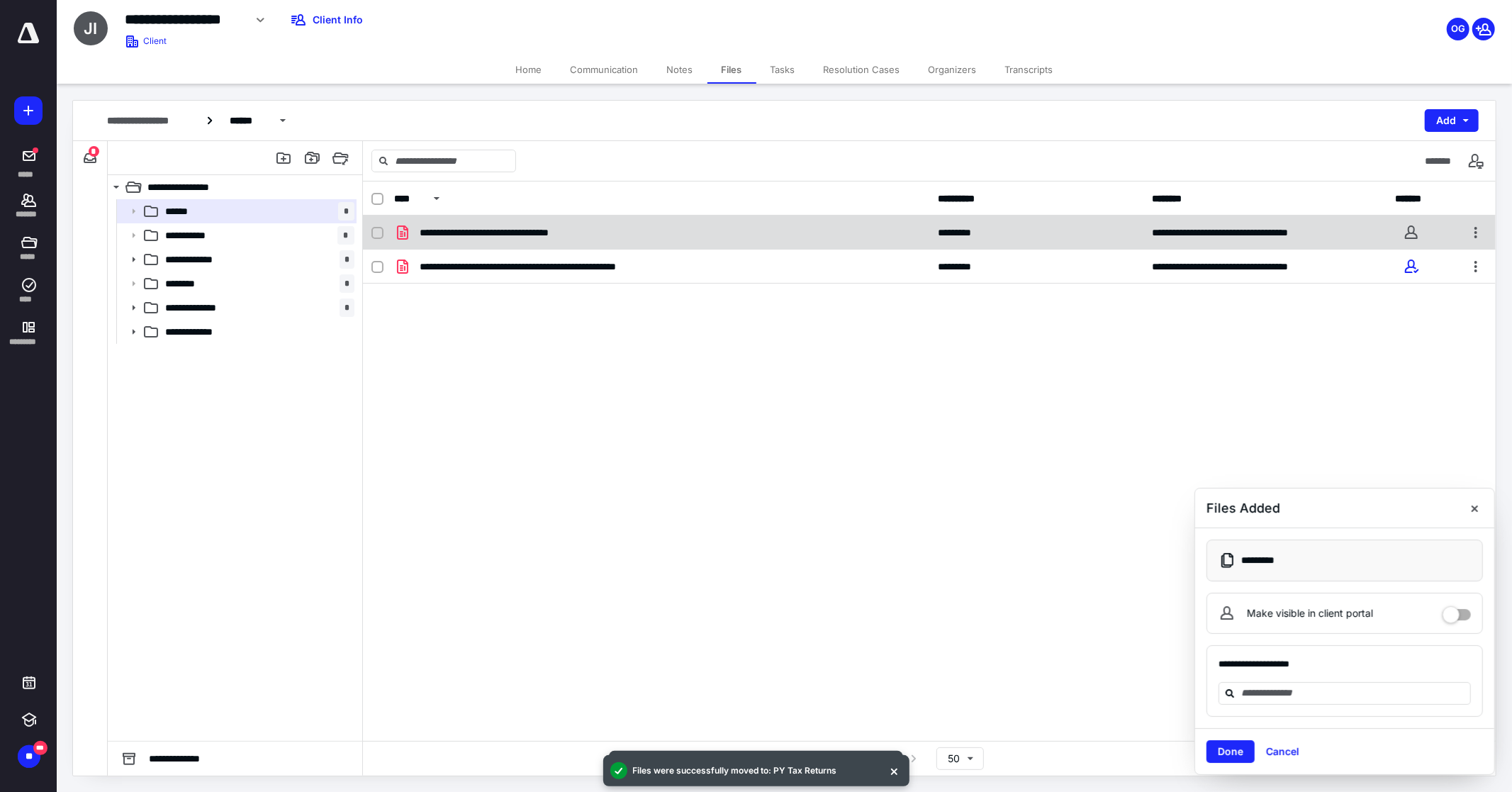 click on "**********" at bounding box center (661, 233) 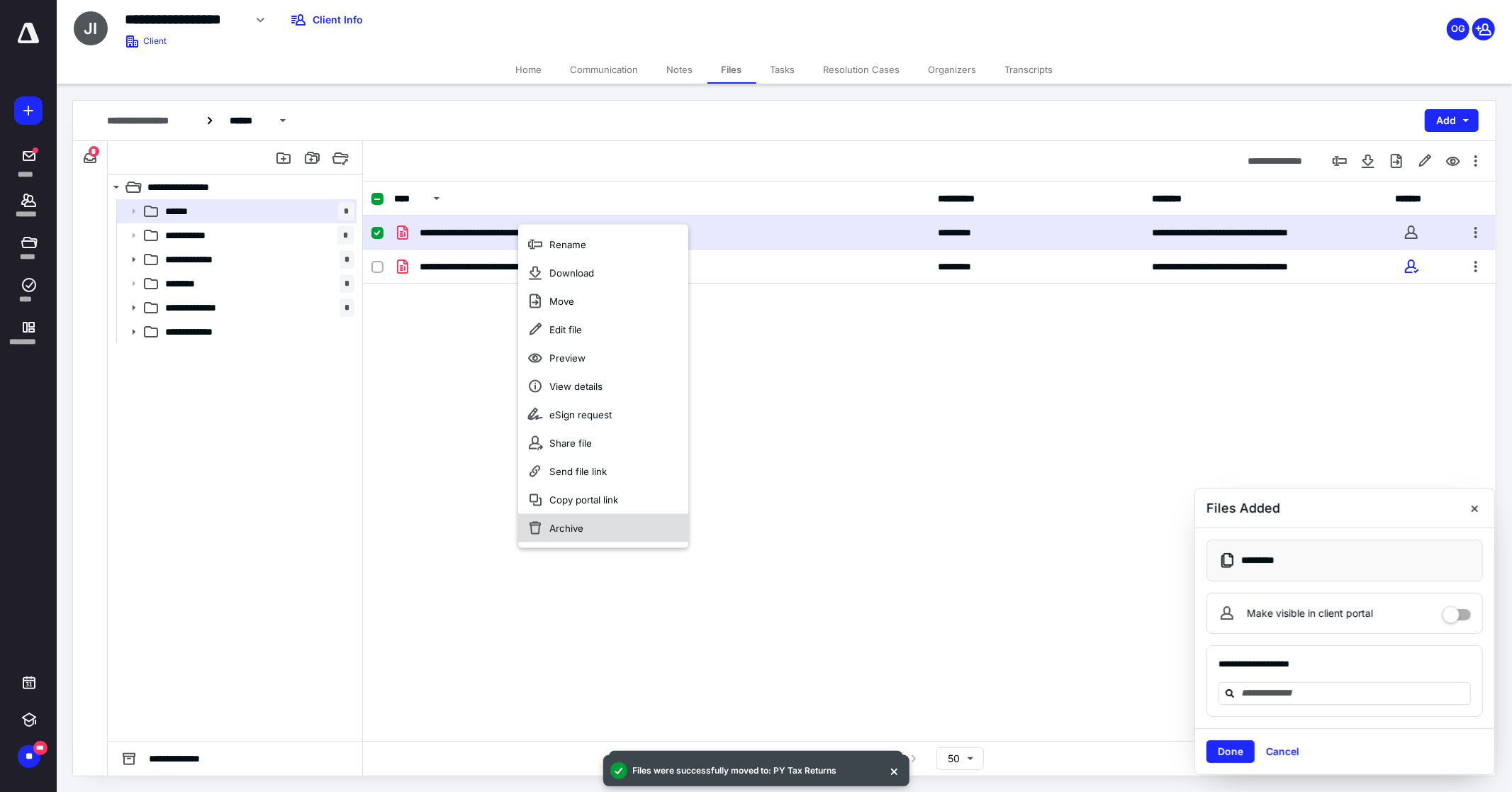 click on "Archive" at bounding box center [603, 528] 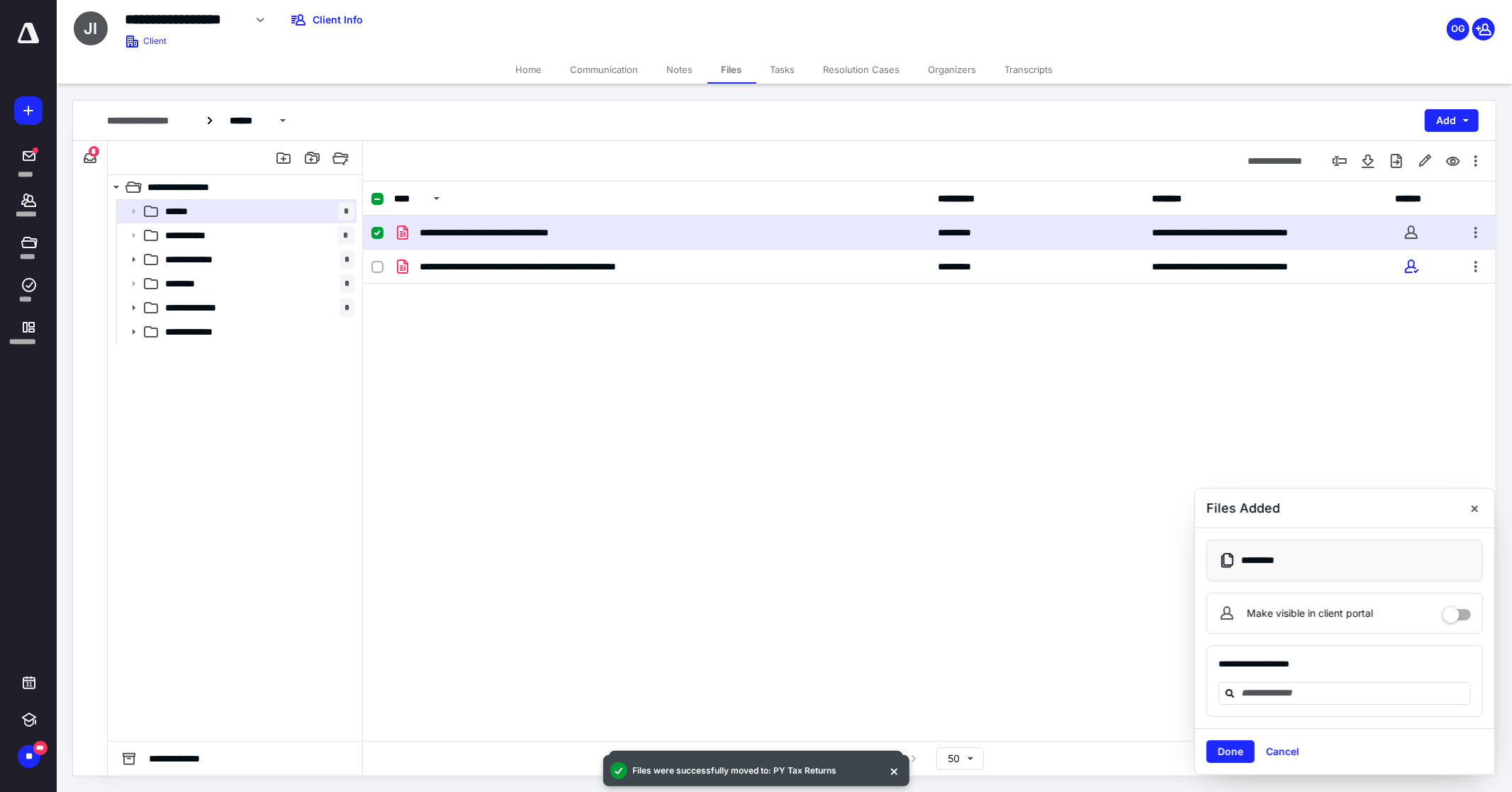 checkbox on "false" 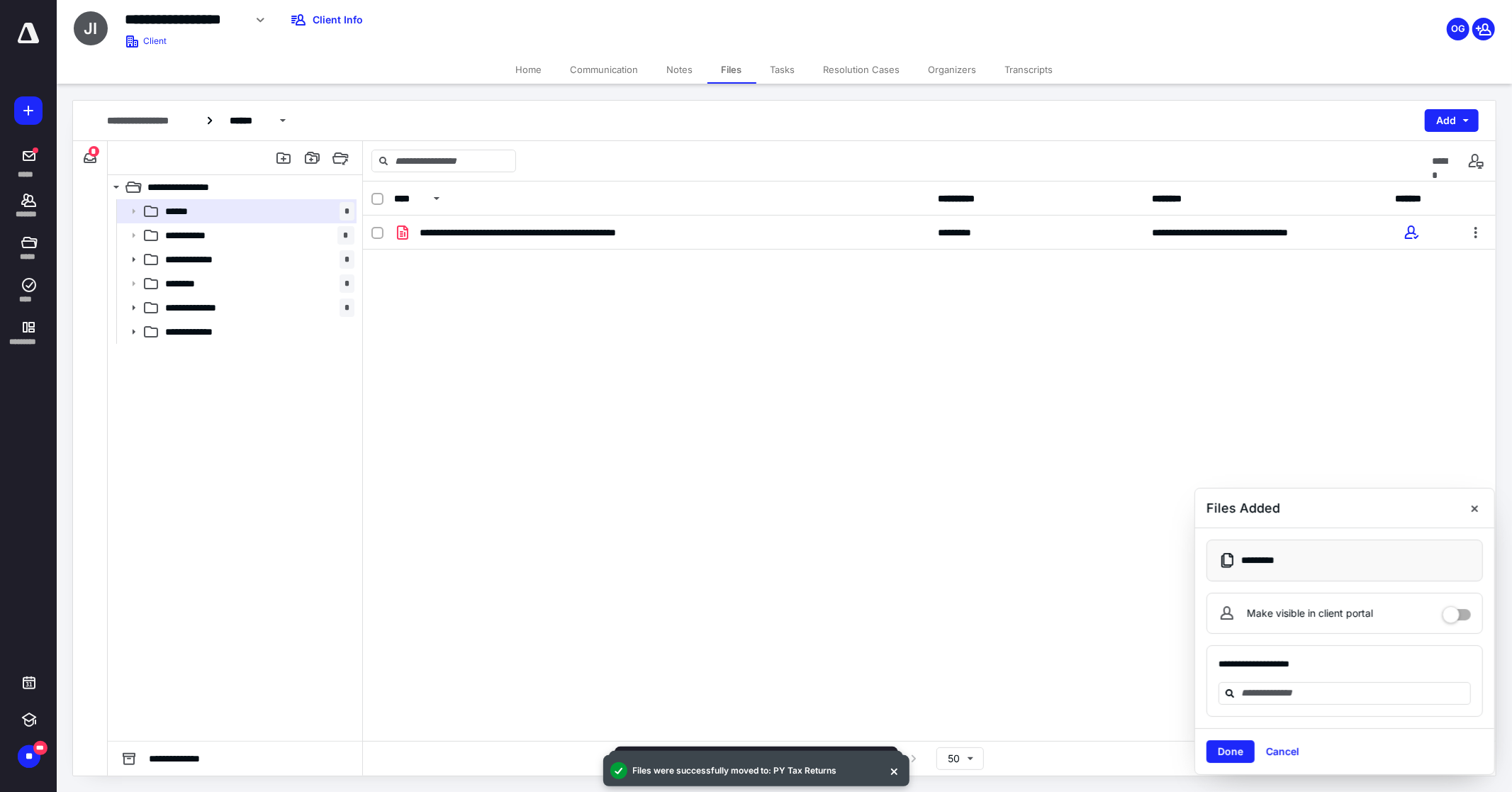 click on "Tasks" at bounding box center (783, 69) 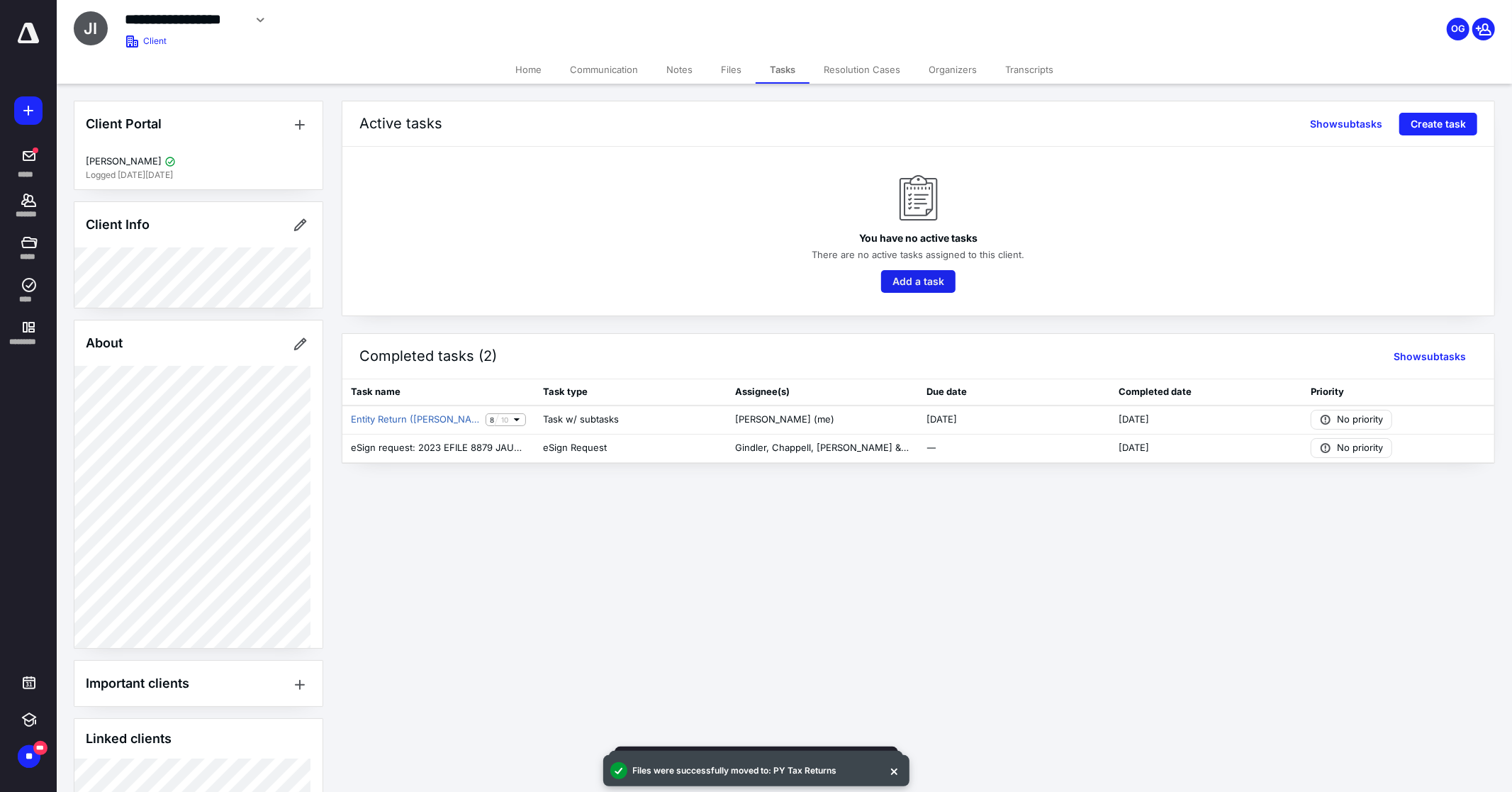 click on "Add a task" at bounding box center (918, 281) 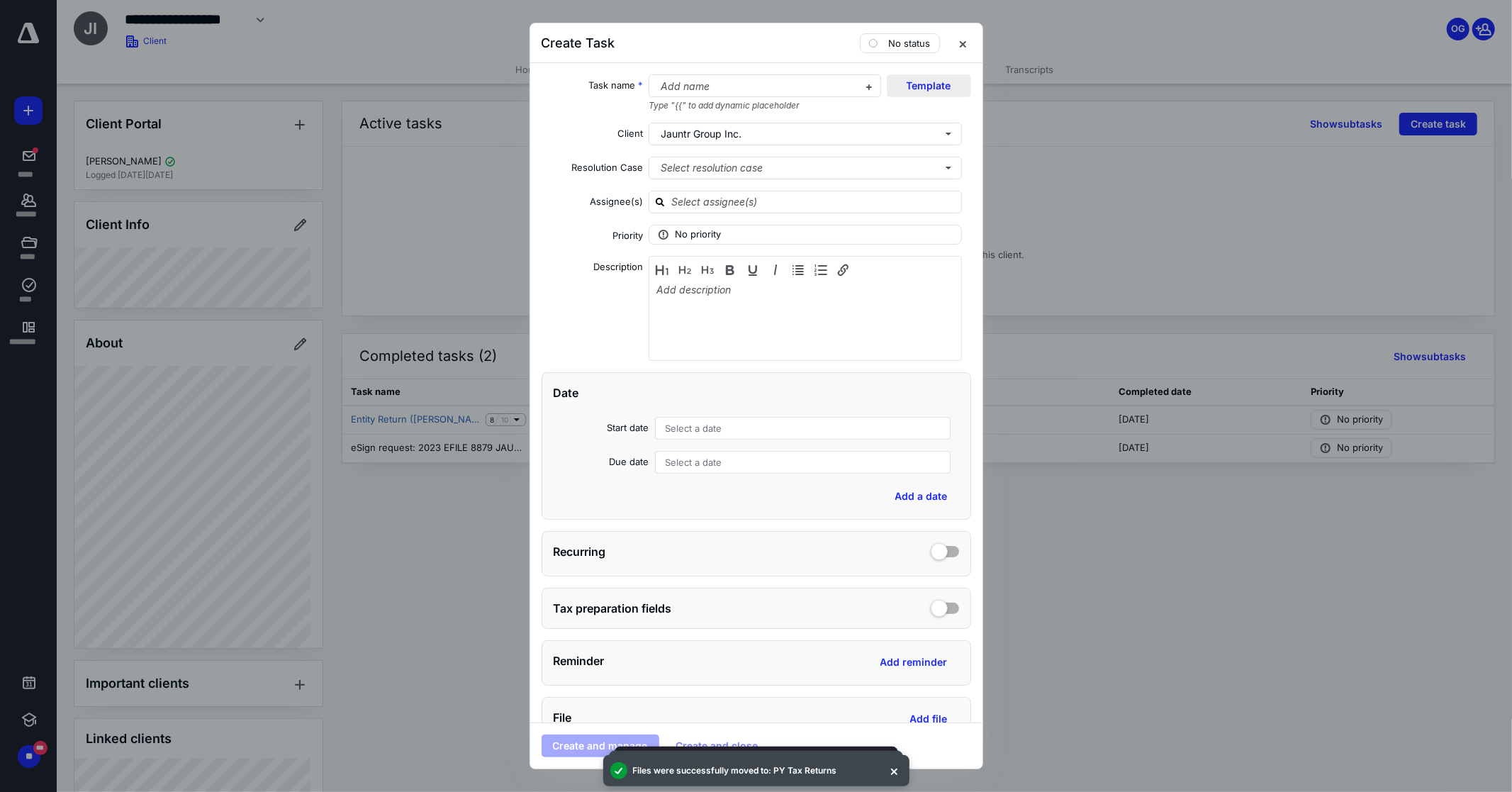 click on "Template" at bounding box center (929, 86) 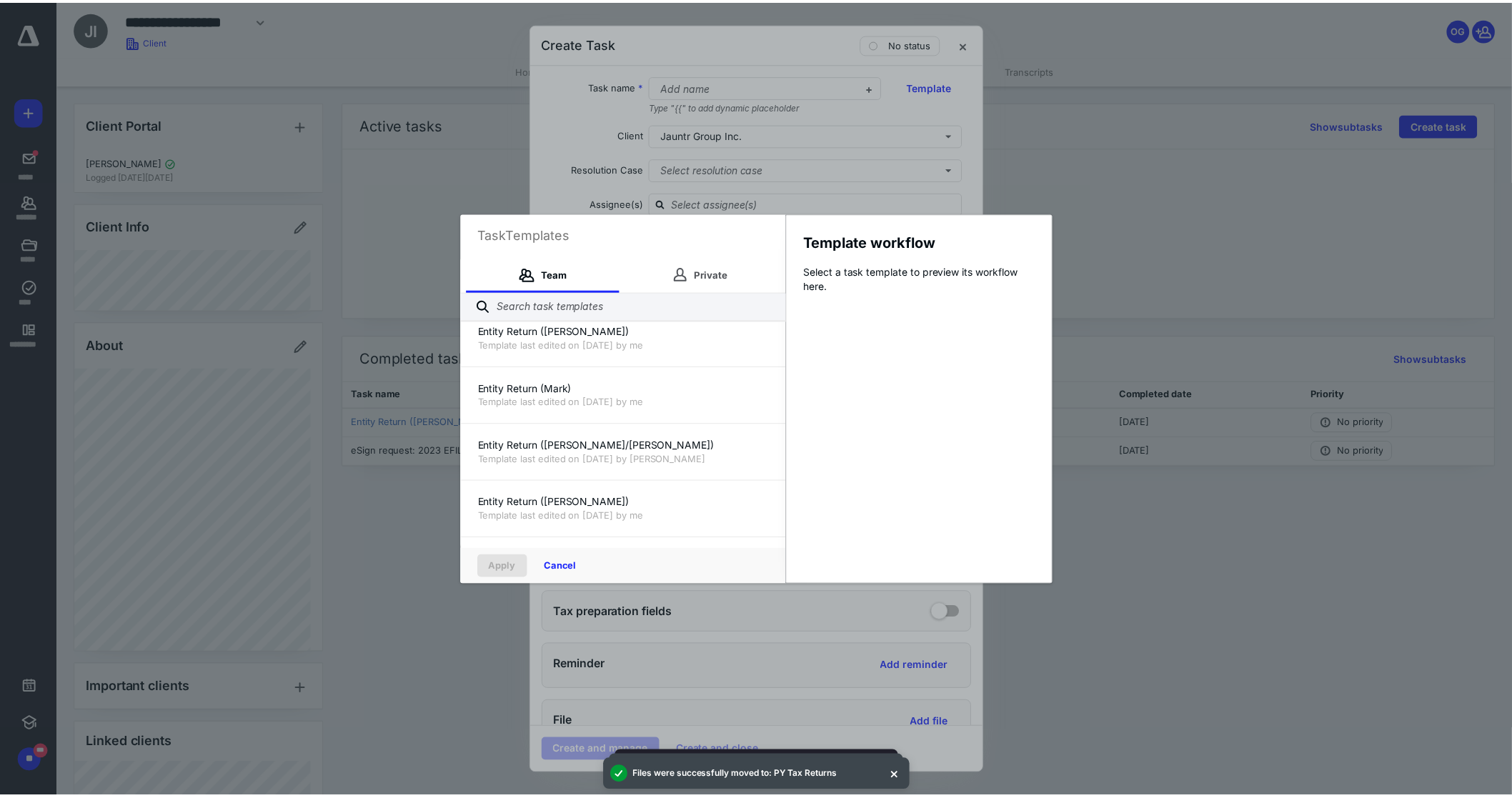 scroll, scrollTop: 476, scrollLeft: 0, axis: vertical 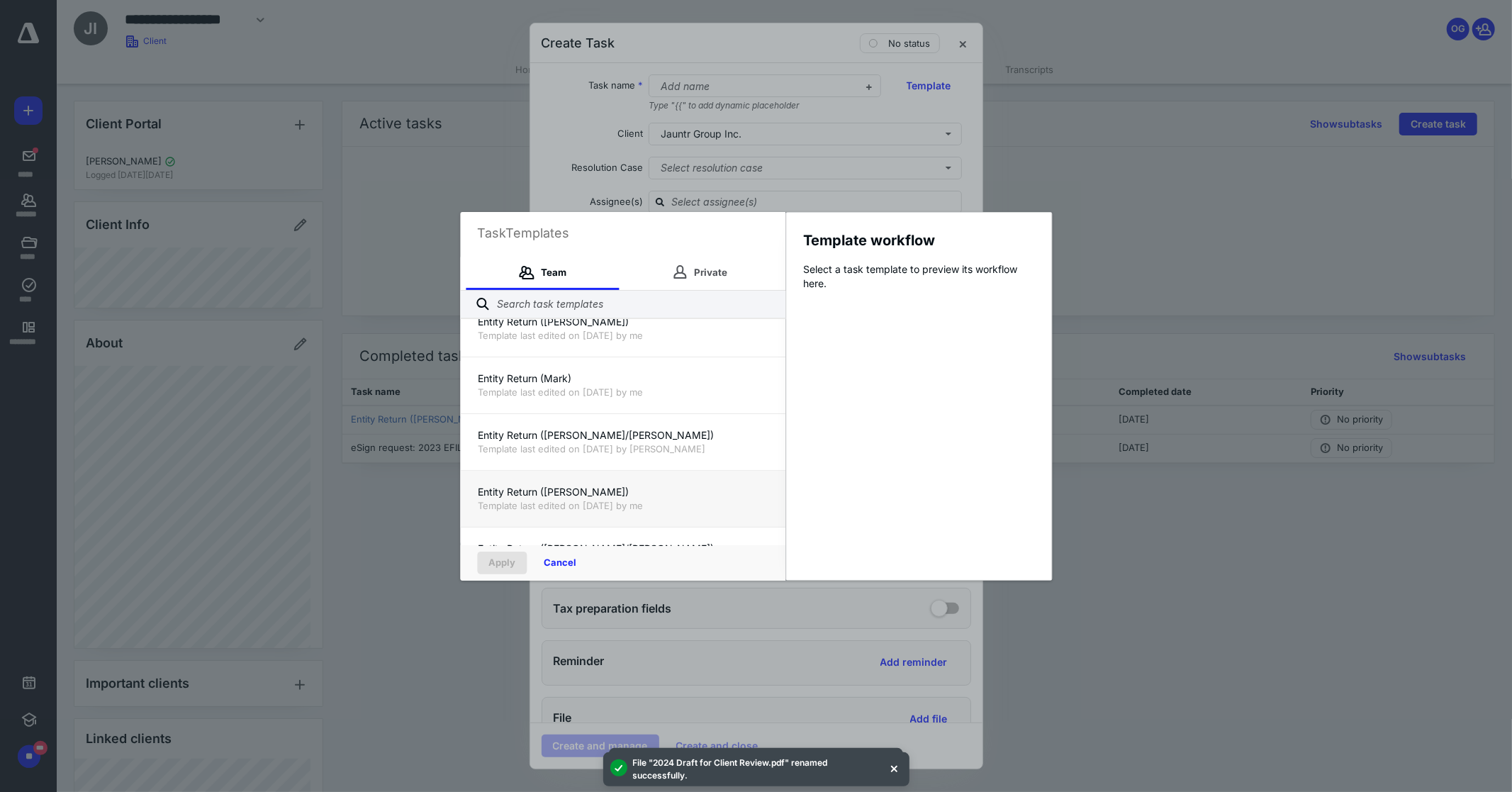 click on "Entity Return ([PERSON_NAME])" at bounding box center (622, 492) 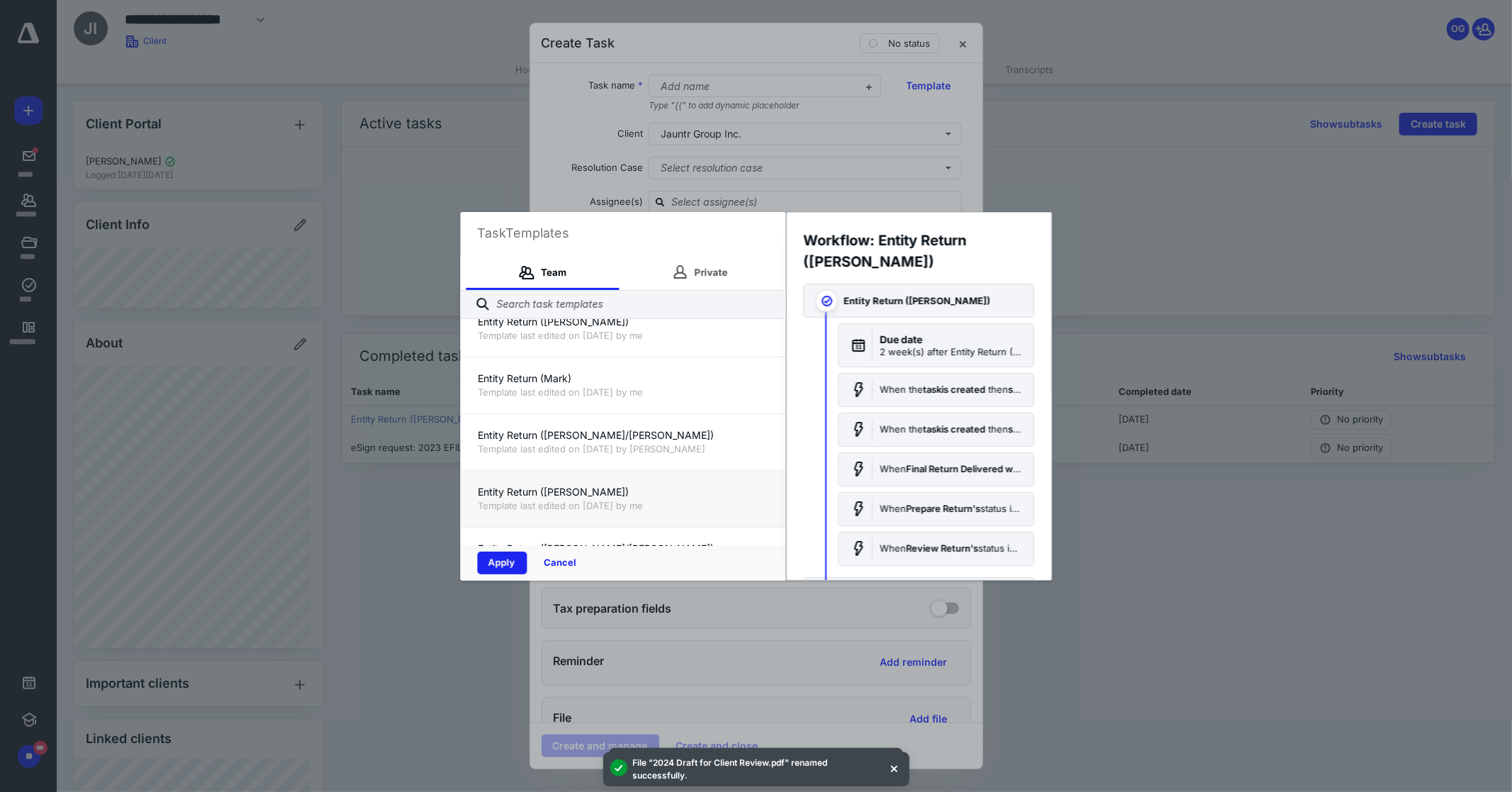 drag, startPoint x: 506, startPoint y: 564, endPoint x: 662, endPoint y: 341, distance: 272.15 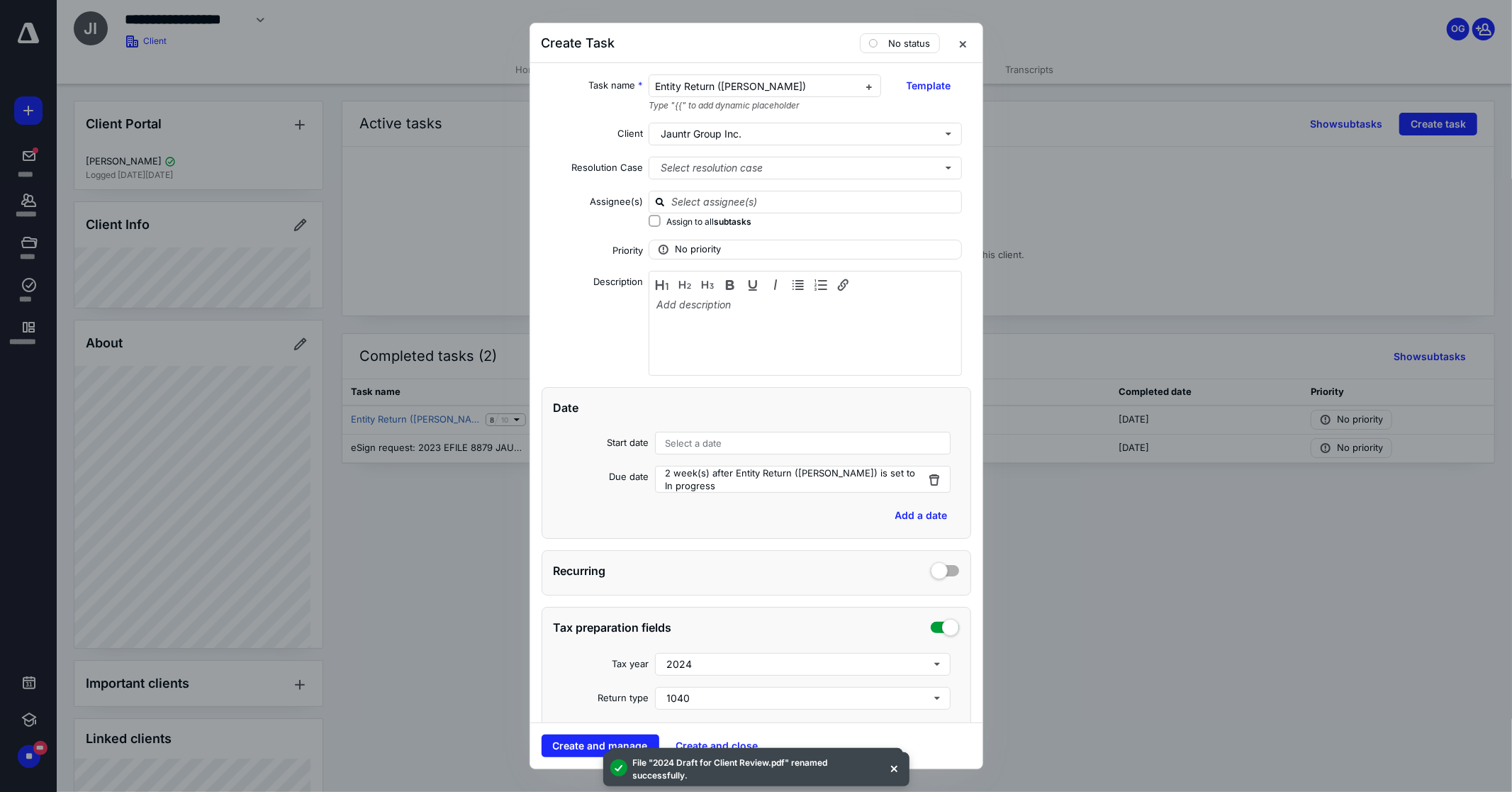 checkbox on "true" 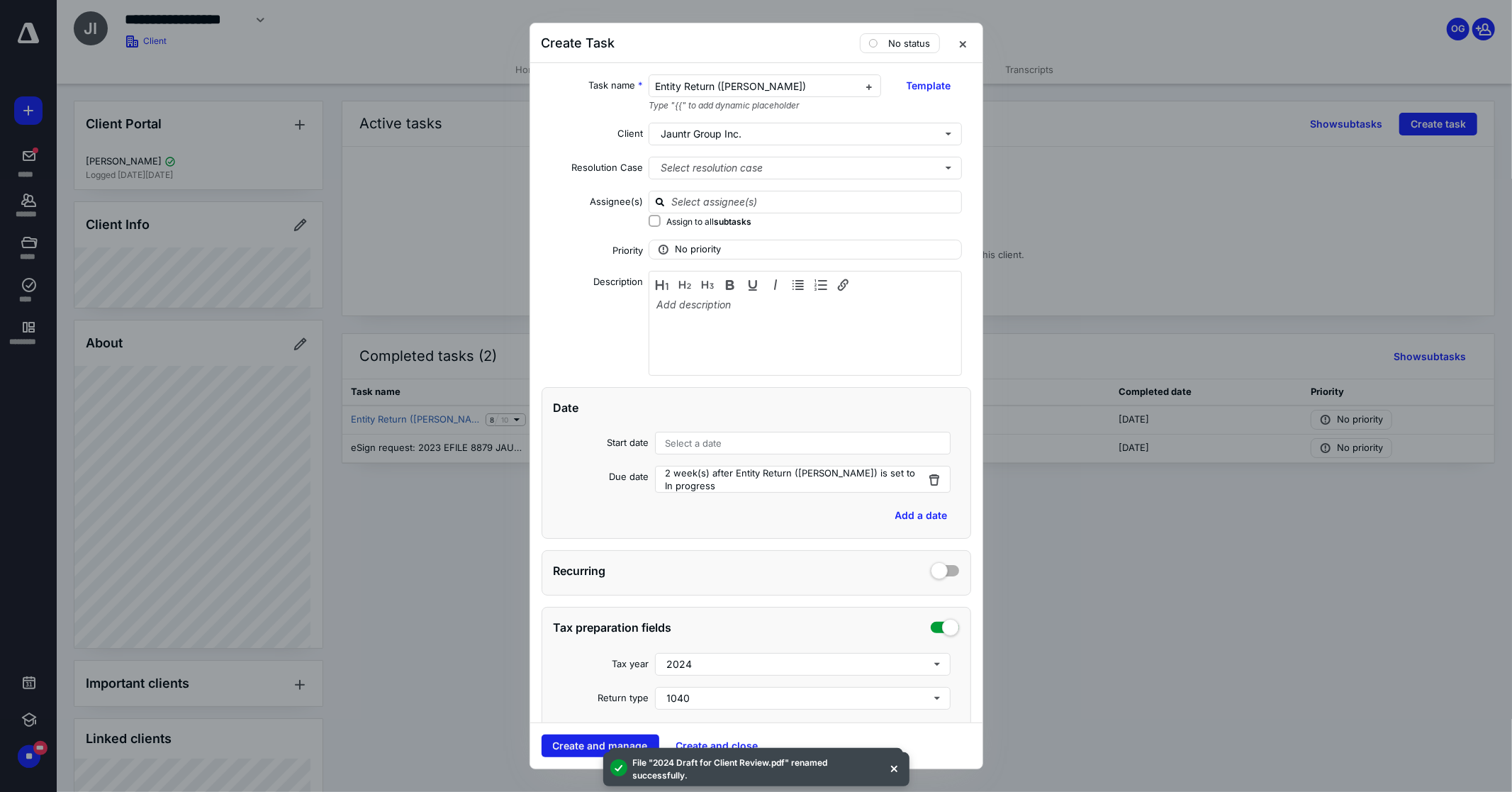 click on "Create and manage" at bounding box center [600, 746] 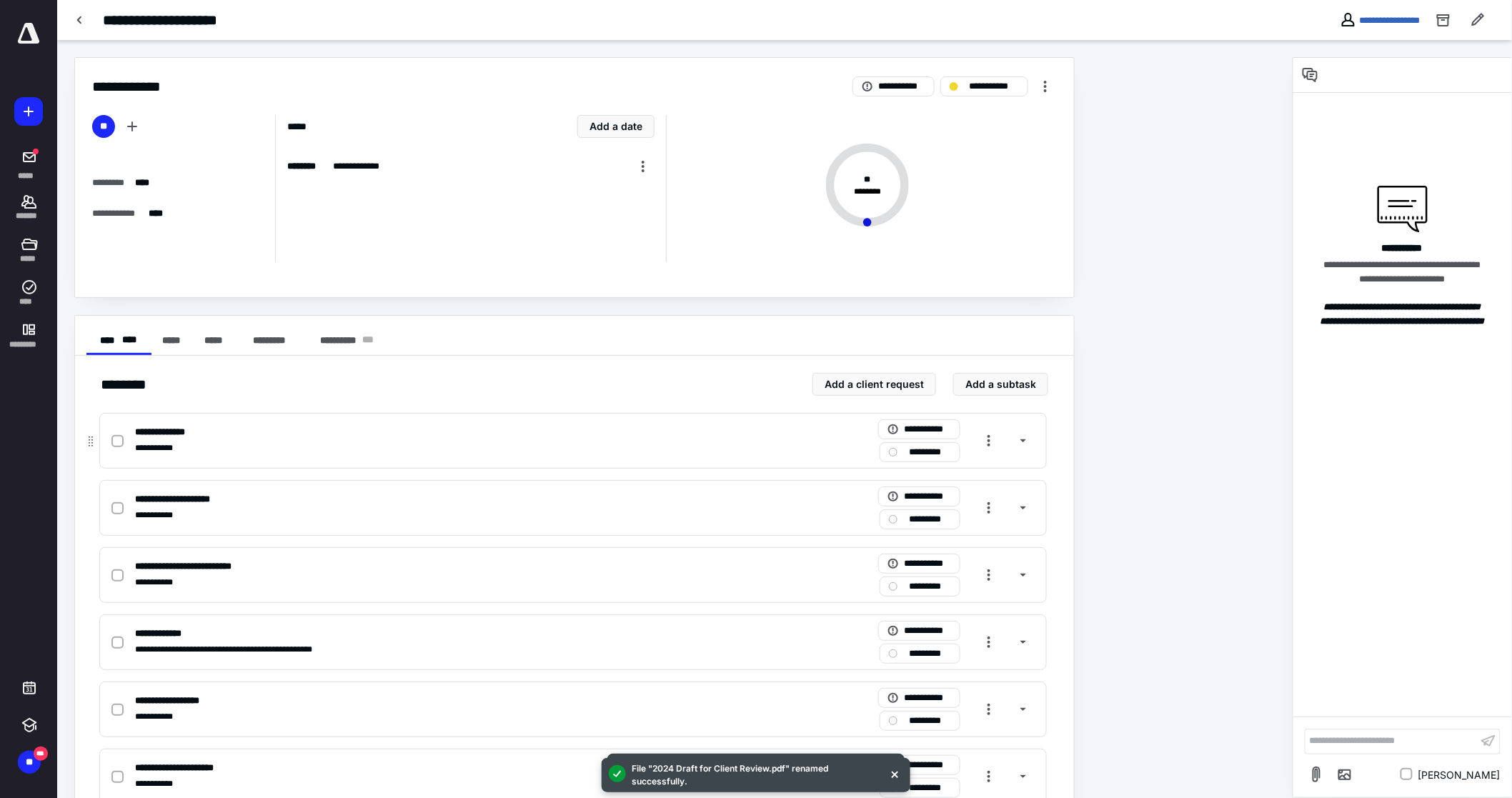 click at bounding box center (117, 442) 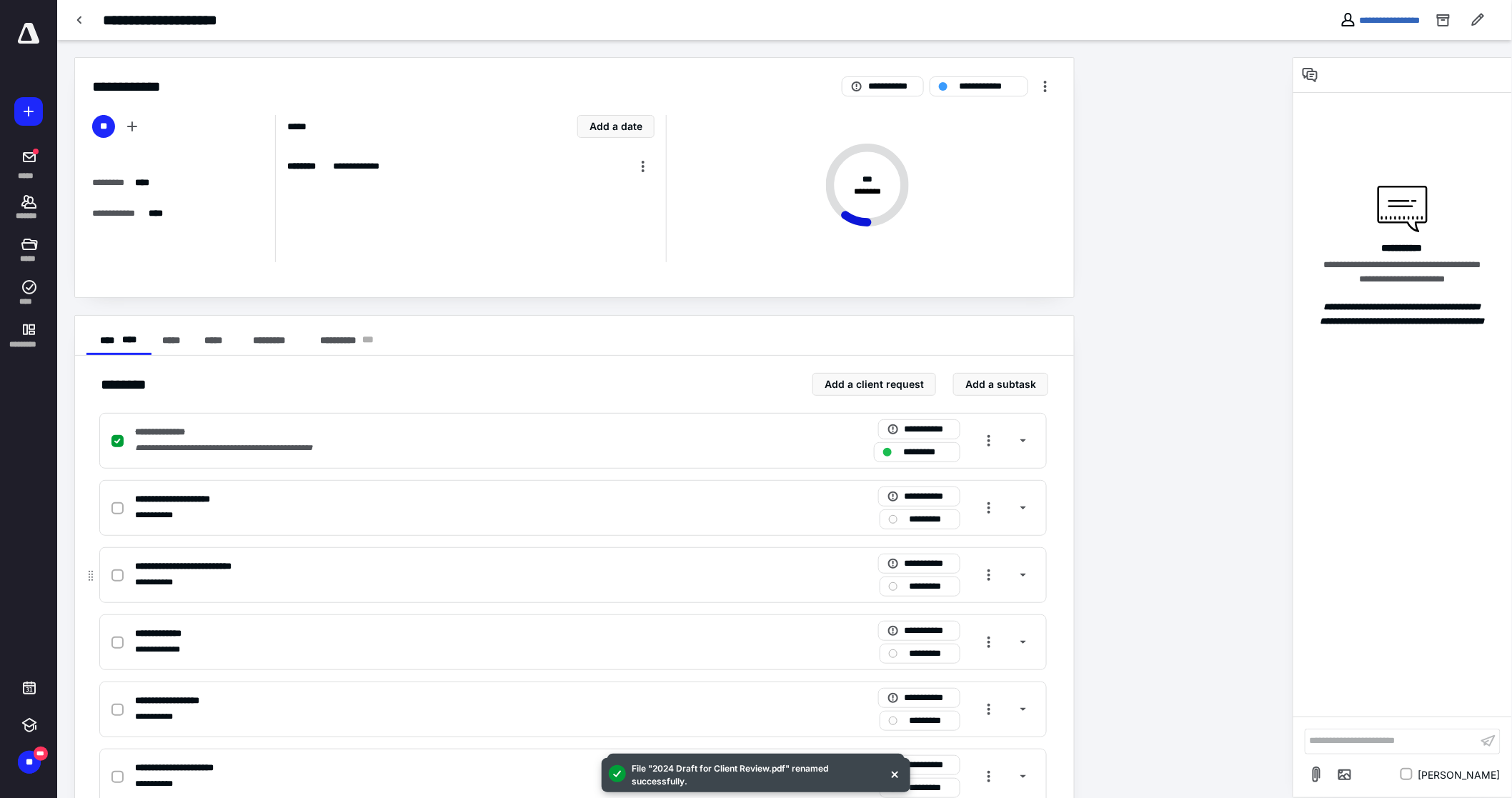 click at bounding box center [117, 576] 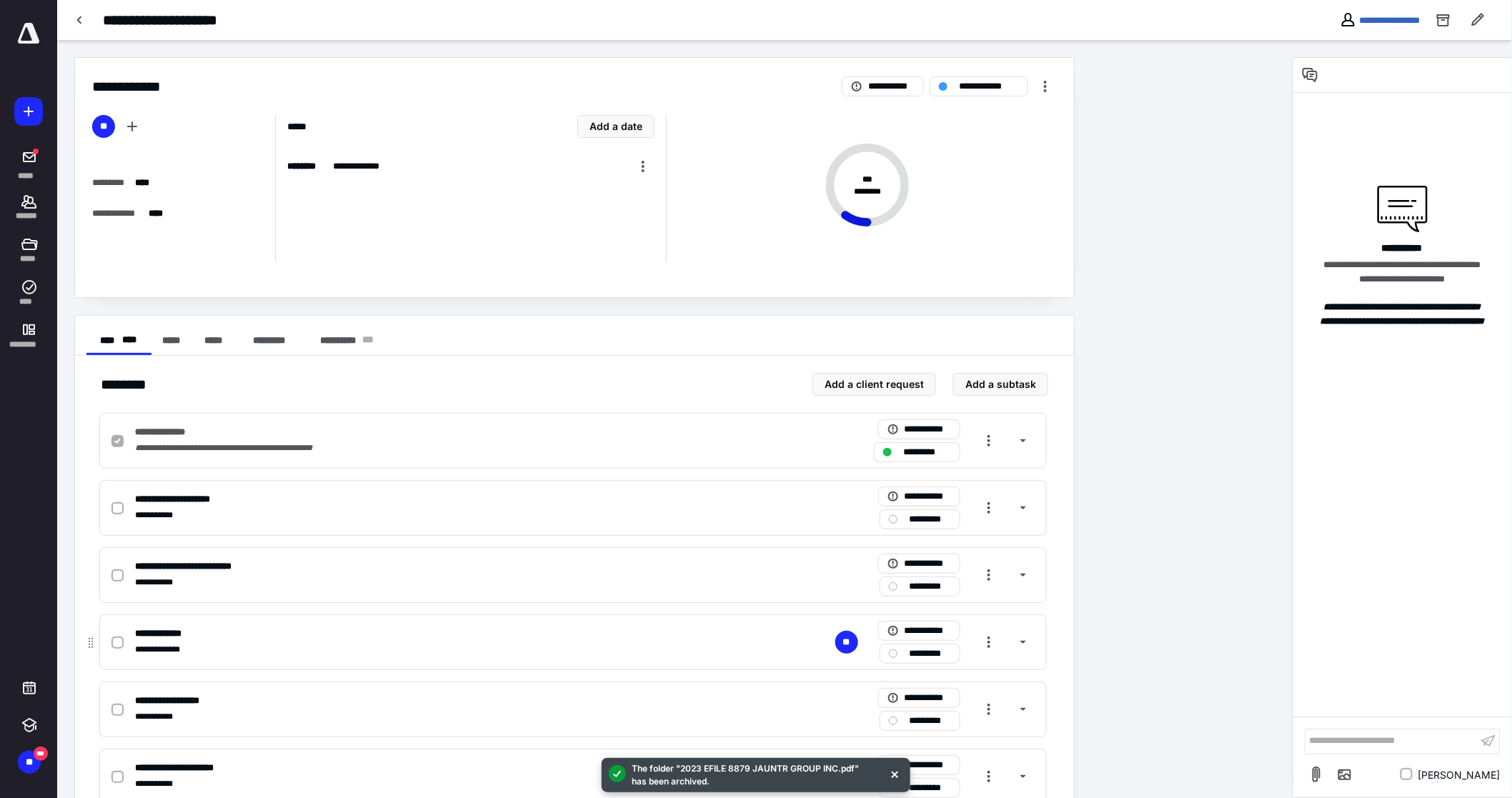 checkbox on "true" 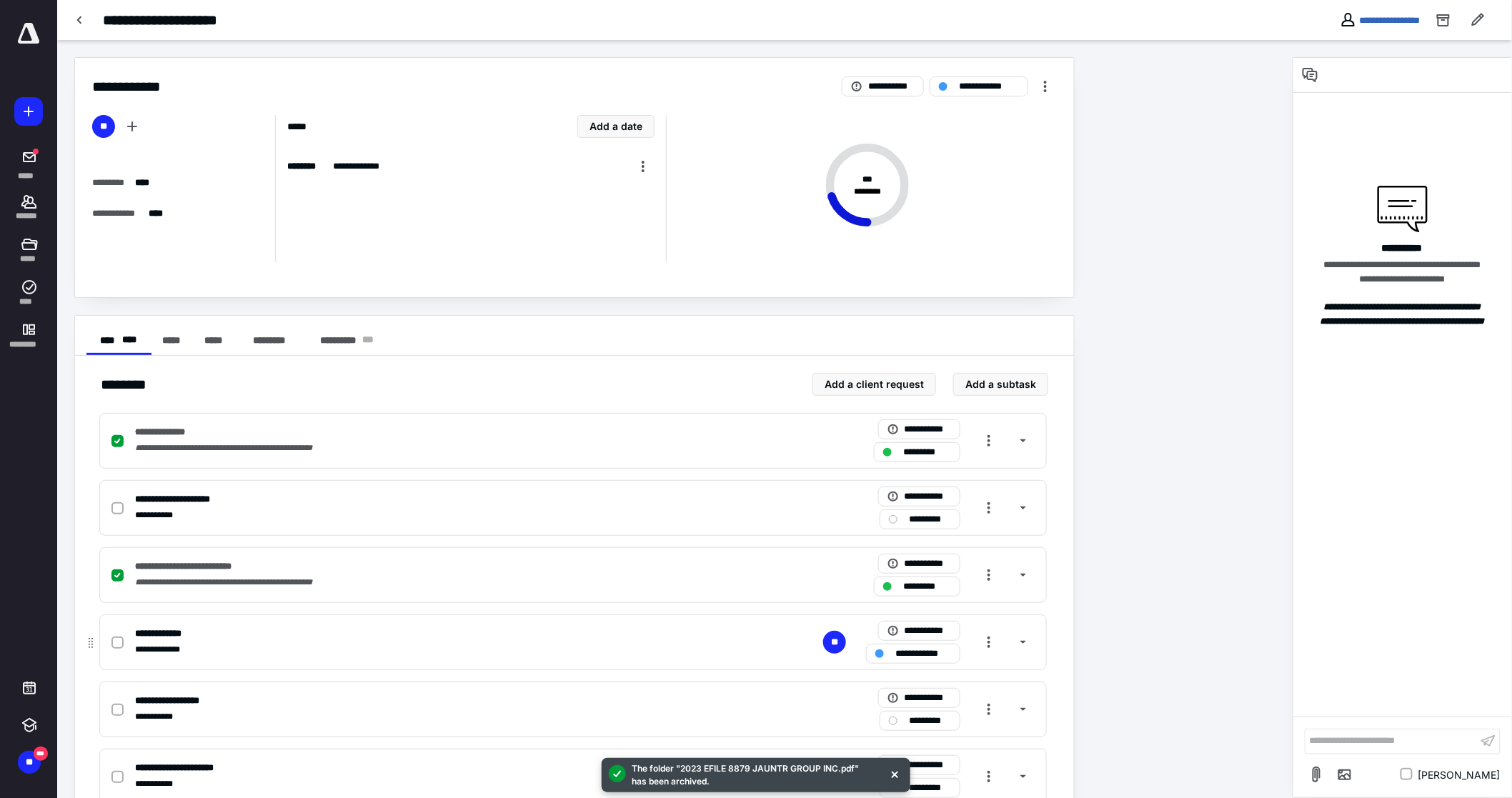 click at bounding box center (117, 643) 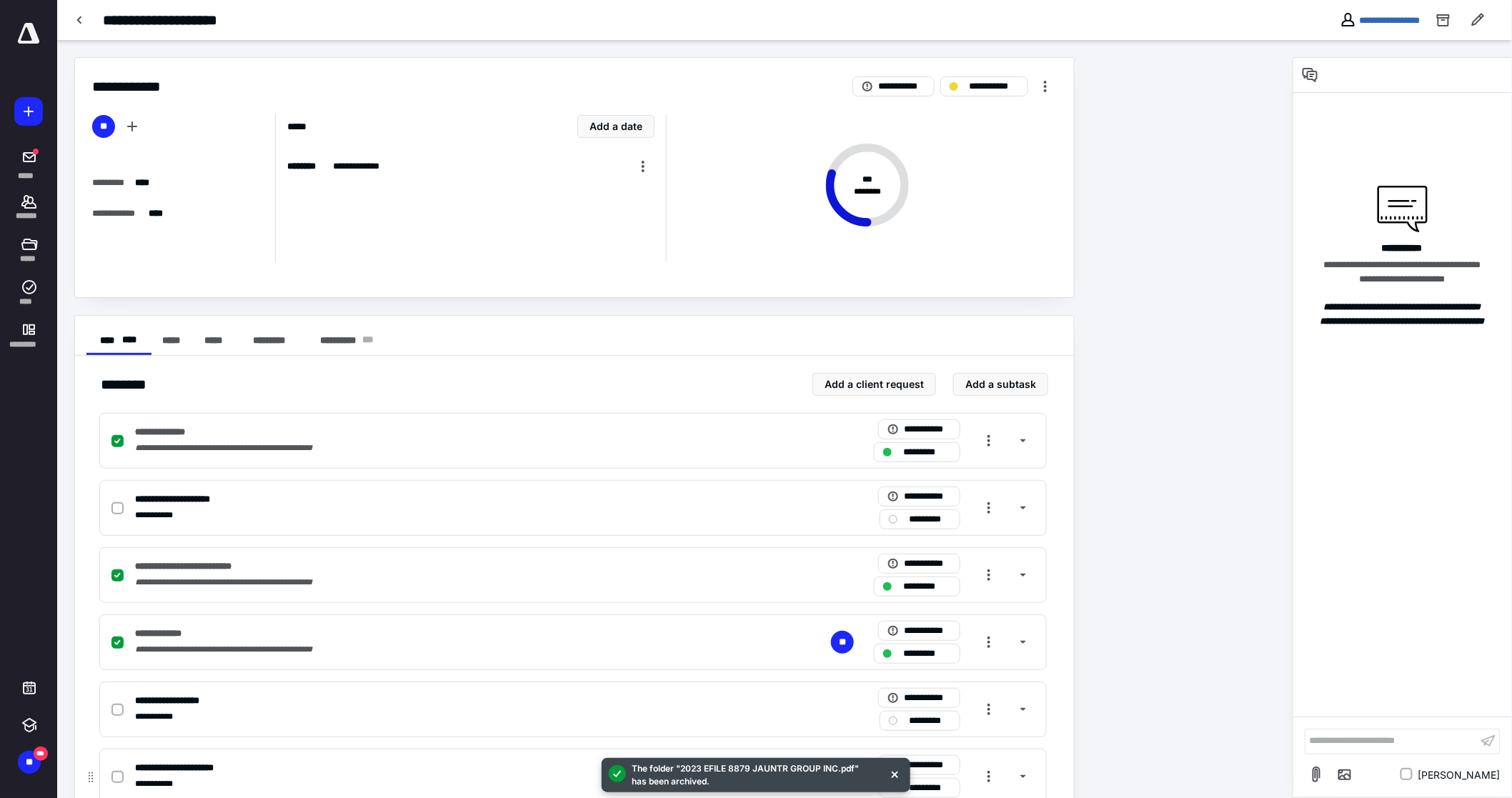 checkbox on "true" 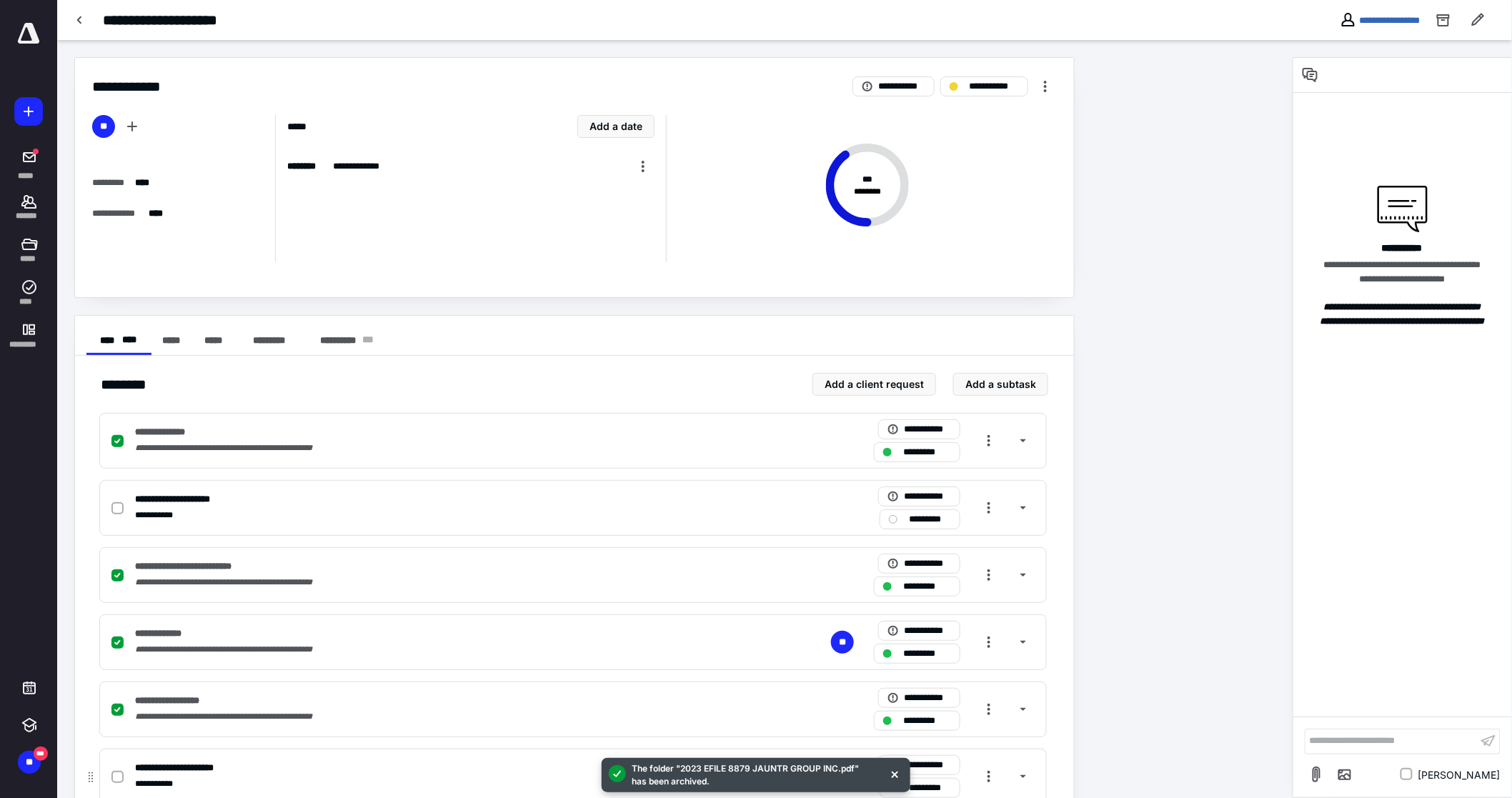 click 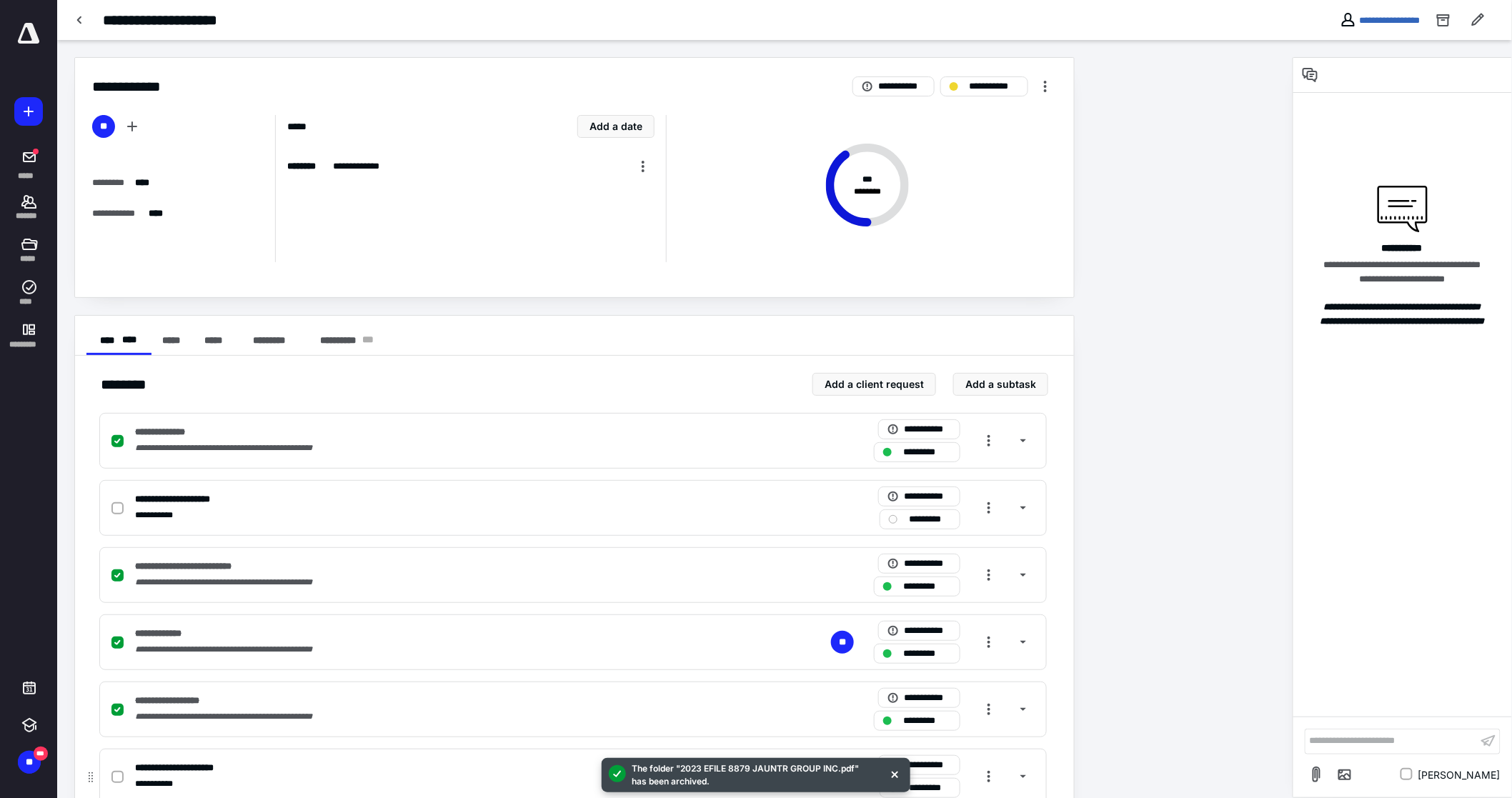 click at bounding box center (117, 777) 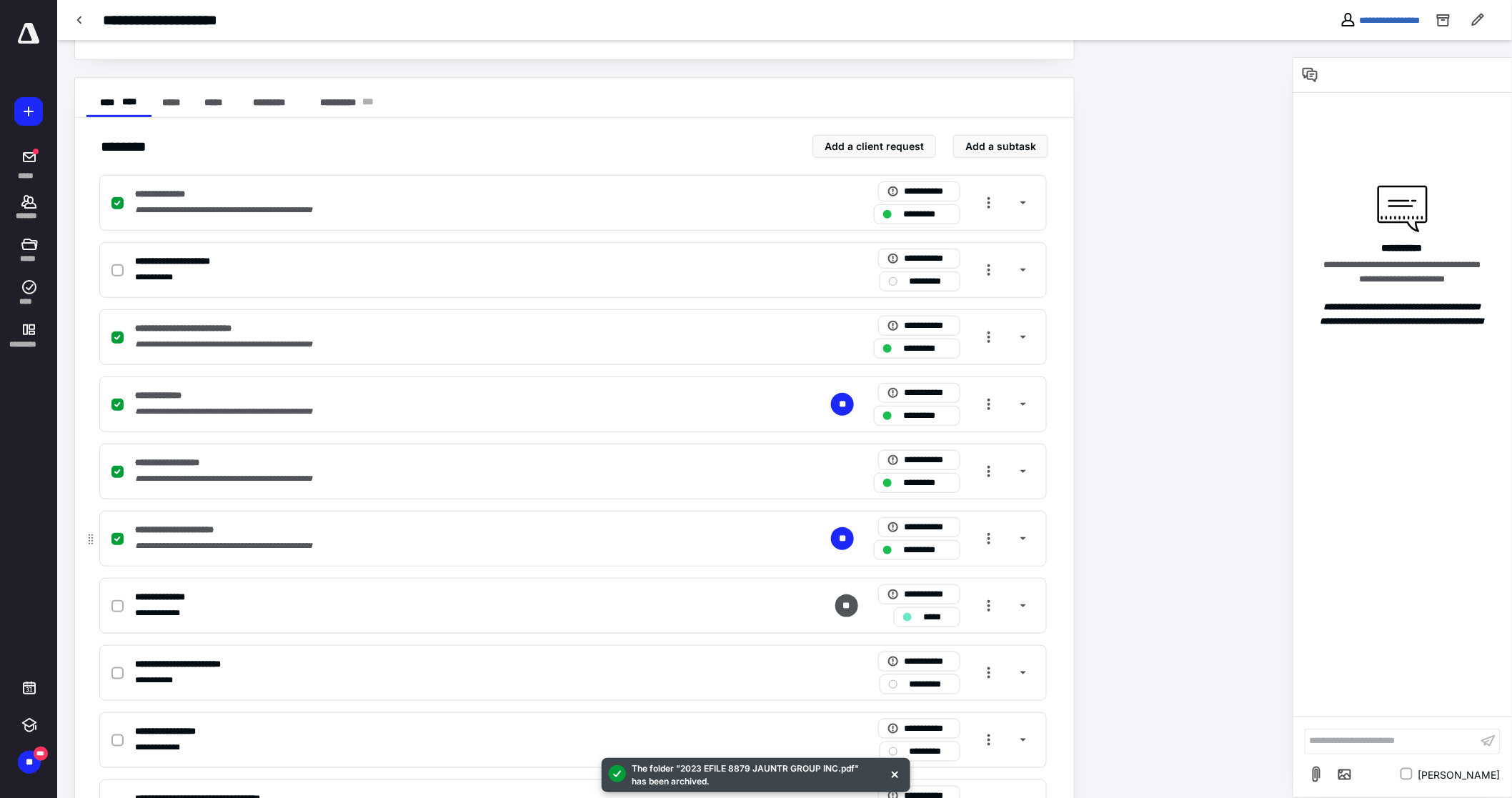 scroll, scrollTop: 310, scrollLeft: 0, axis: vertical 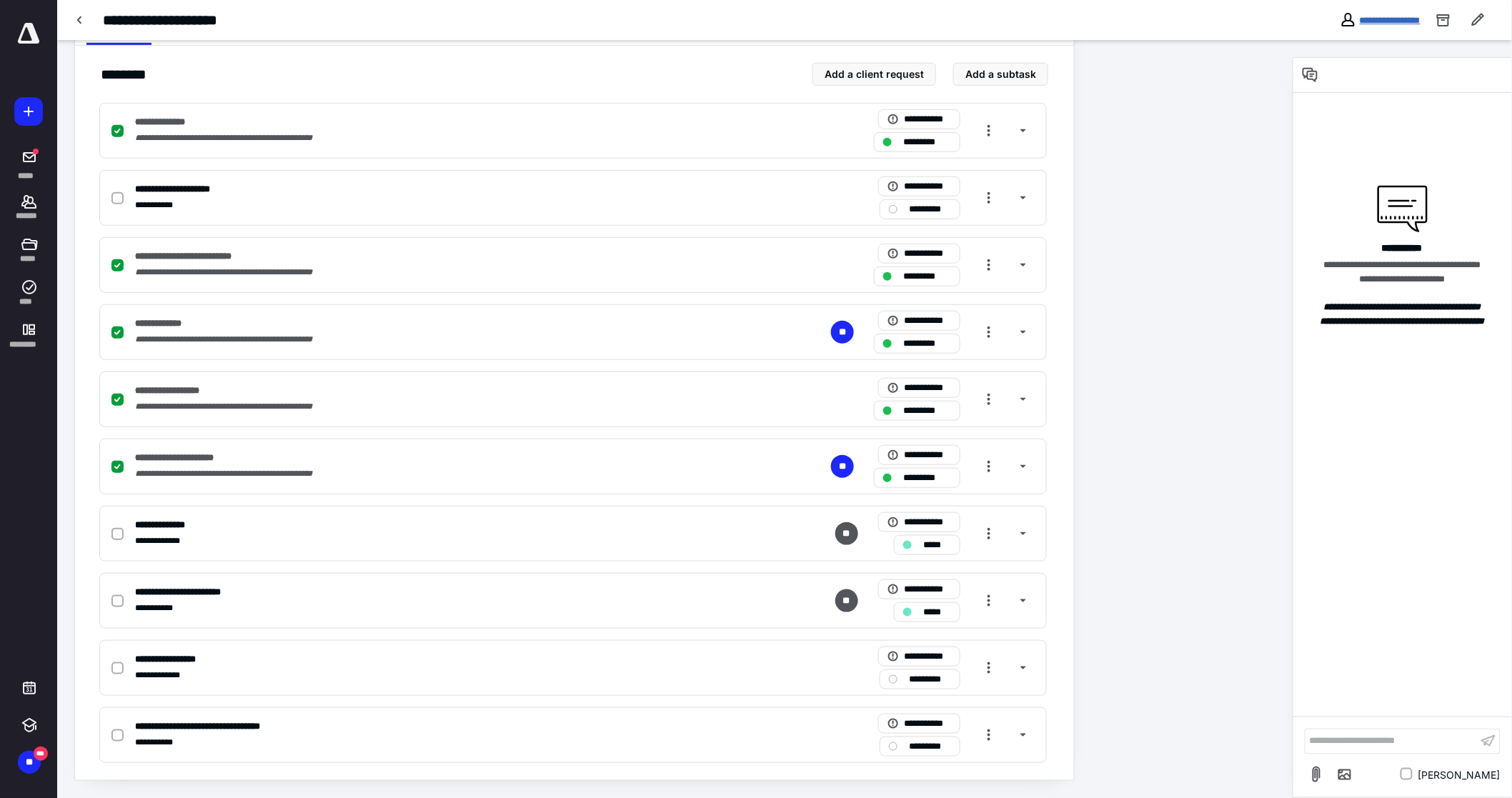 click on "**********" at bounding box center (1390, 20) 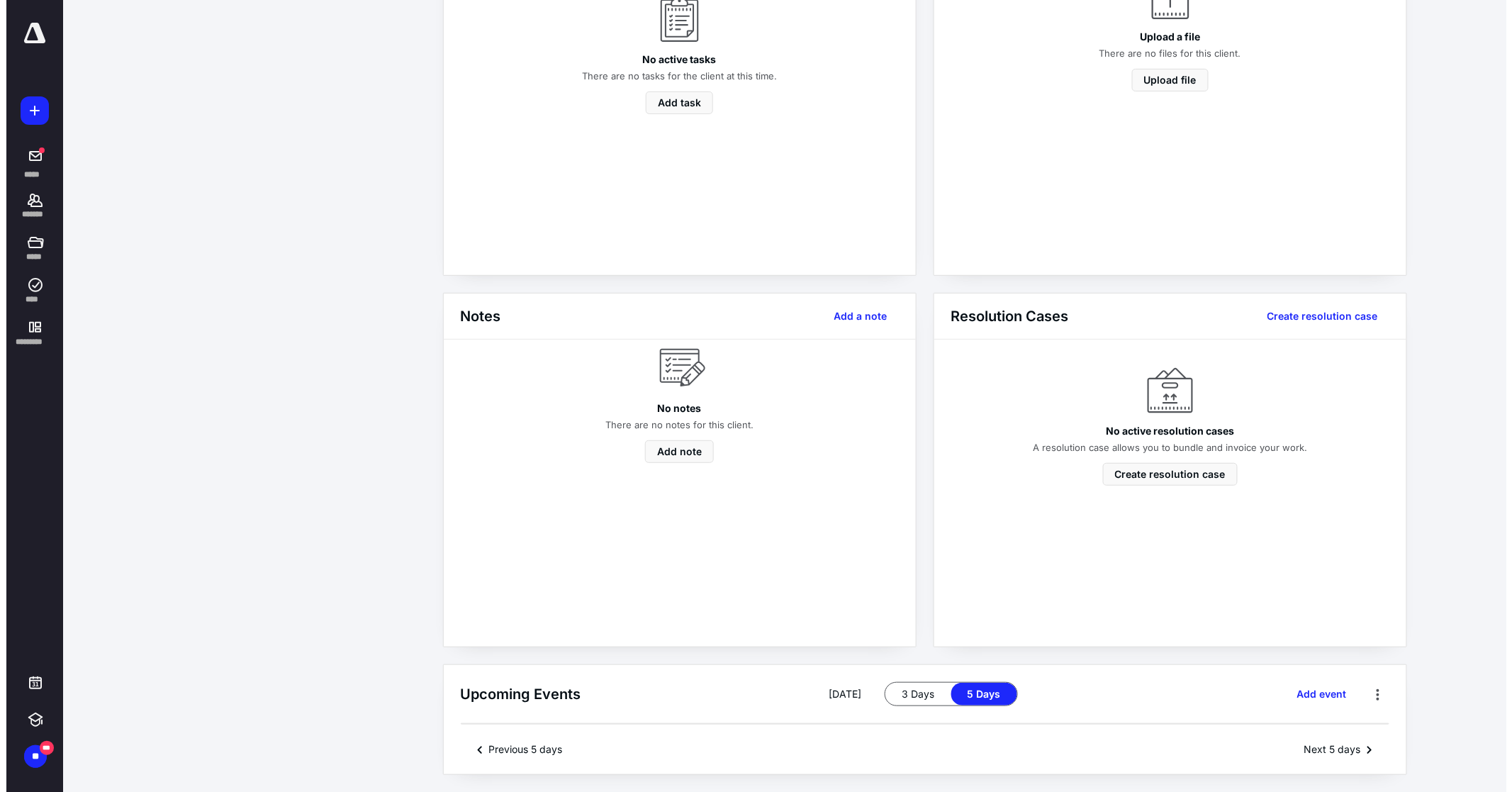scroll, scrollTop: 0, scrollLeft: 0, axis: both 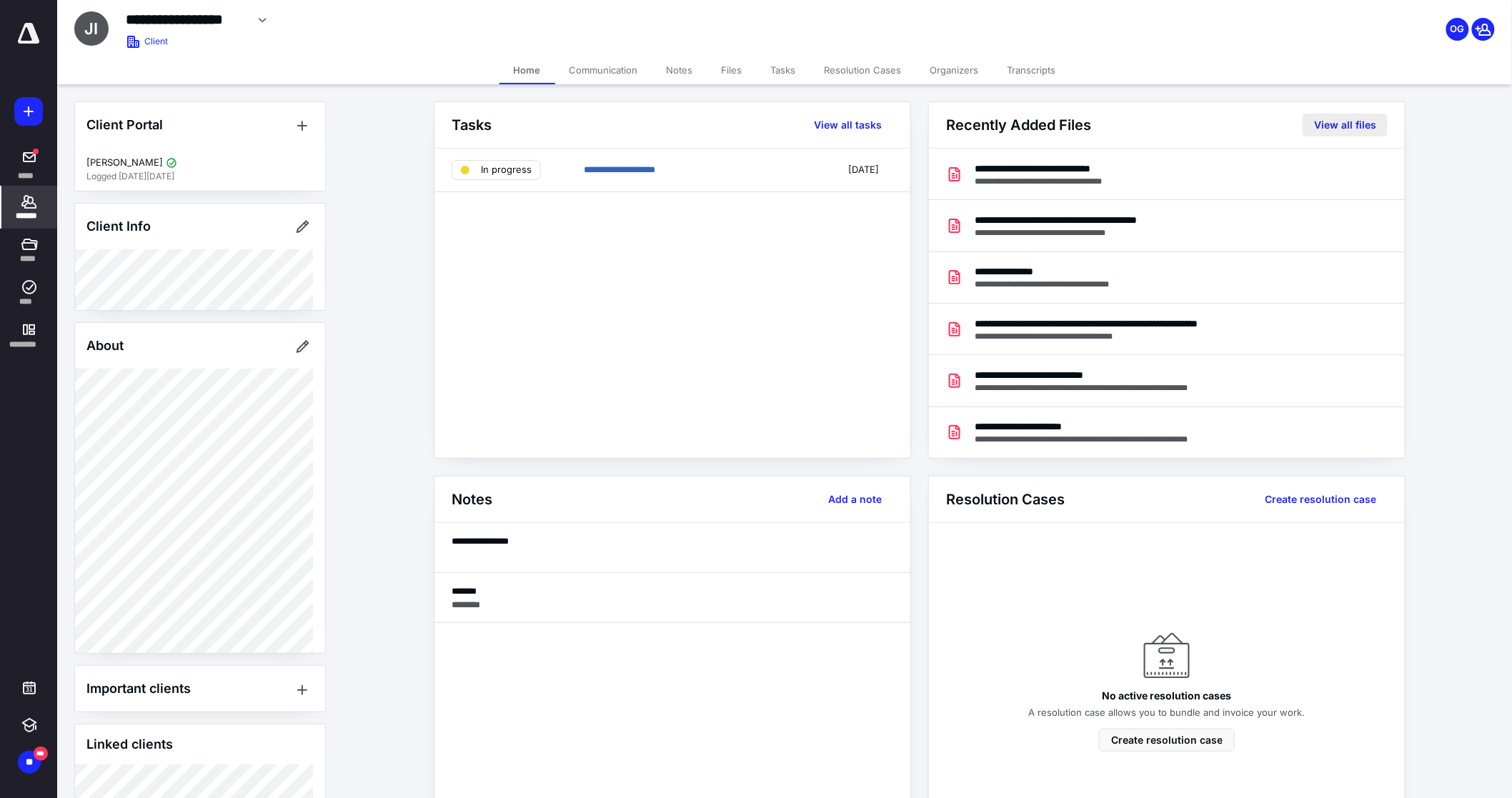 click on "View all files" at bounding box center (1345, 125) 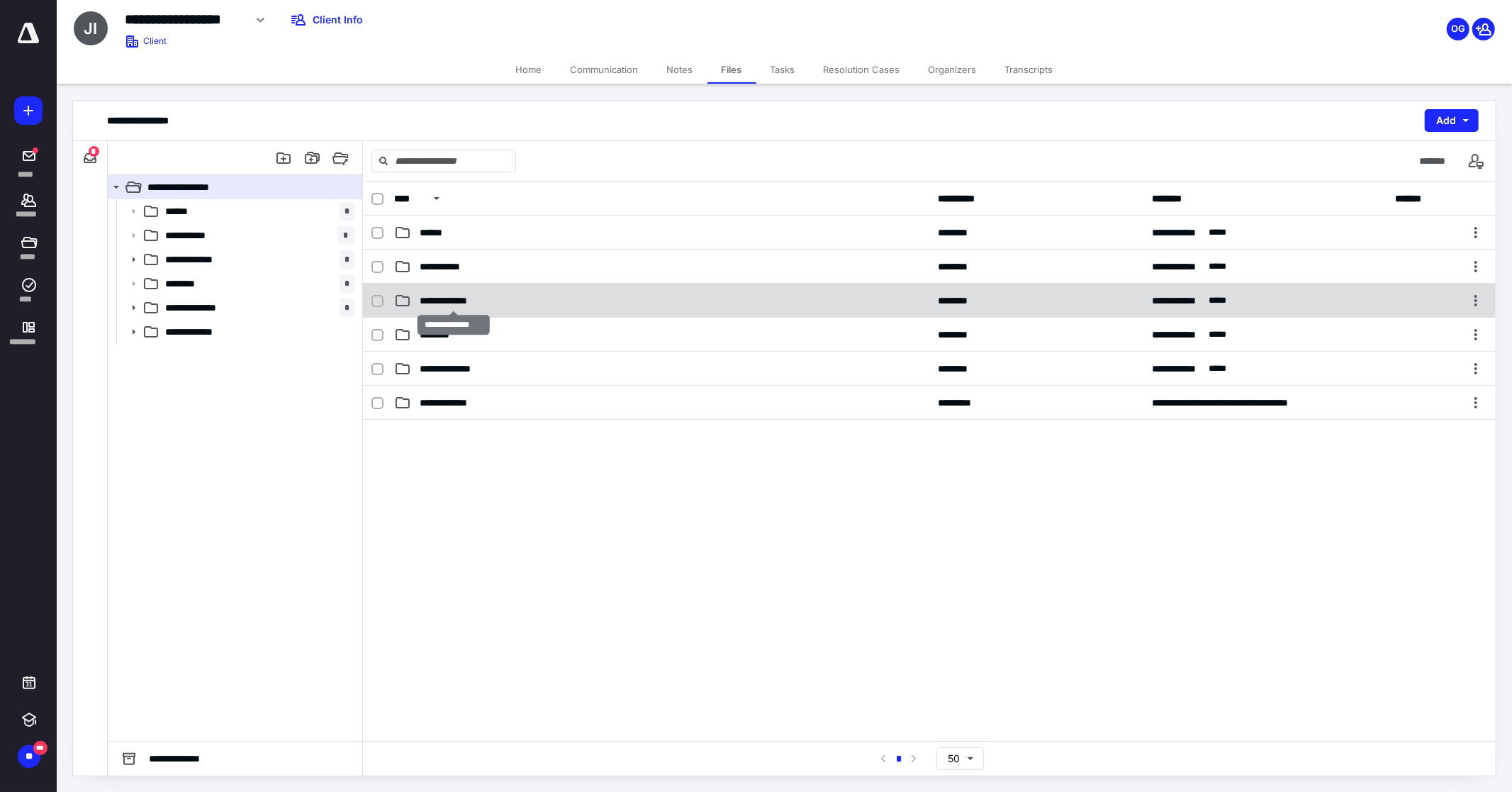 click on "**********" at bounding box center [453, 301] 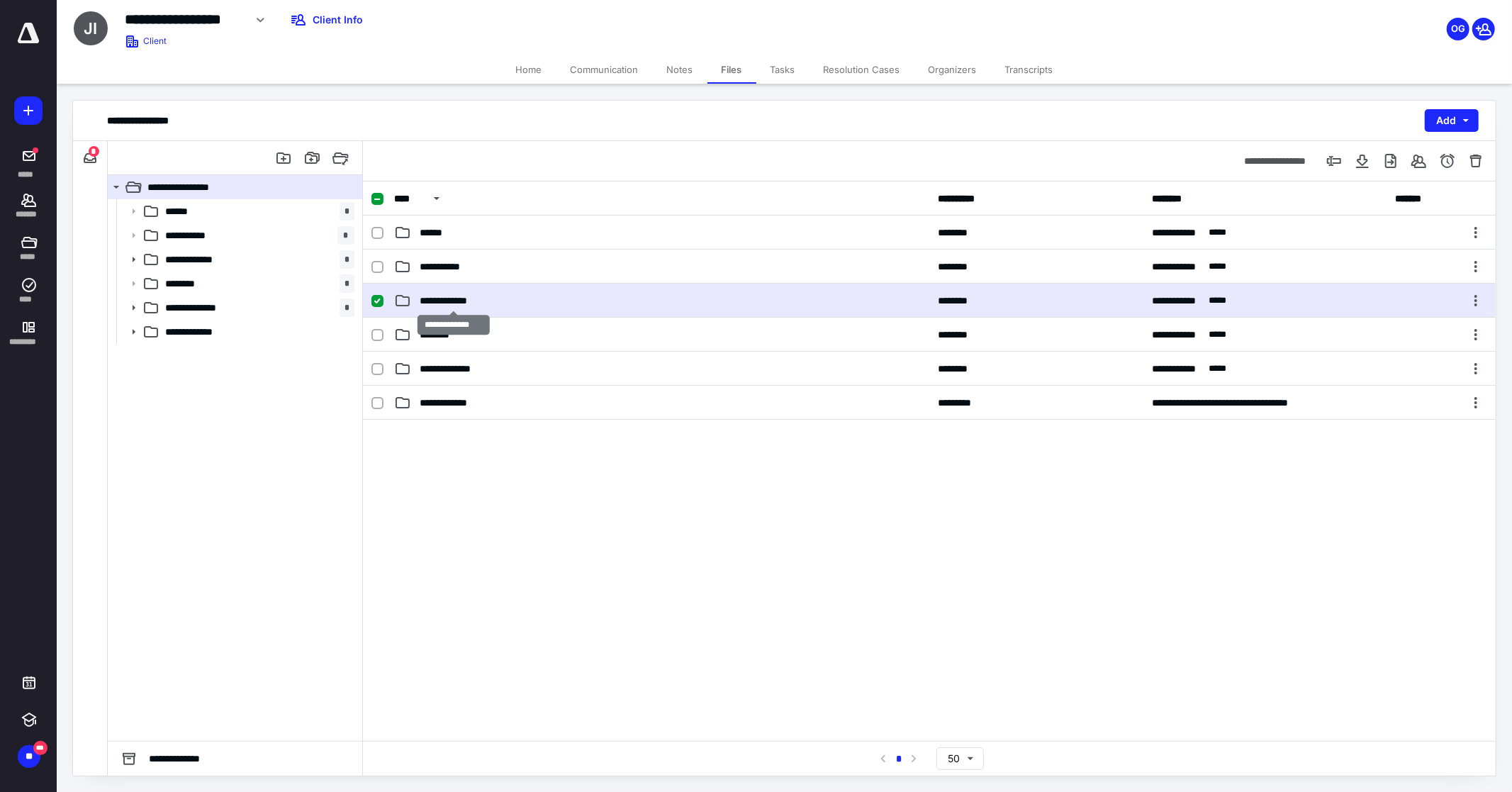 click on "**********" at bounding box center [453, 301] 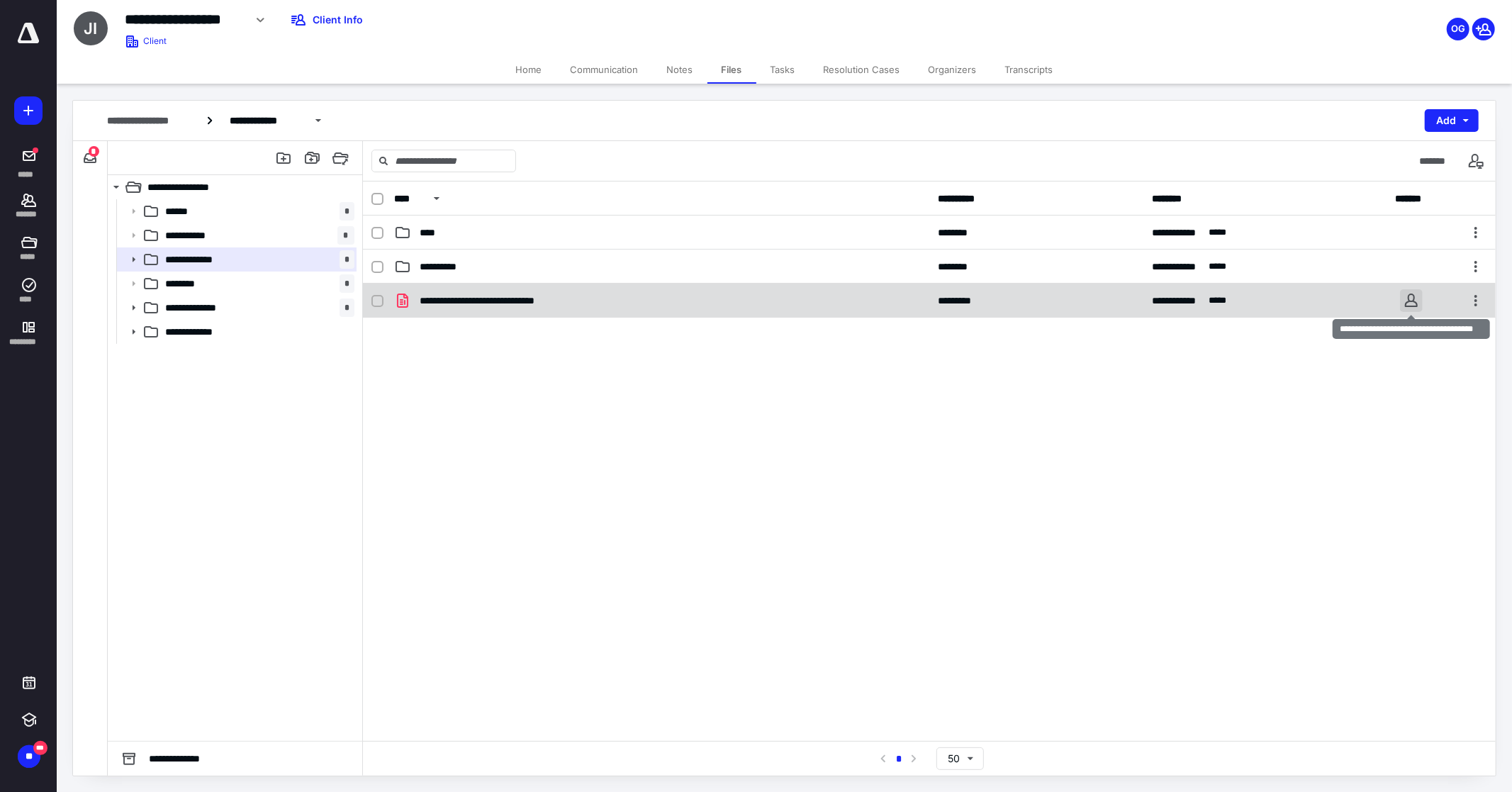 click at bounding box center (1411, 301) 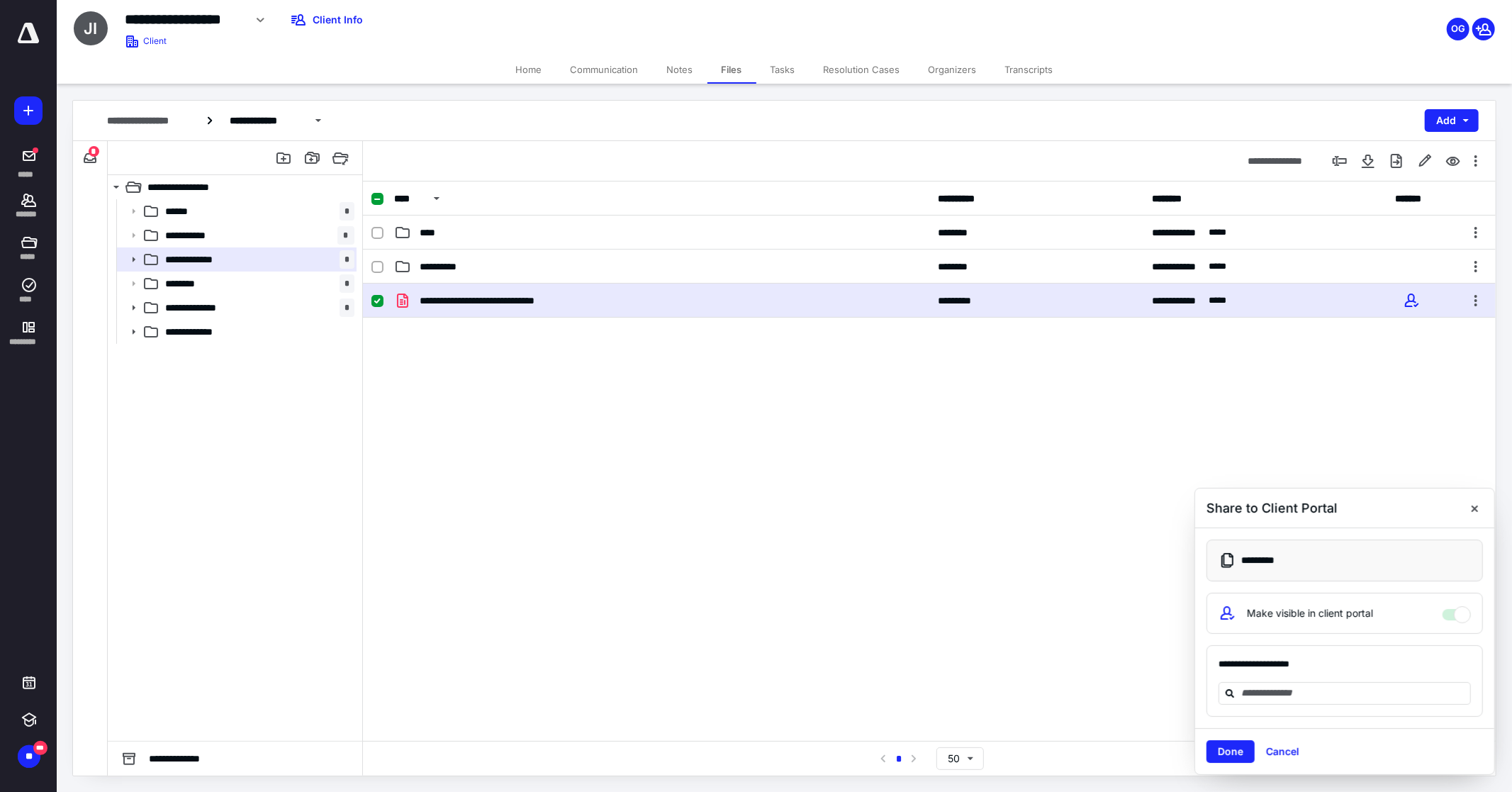 click on "**********" at bounding box center (1345, 681) 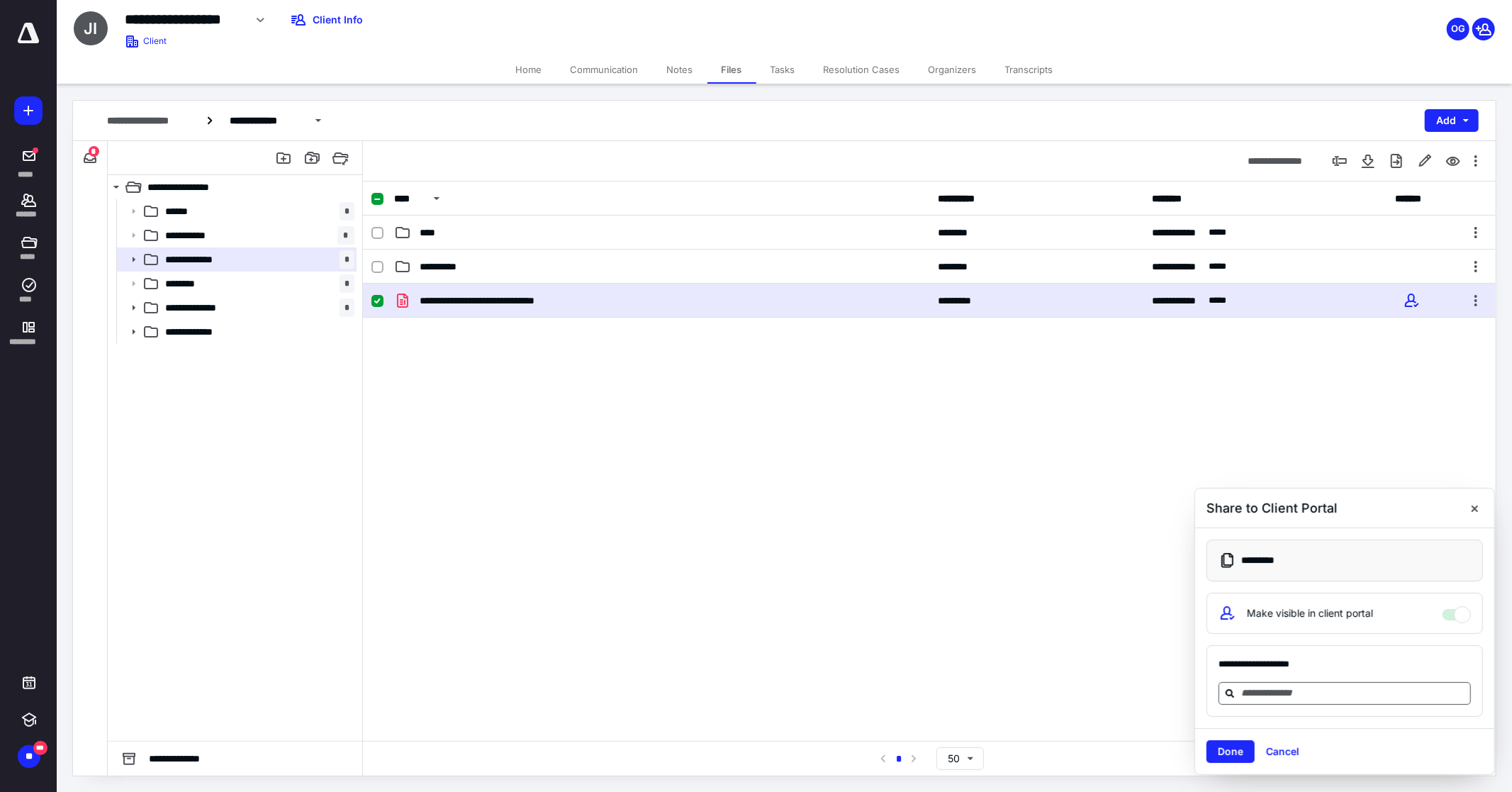 click at bounding box center (1353, 693) 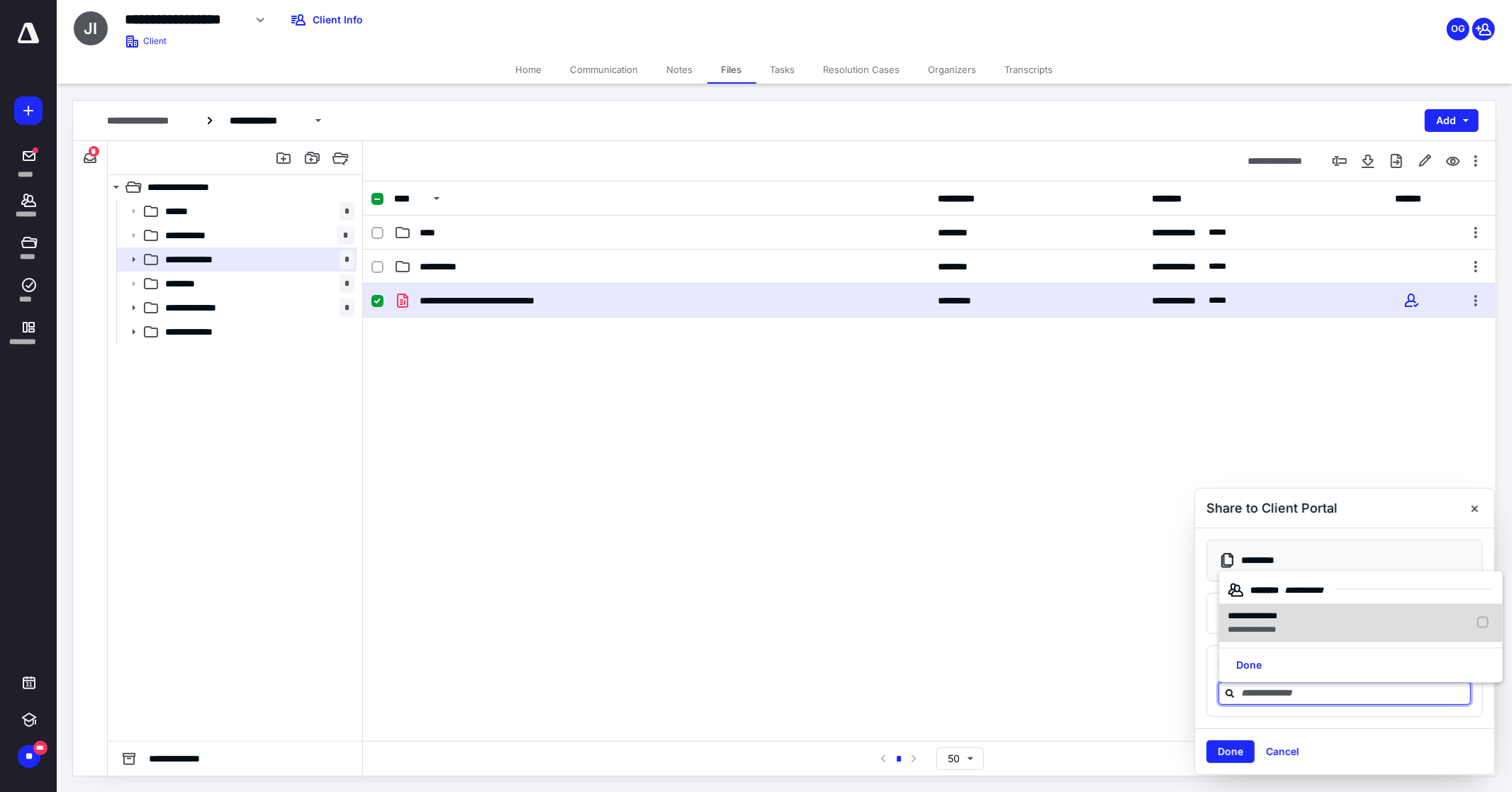 click on "**********" at bounding box center (1253, 616) 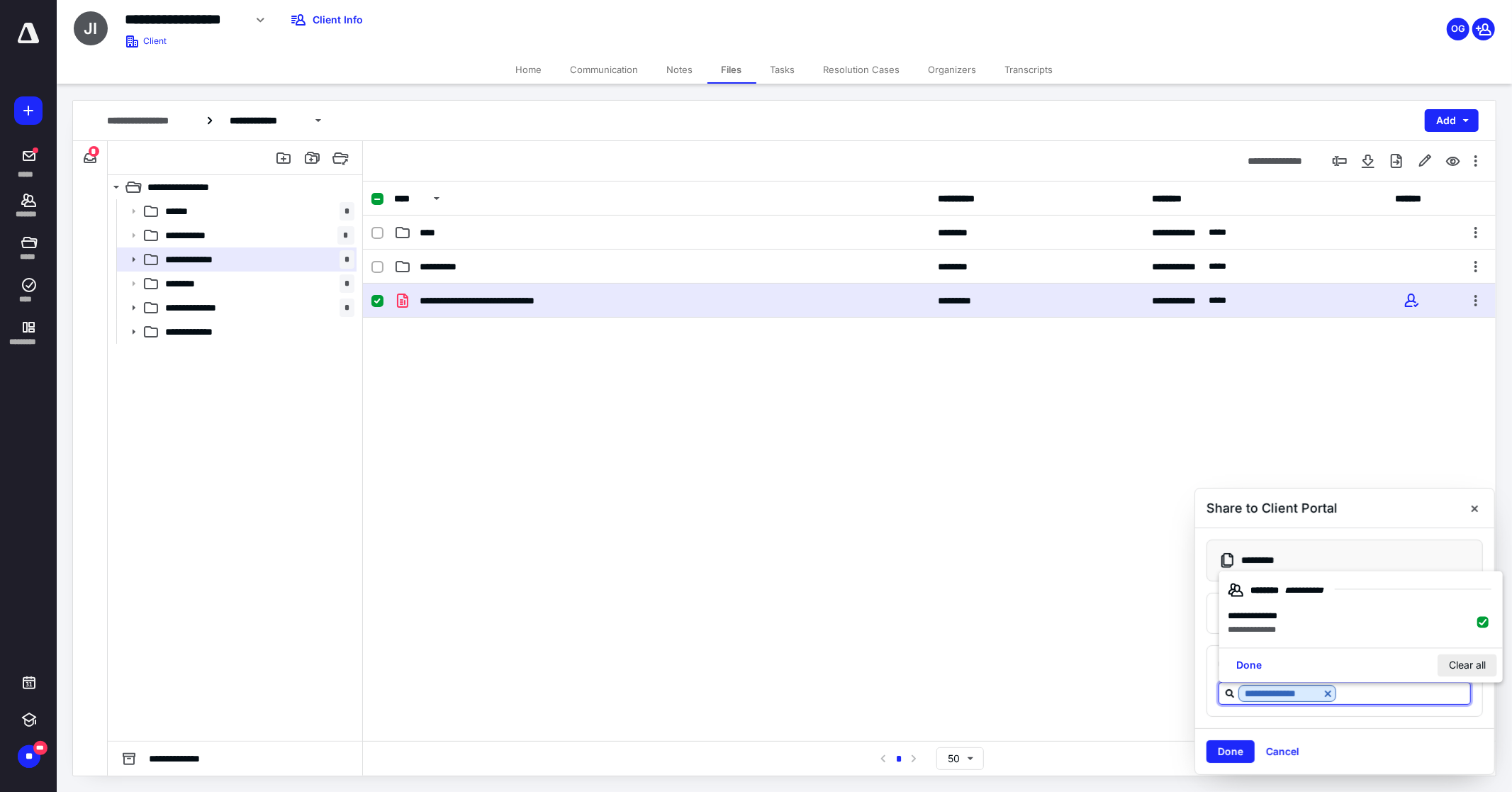 click on "Clear all" at bounding box center [1467, 665] 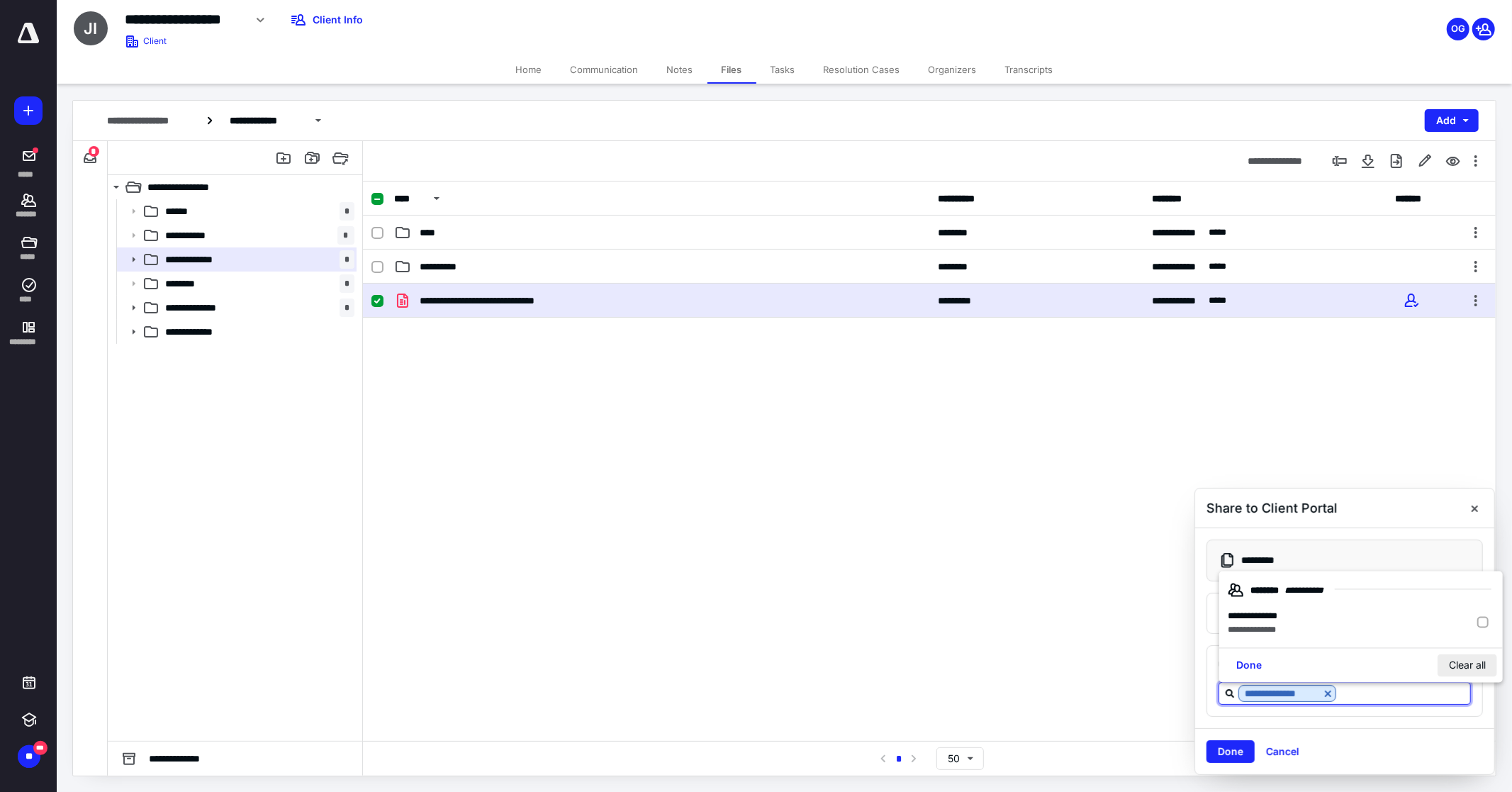 checkbox on "false" 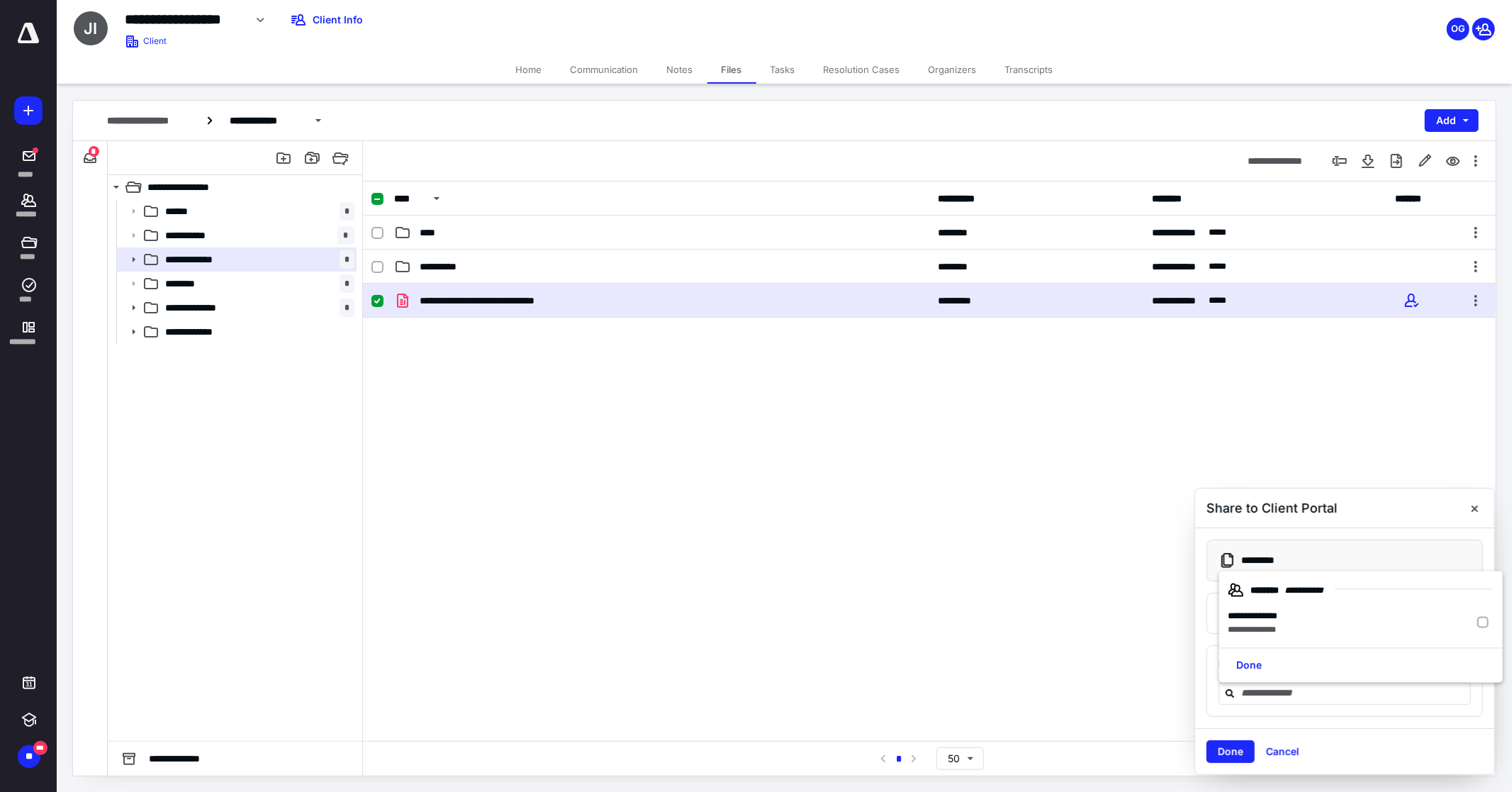 click on "Home" at bounding box center (529, 69) 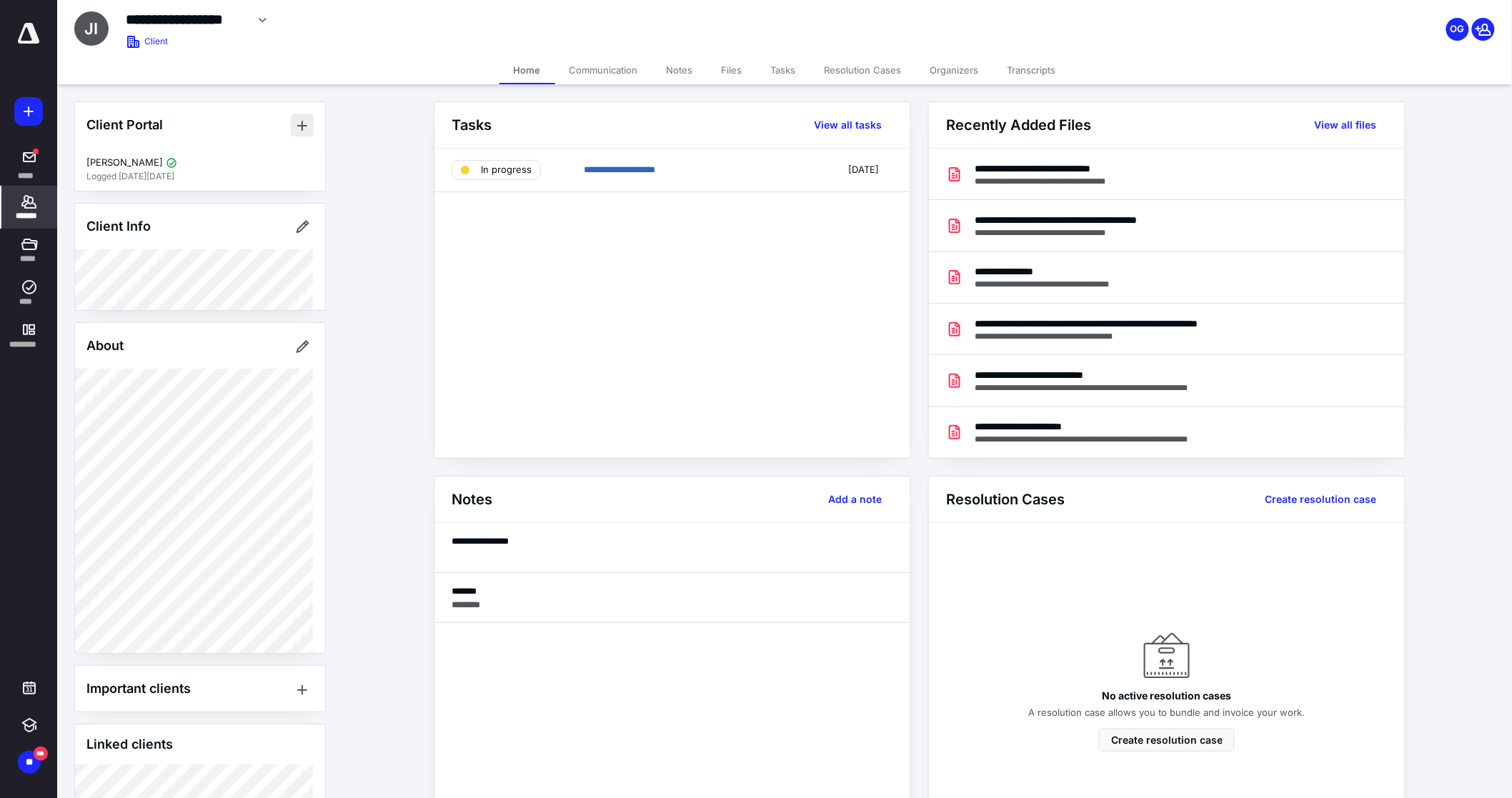 click at bounding box center (302, 125) 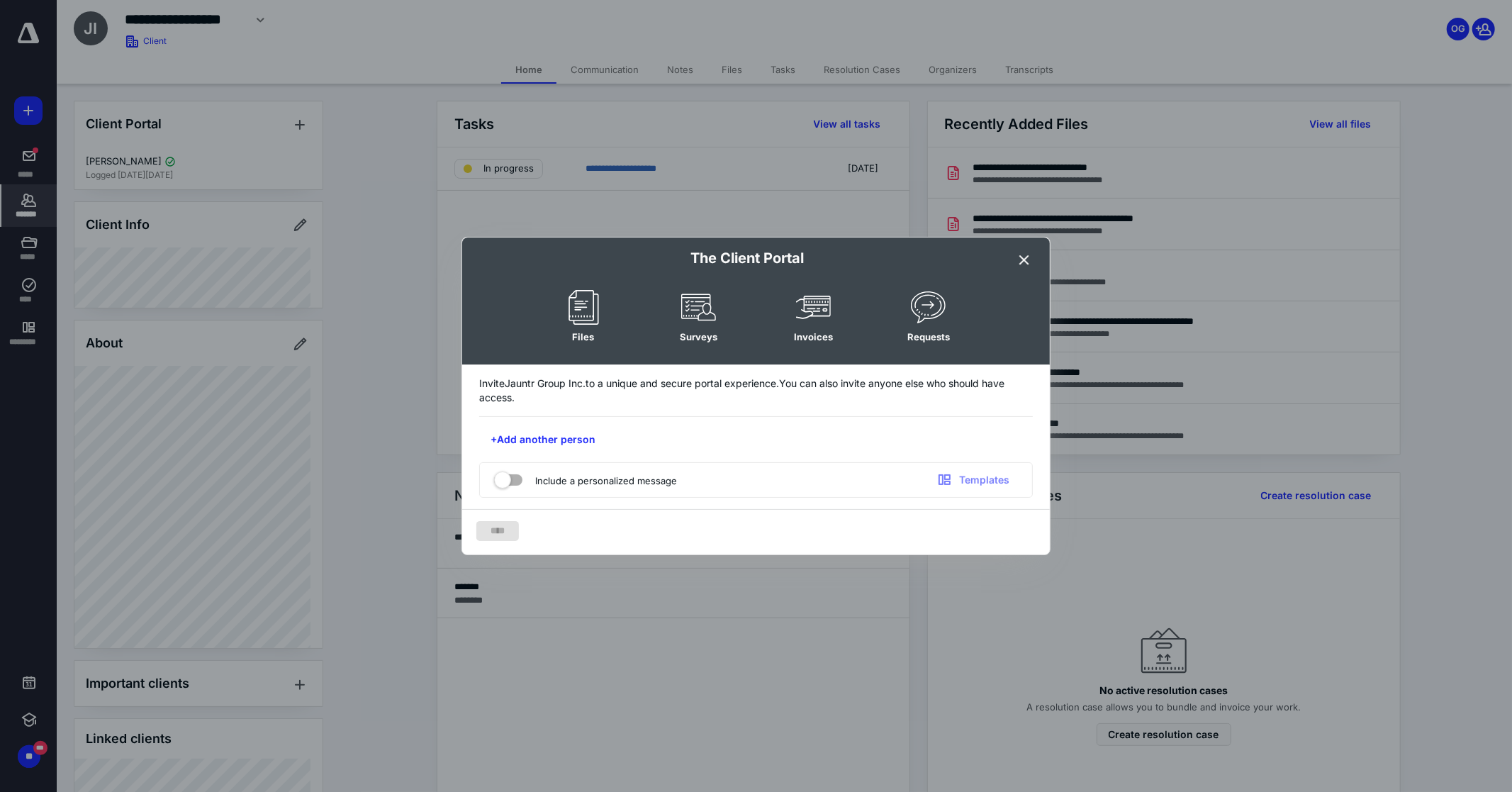 click at bounding box center [1024, 260] 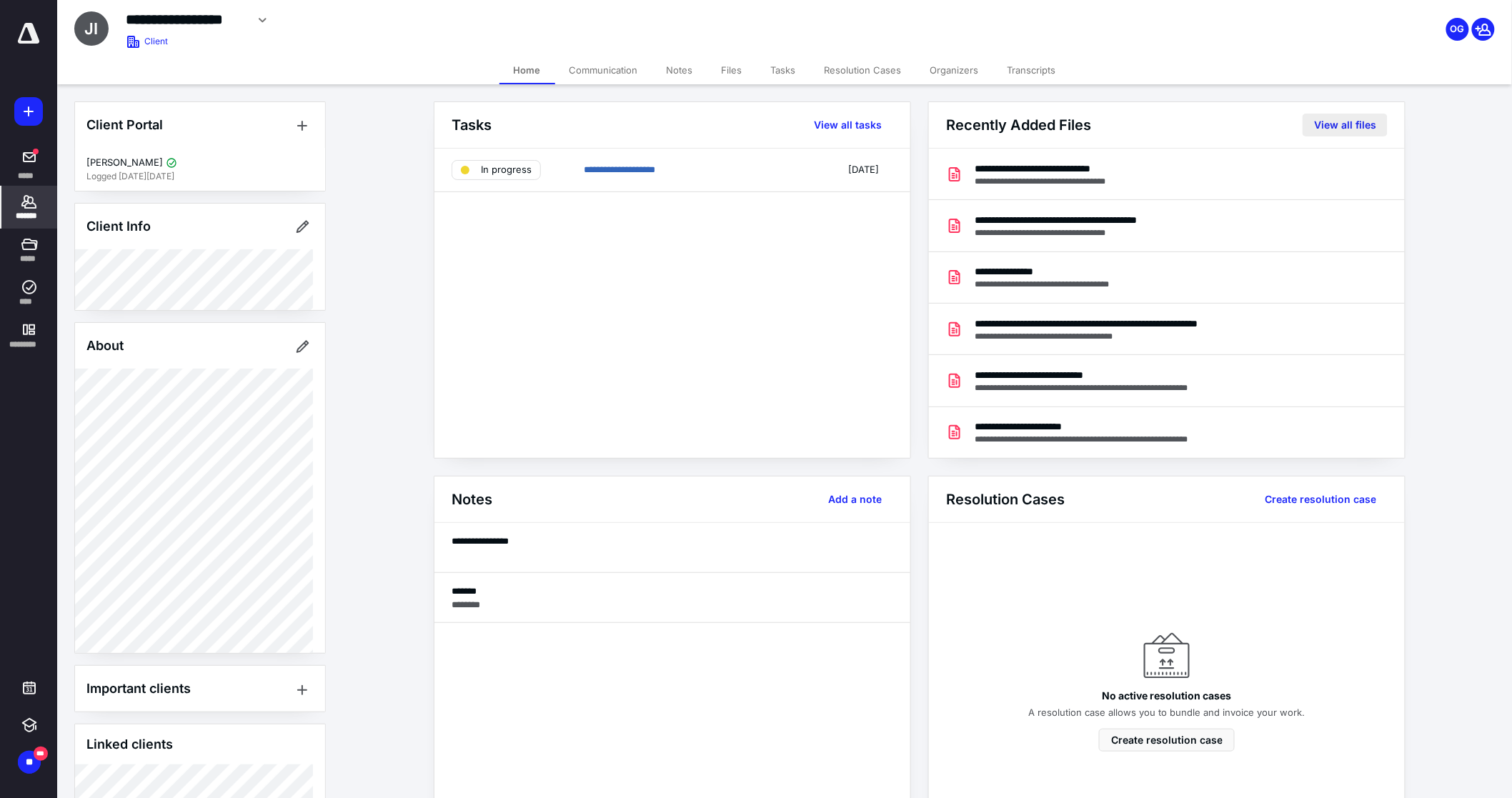 click on "View all files" at bounding box center [1345, 125] 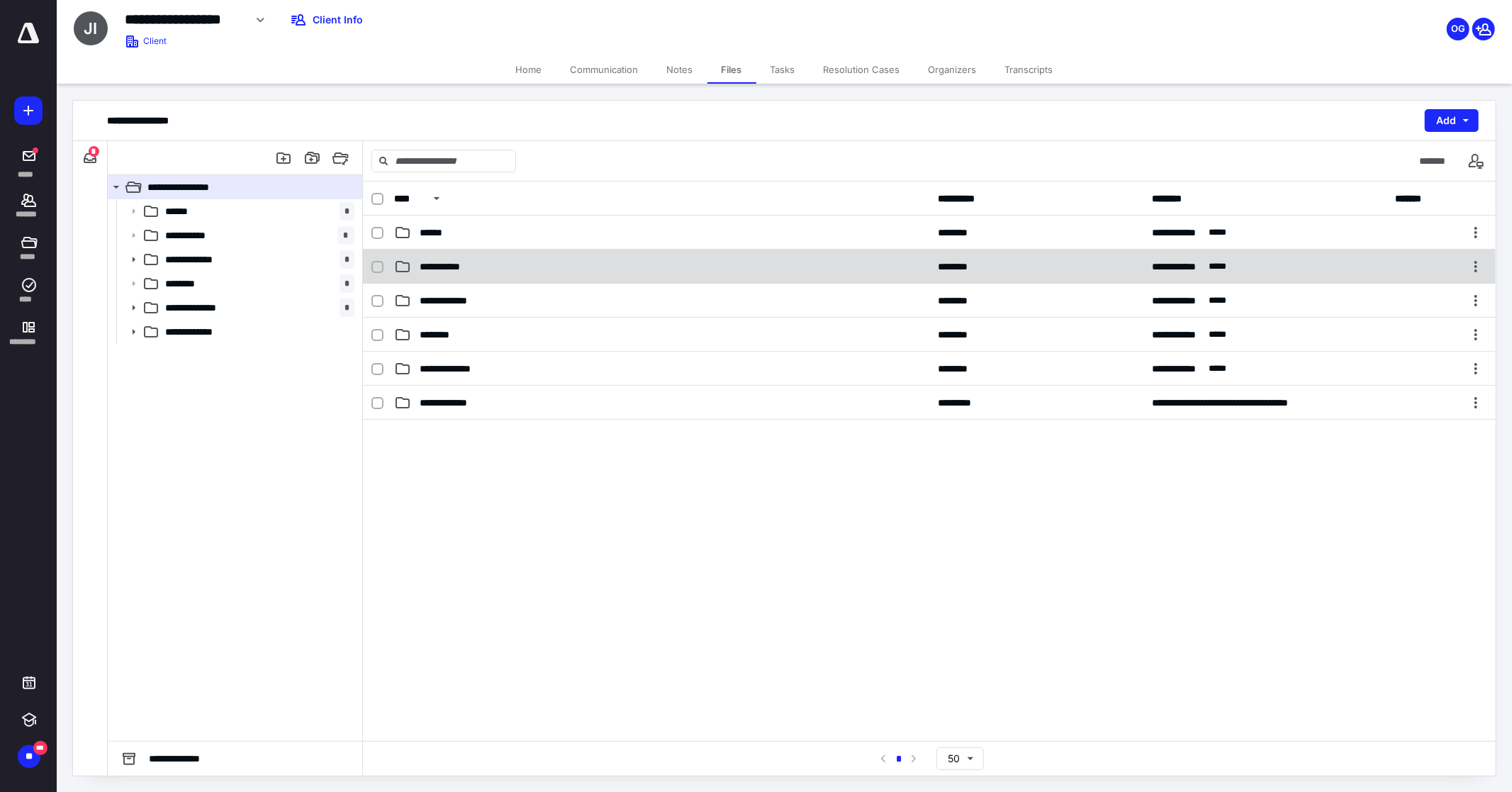 click on "**********" at bounding box center (929, 267) 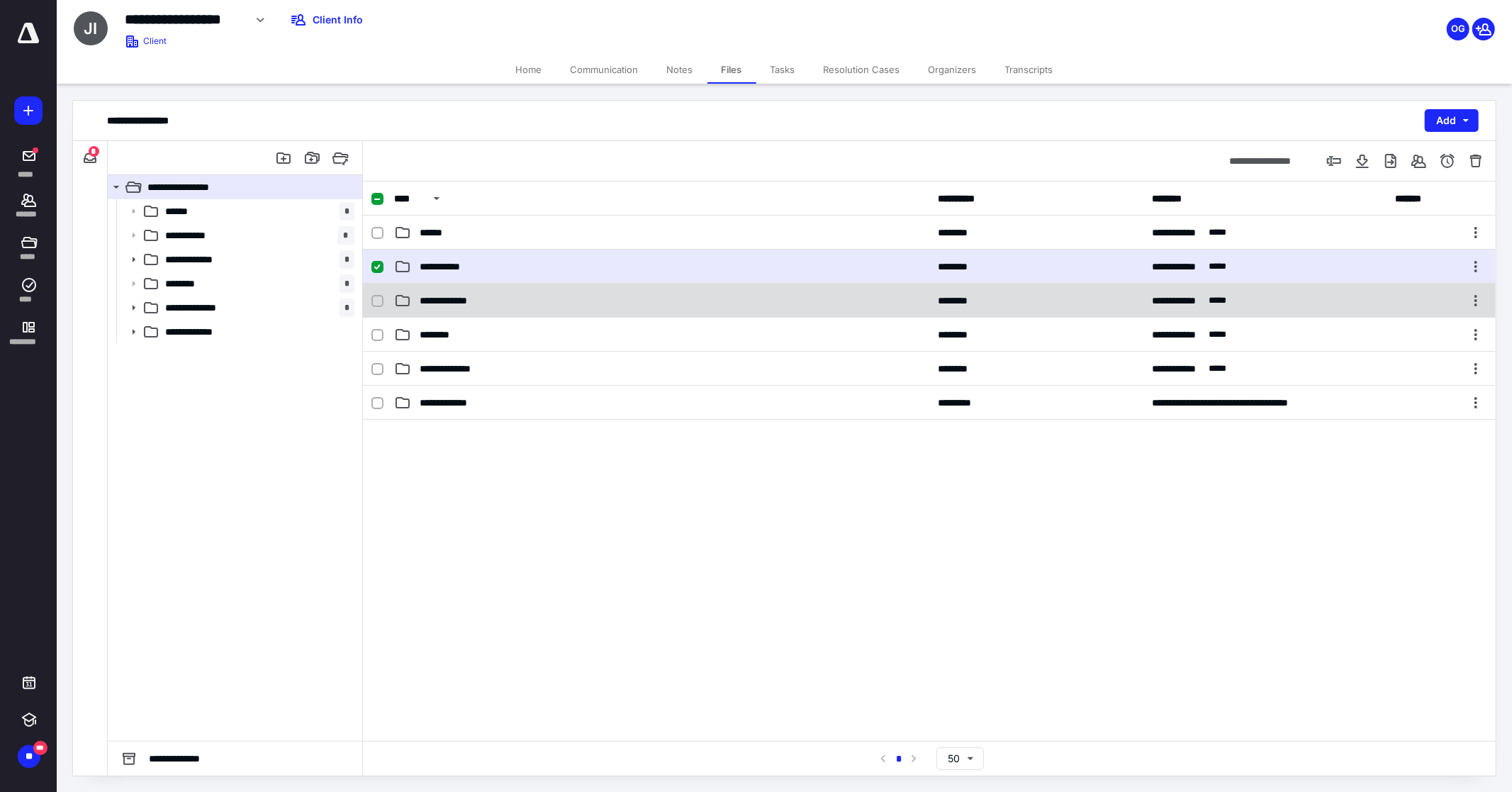 click on "**********" at bounding box center [661, 301] 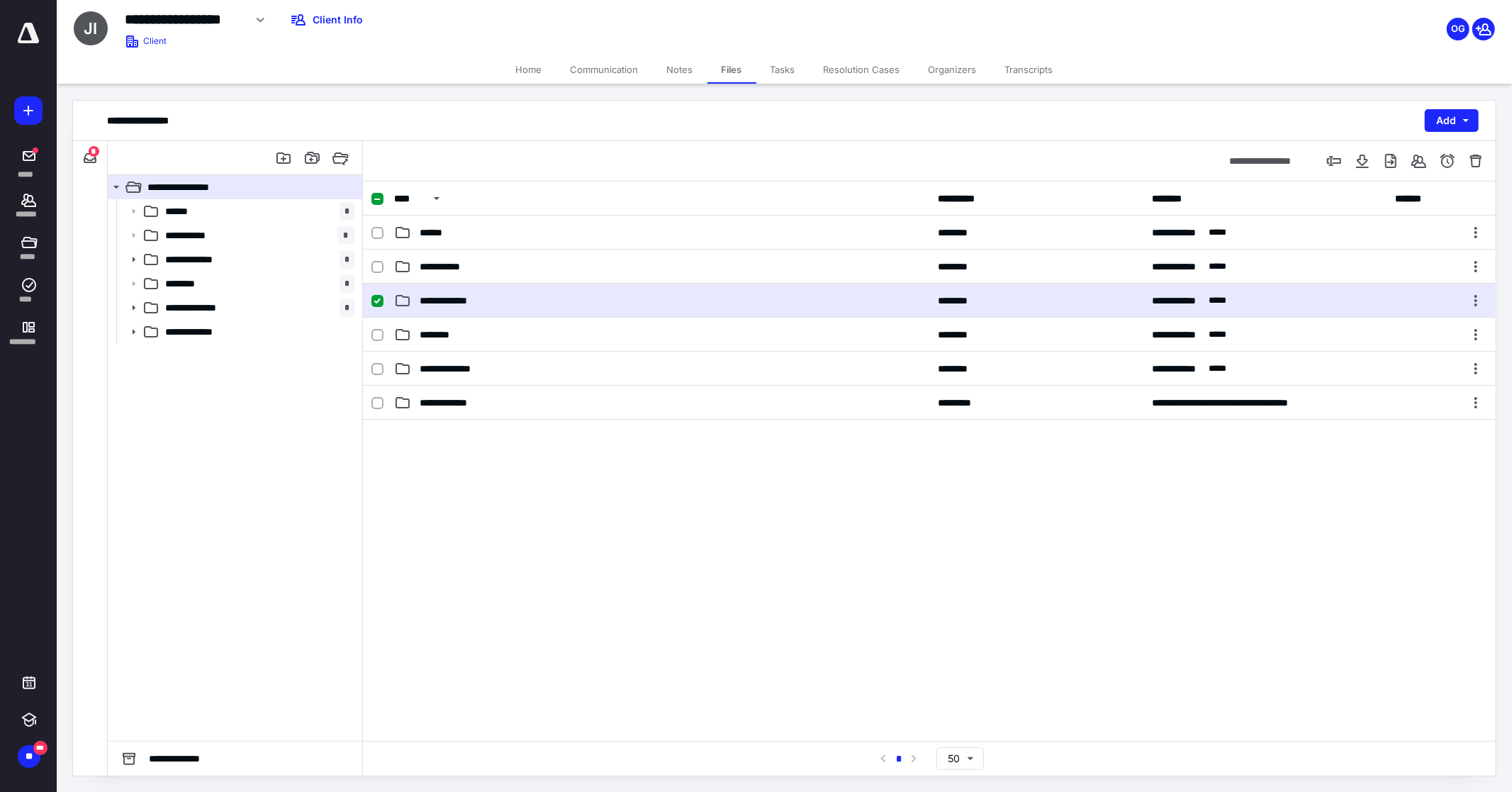 click on "**********" at bounding box center (661, 301) 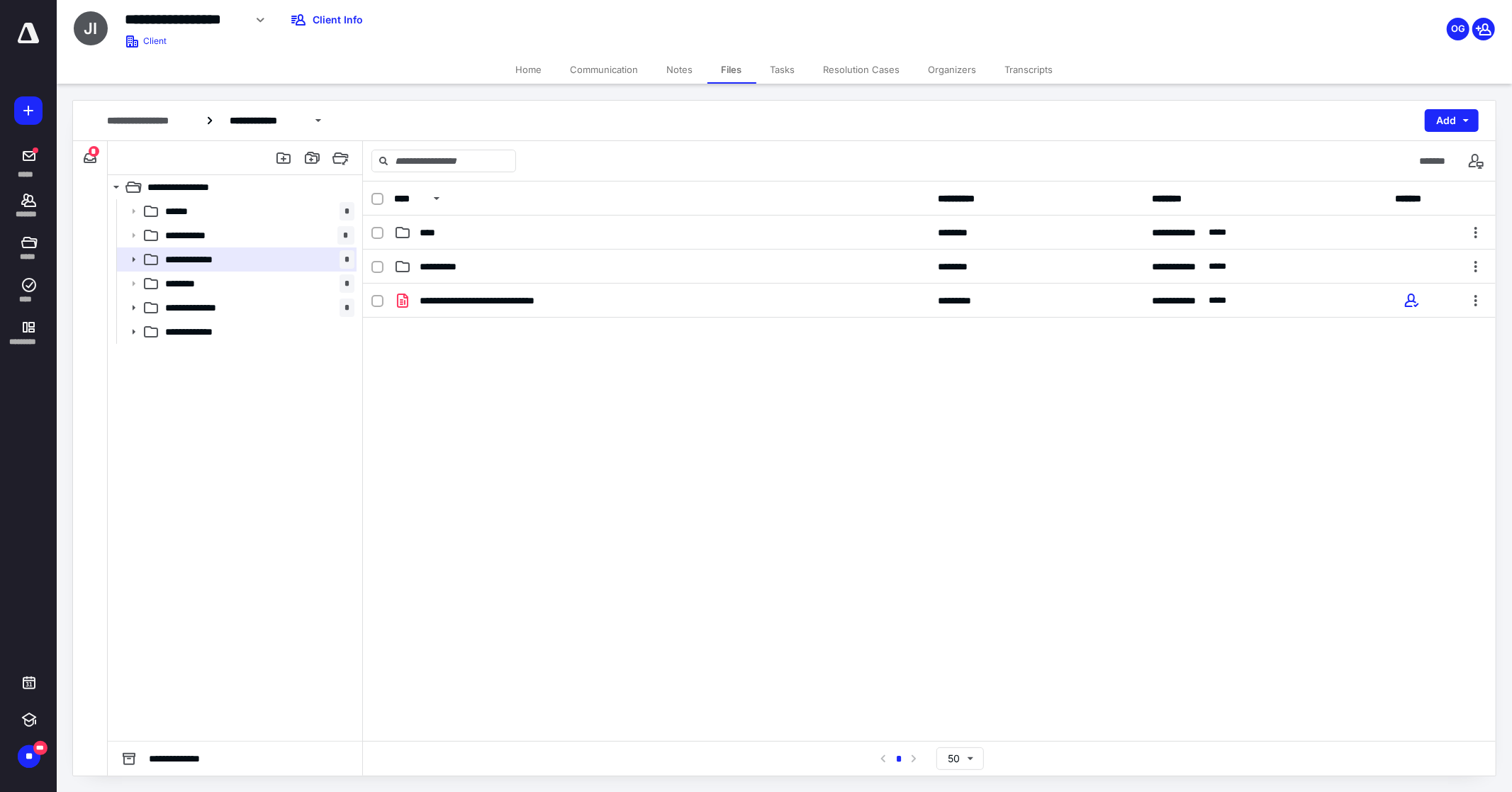click on "Home" at bounding box center (529, 69) 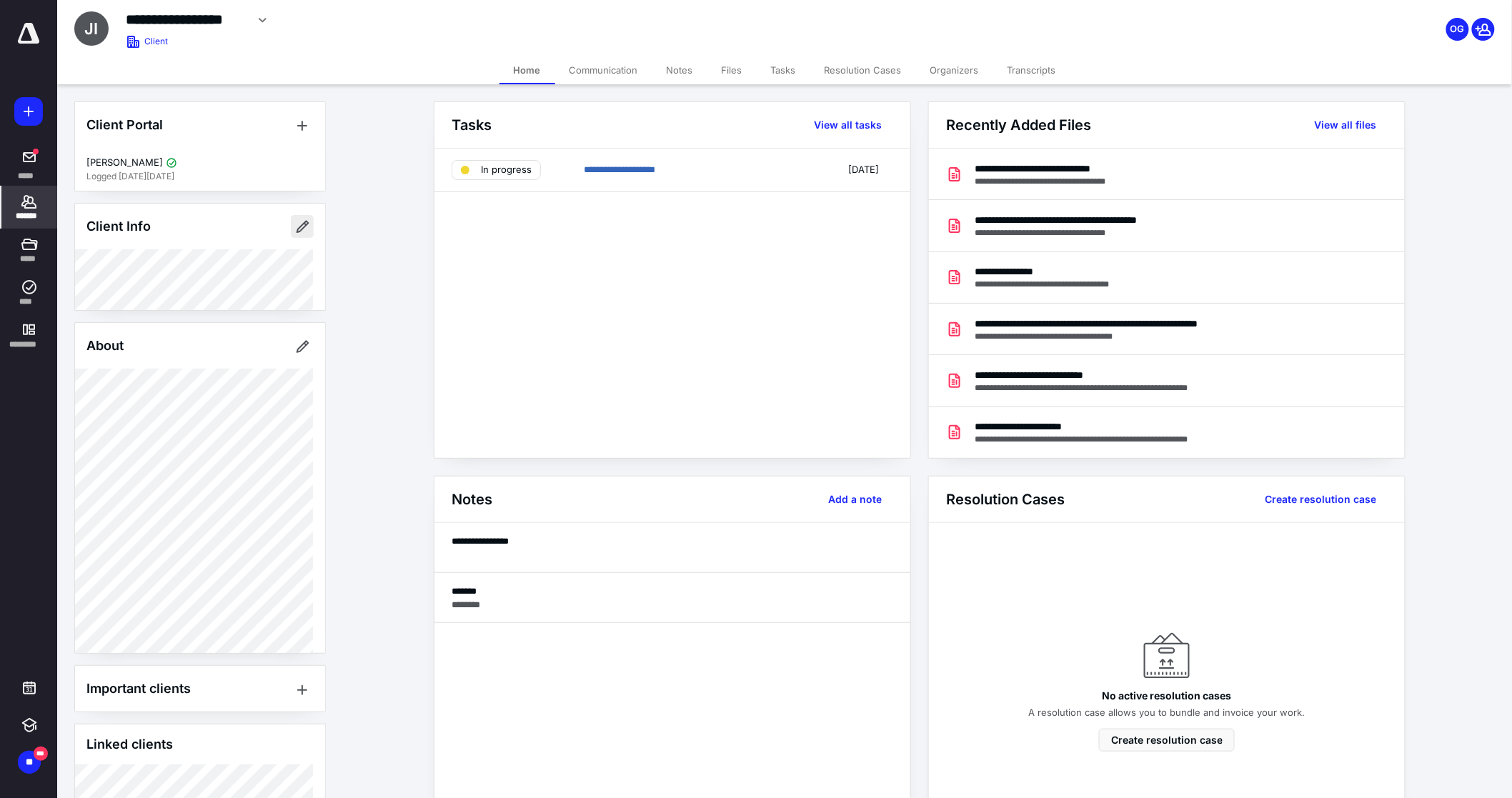click at bounding box center (302, 226) 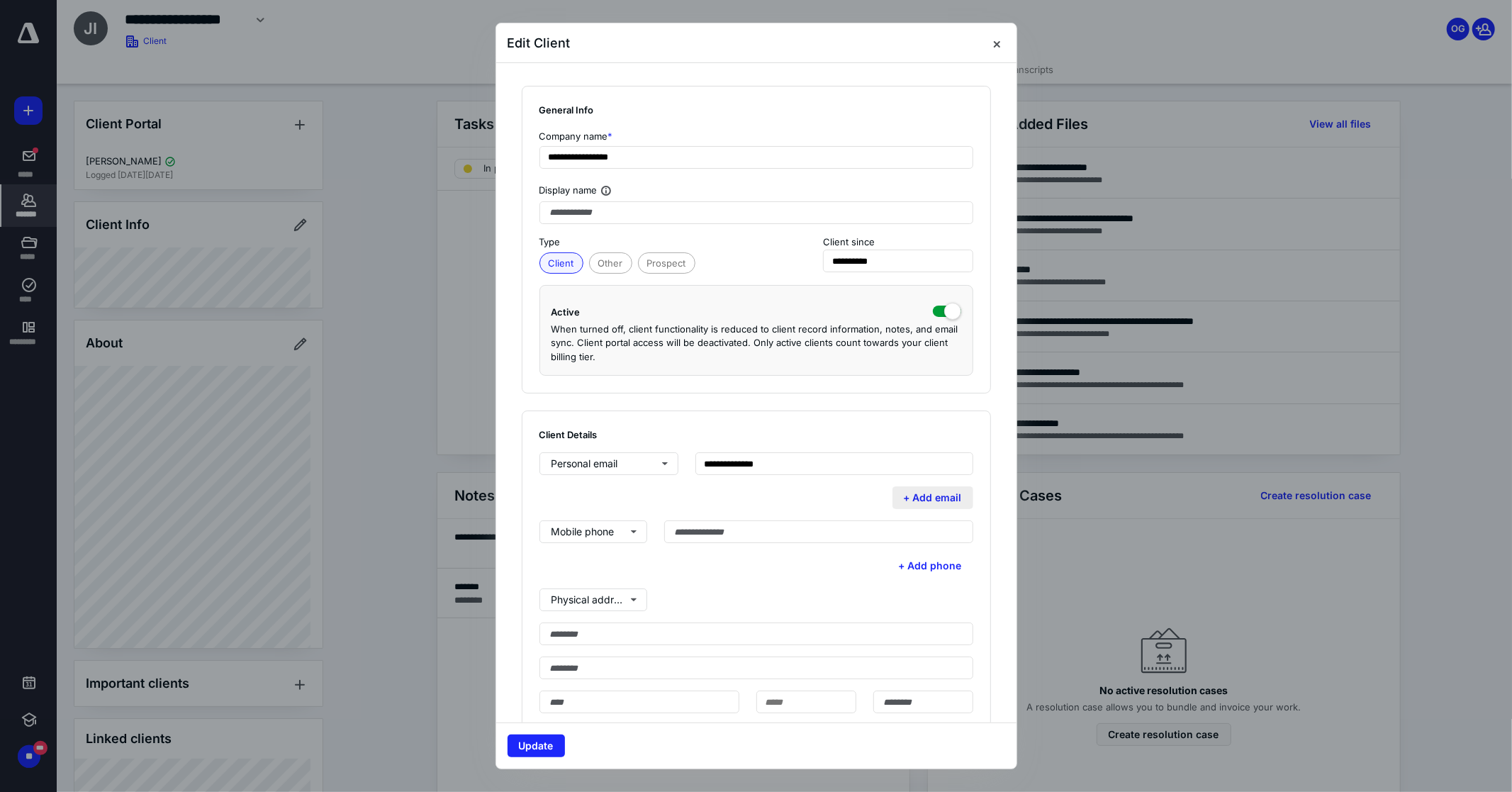 click on "+ Add email" at bounding box center (933, 498) 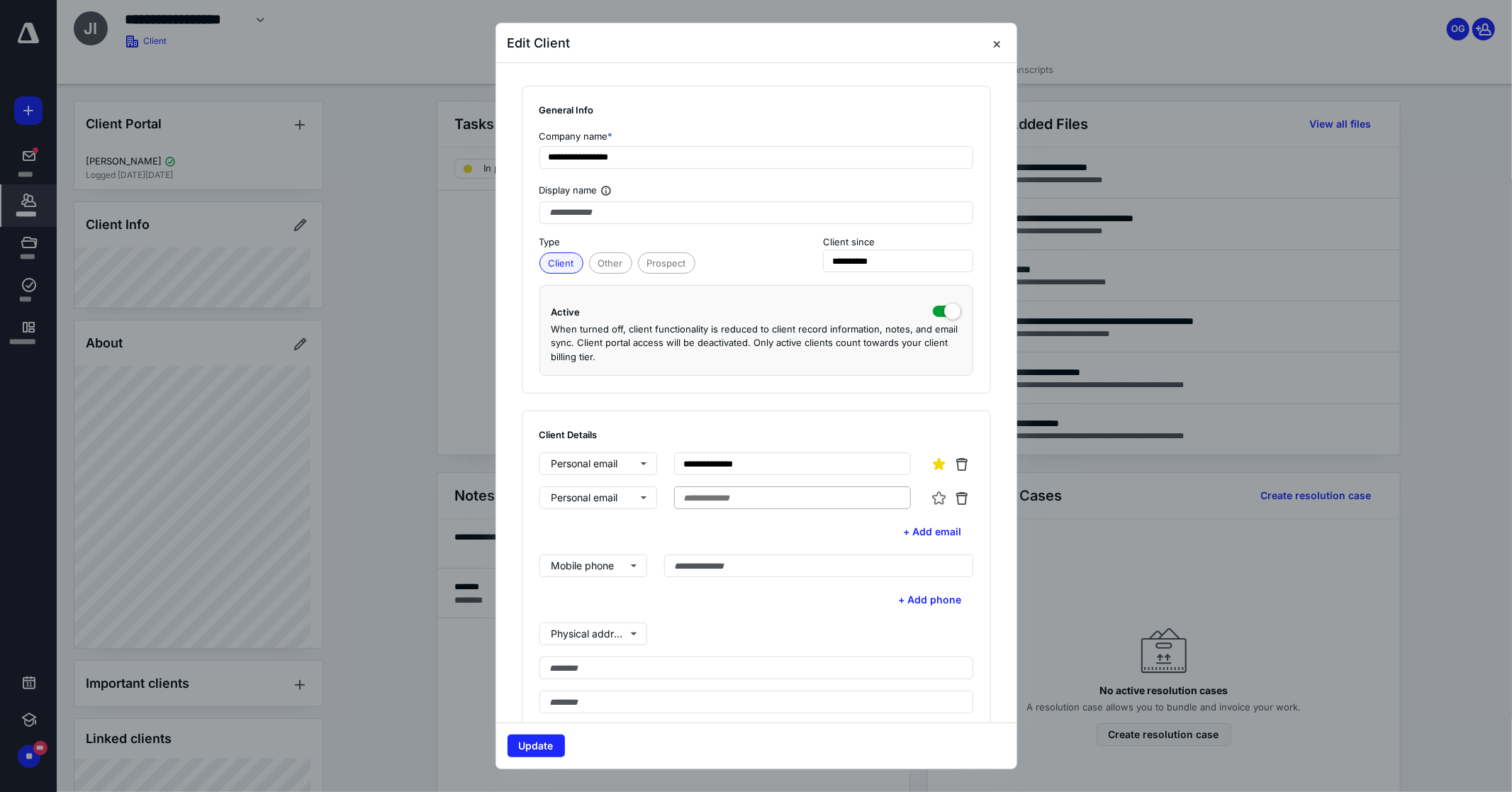 drag, startPoint x: 785, startPoint y: 503, endPoint x: 792, endPoint y: 497, distance: 9.219544 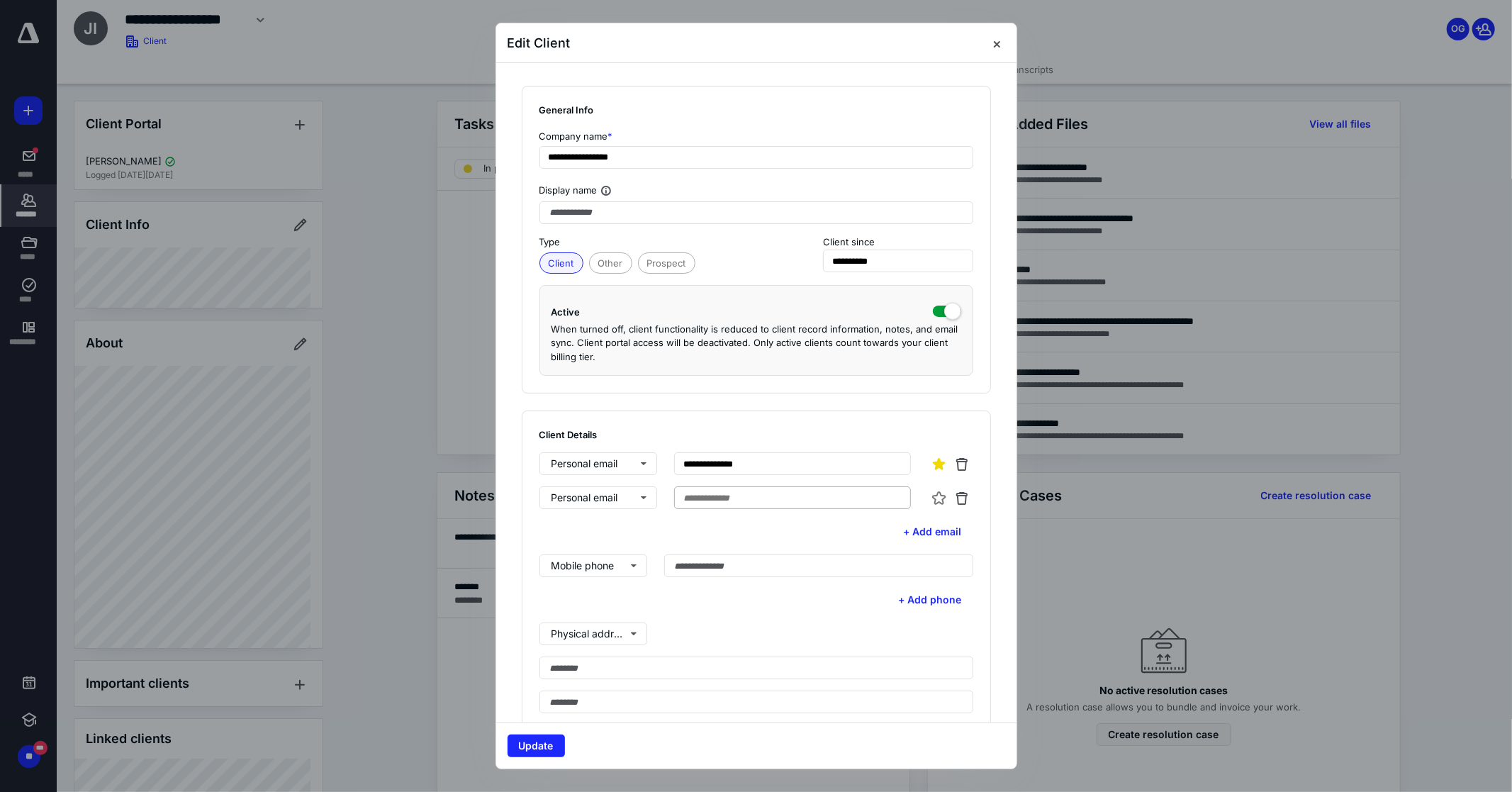 click at bounding box center (792, 498) 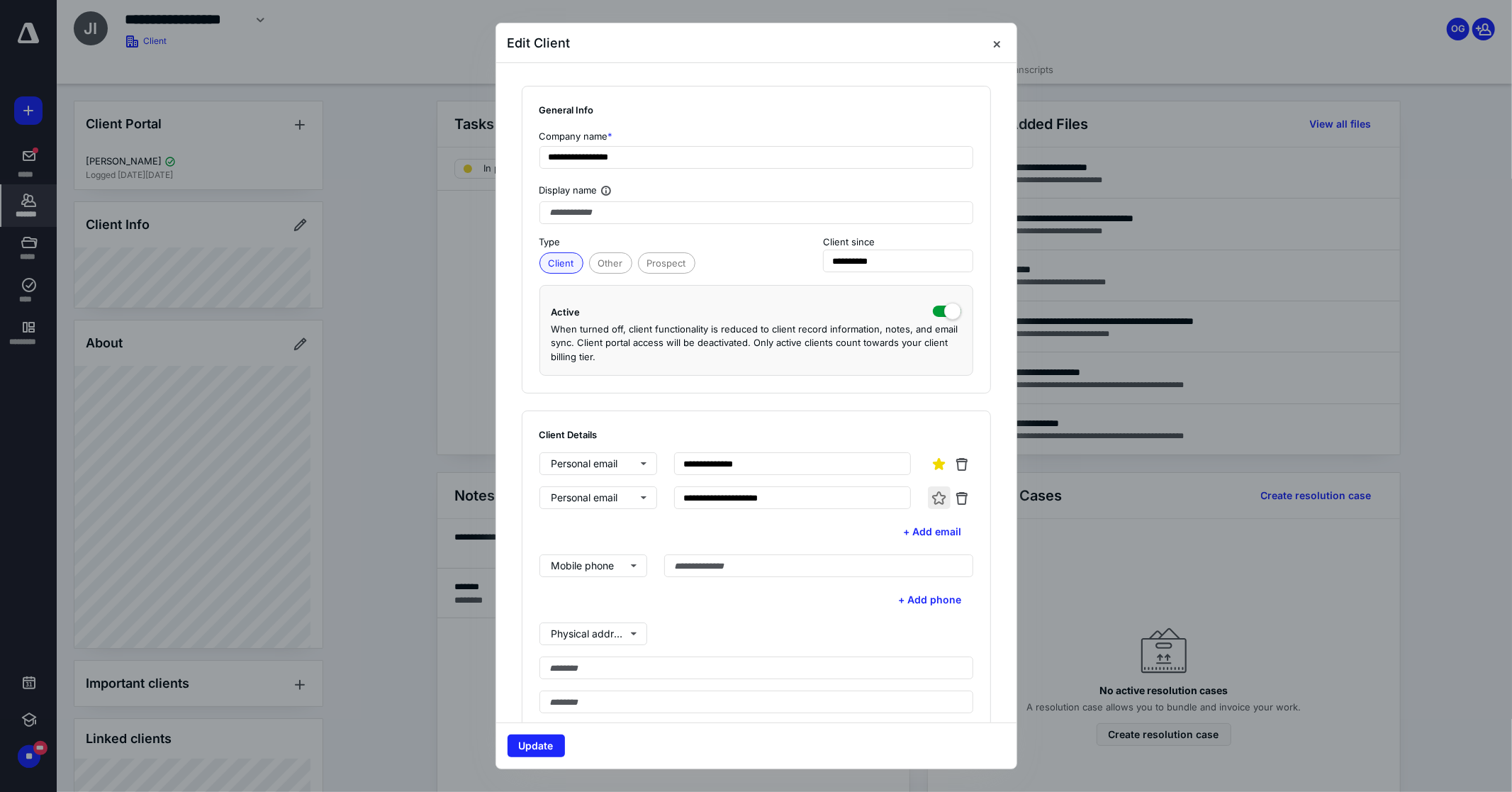 type on "**********" 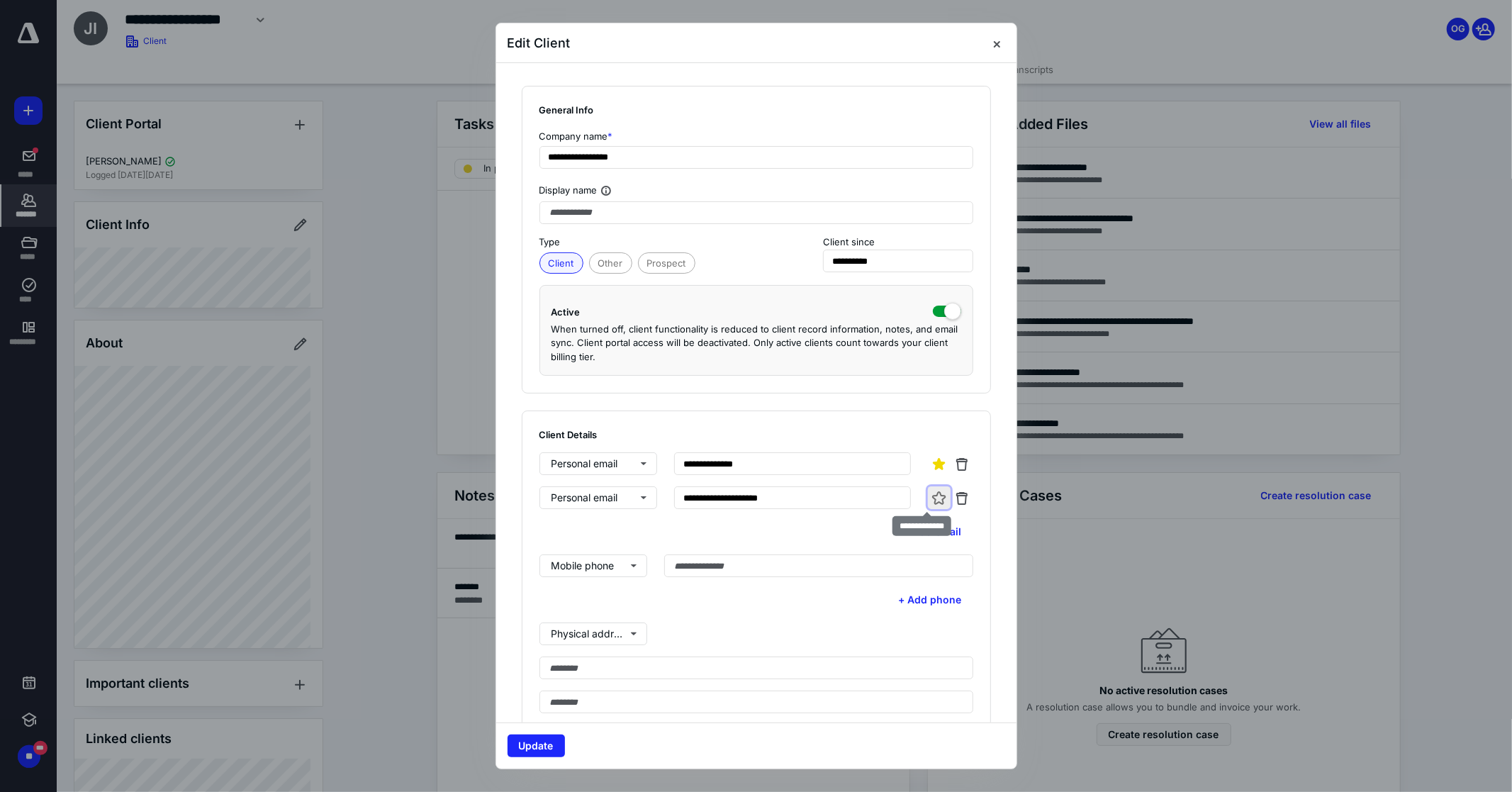 click at bounding box center (939, 498) 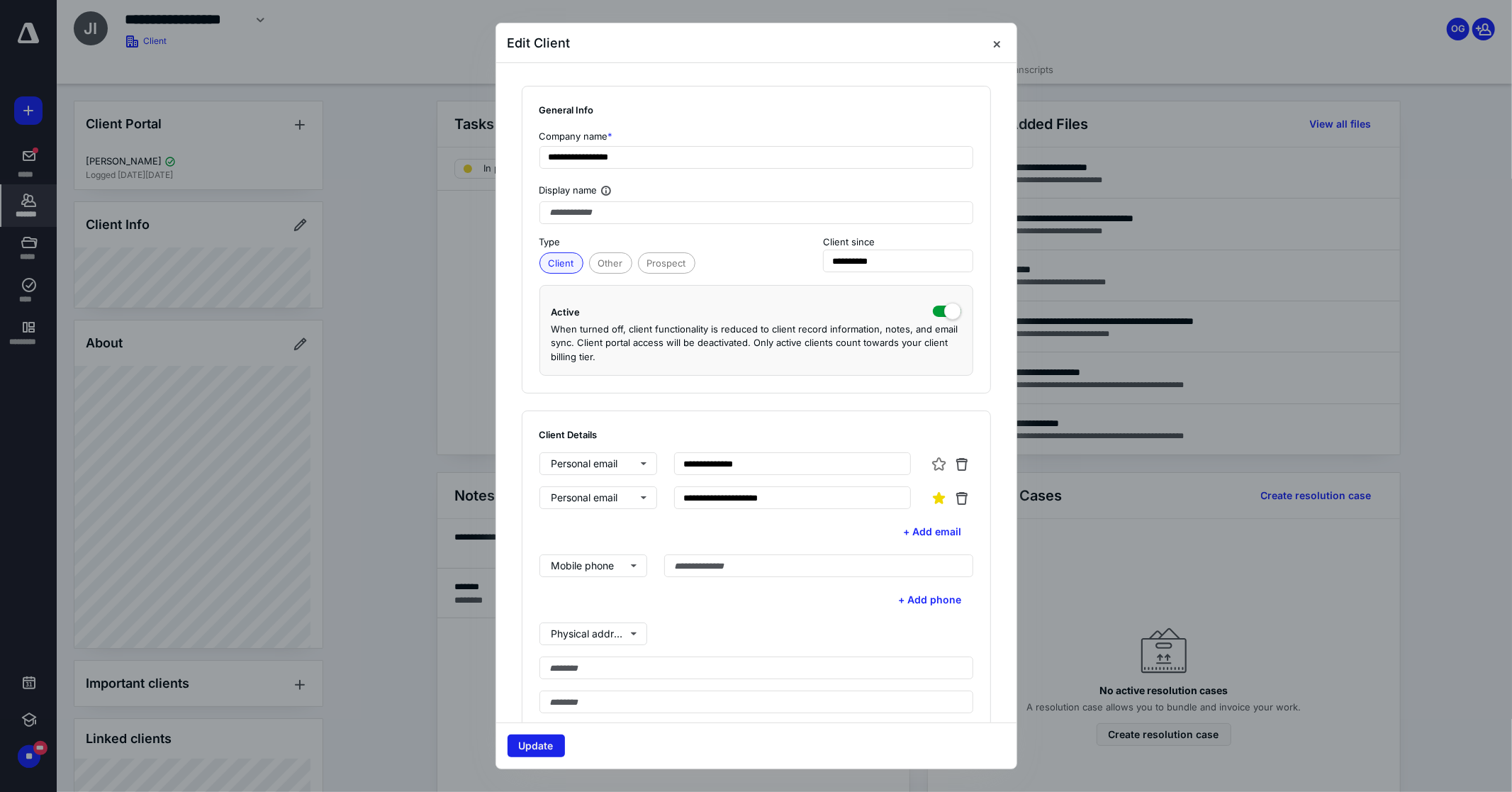 click on "Update" at bounding box center (536, 746) 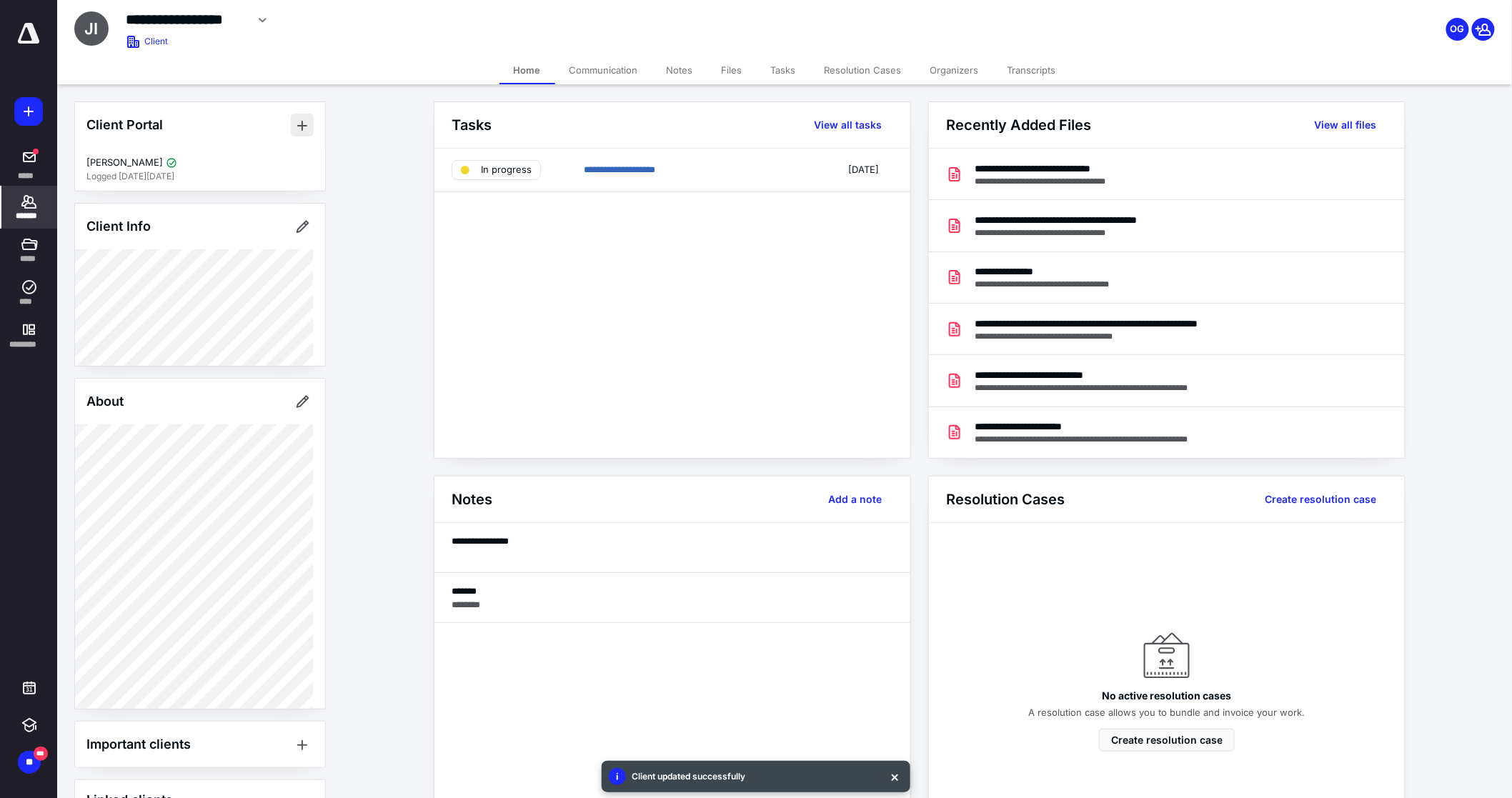 click at bounding box center (302, 125) 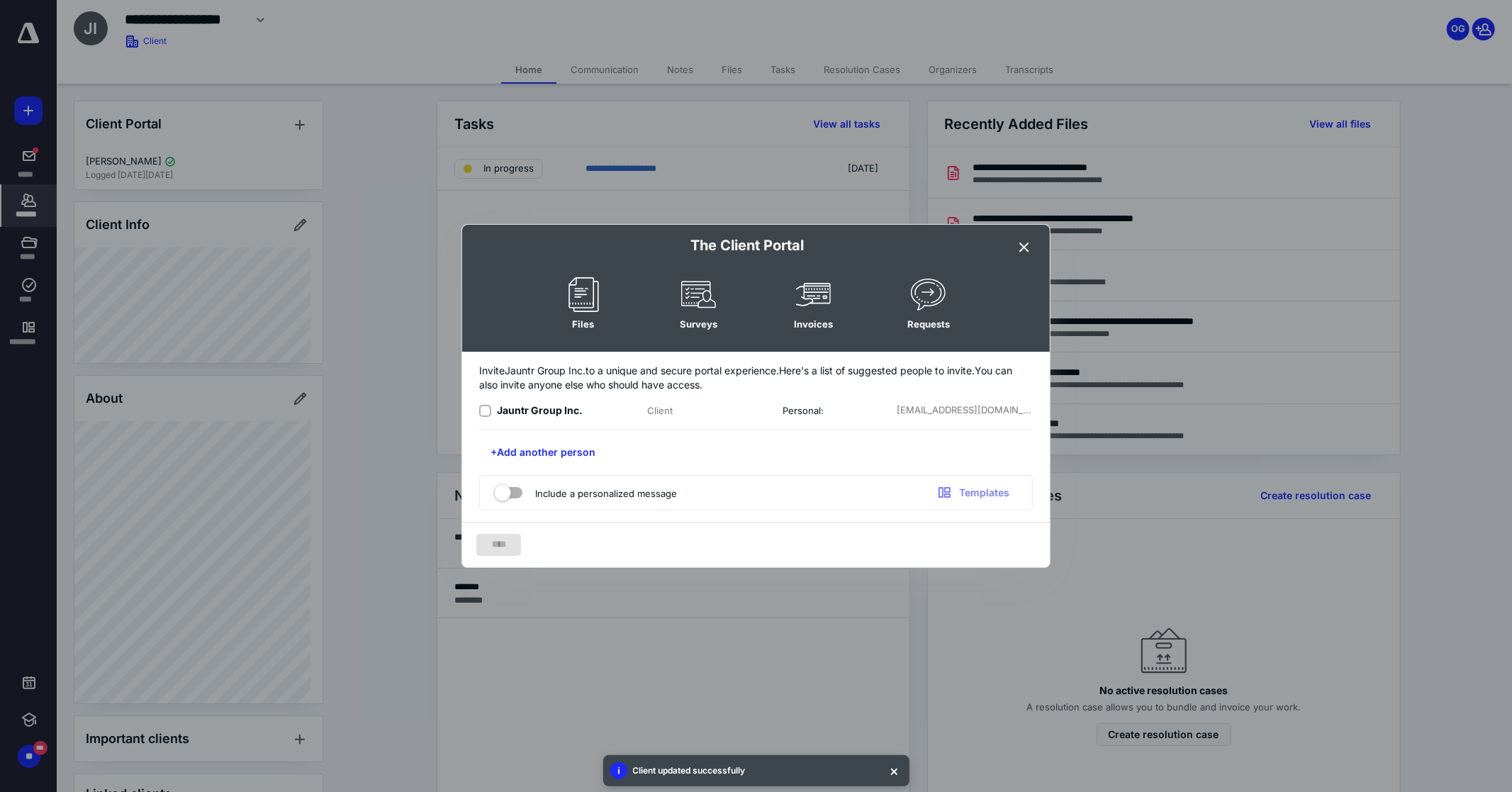 click 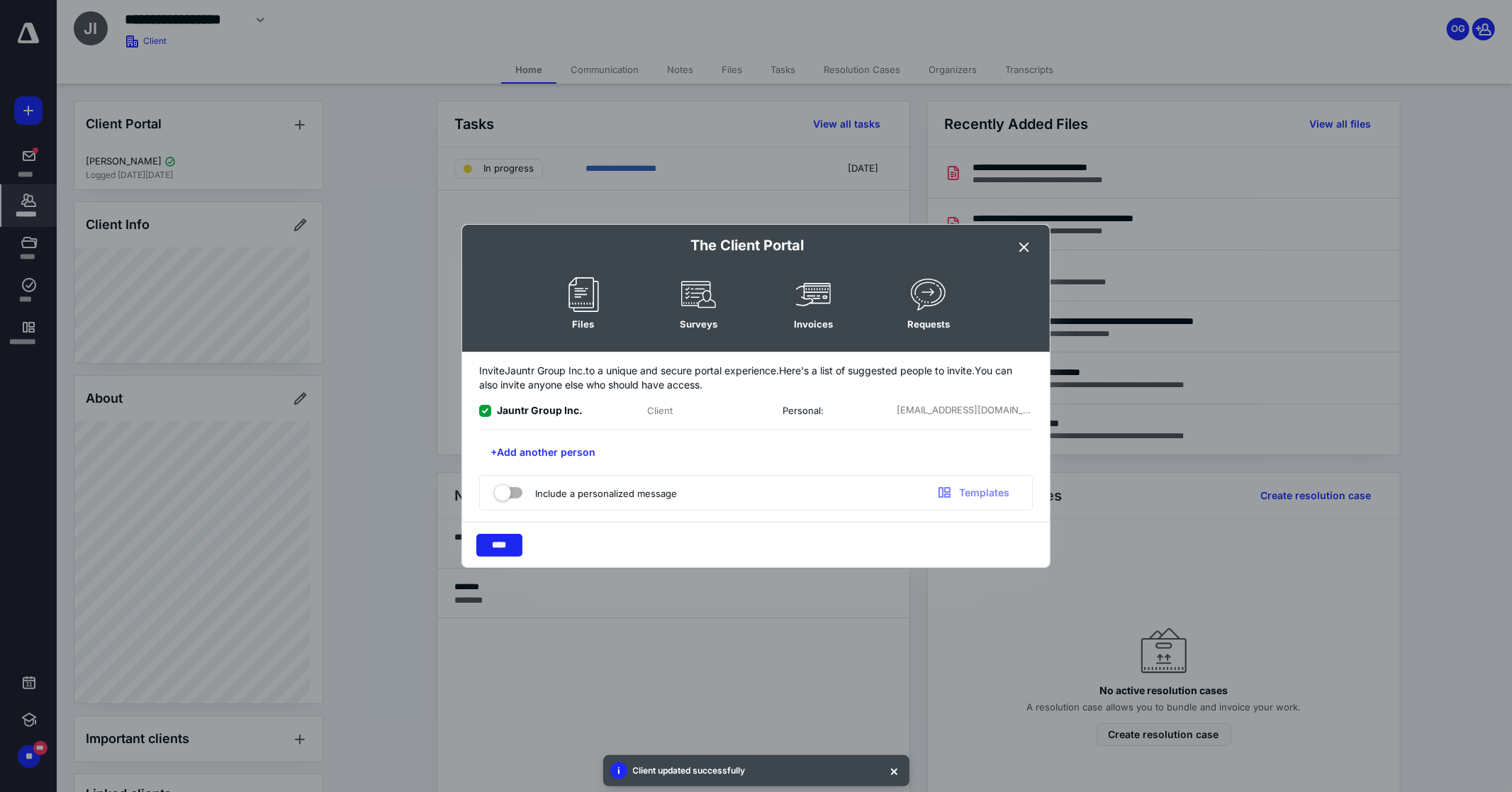 click on "****" at bounding box center (499, 545) 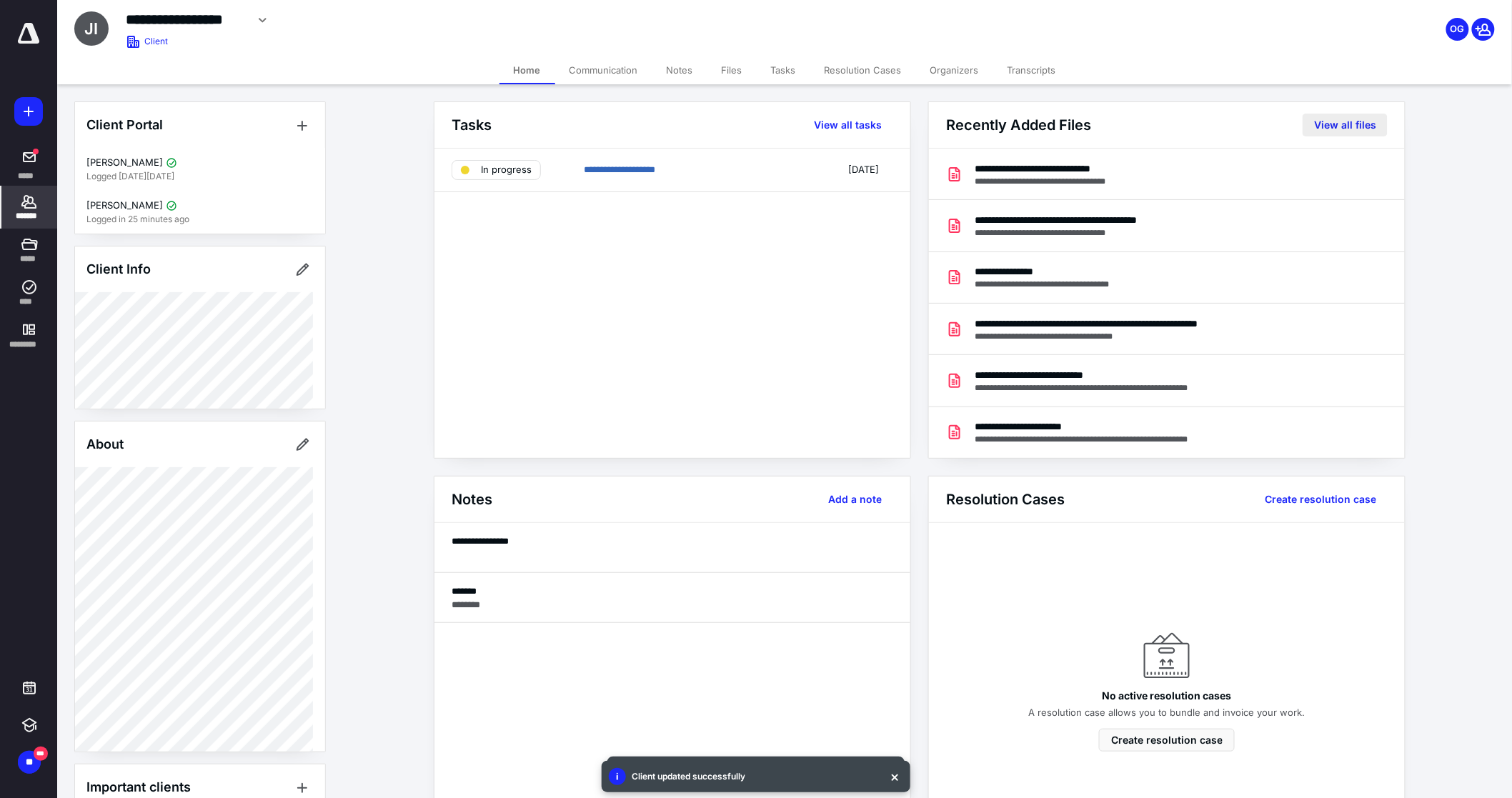 click on "View all files" at bounding box center [1345, 125] 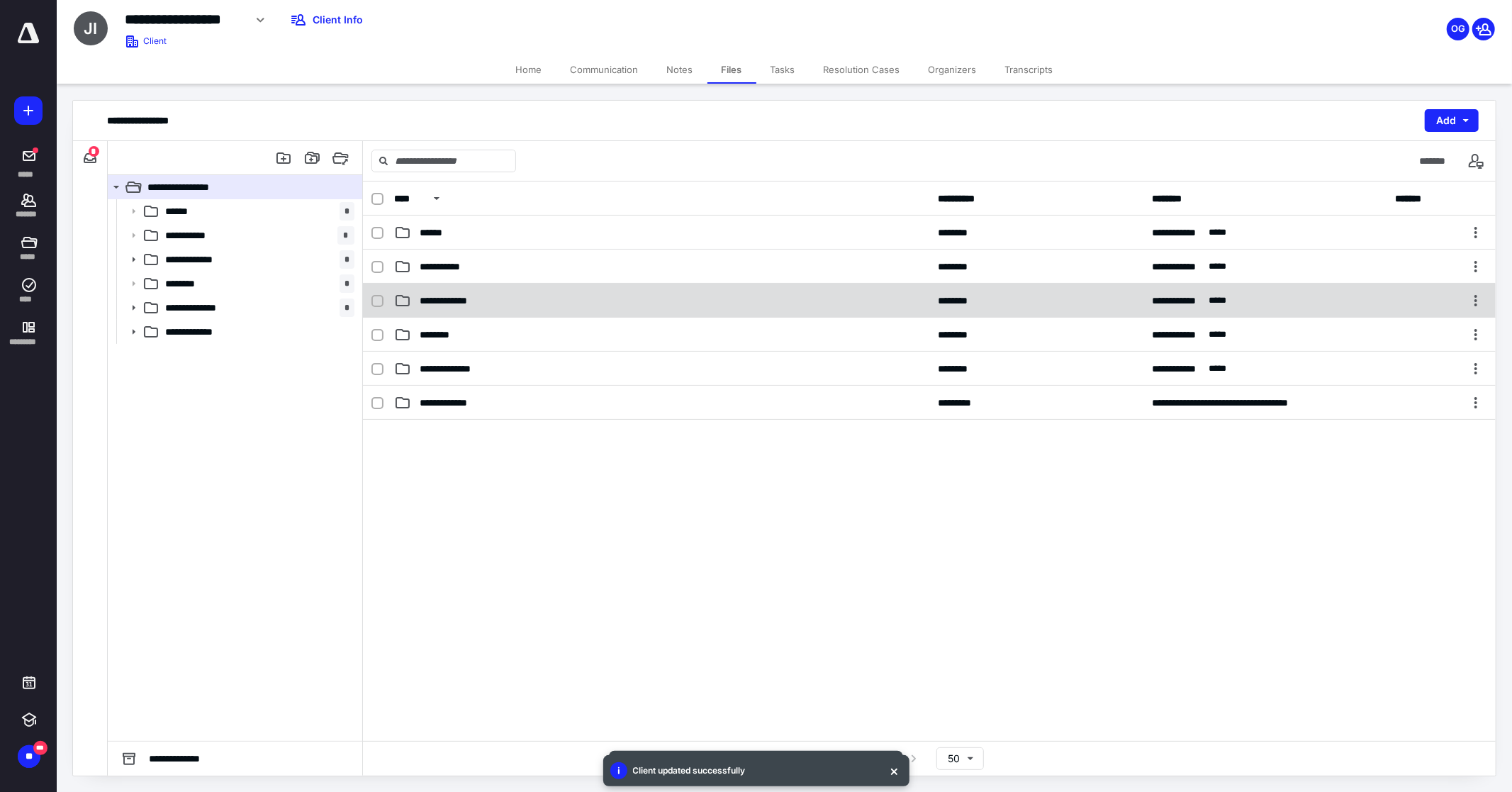 click on "**********" at bounding box center [453, 301] 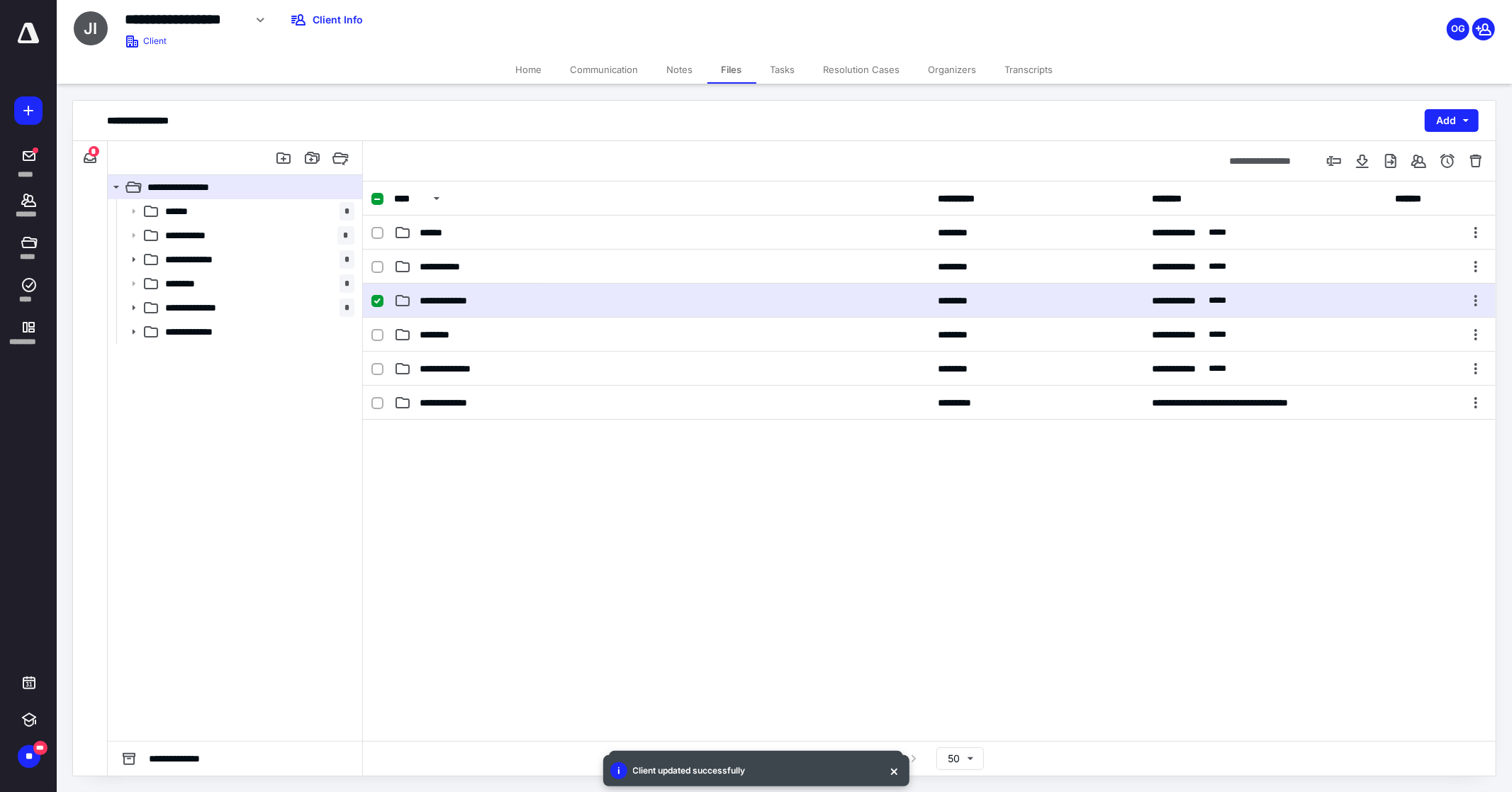 click on "********" at bounding box center [1036, 301] 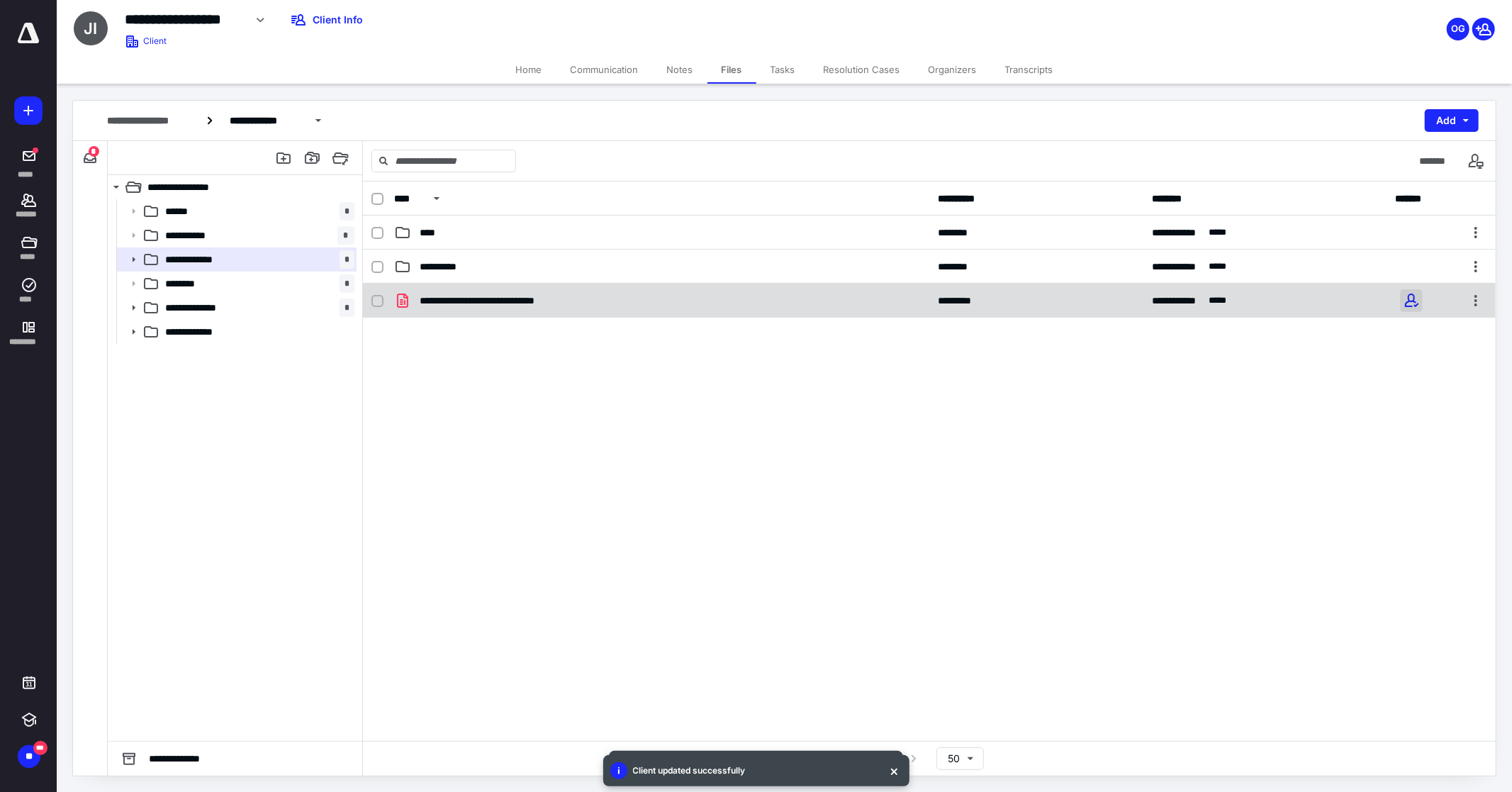 click at bounding box center [1411, 301] 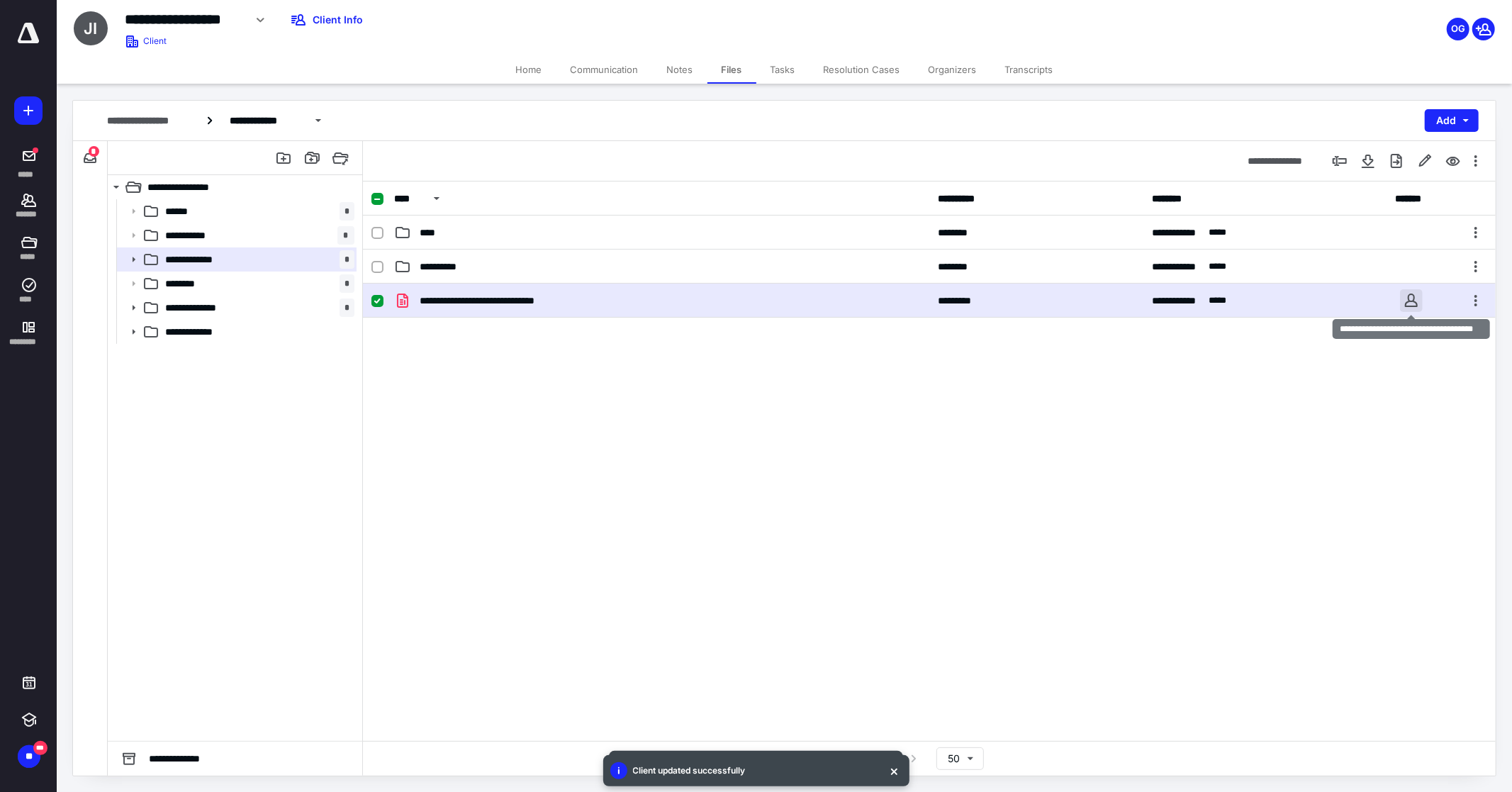 click at bounding box center (1411, 301) 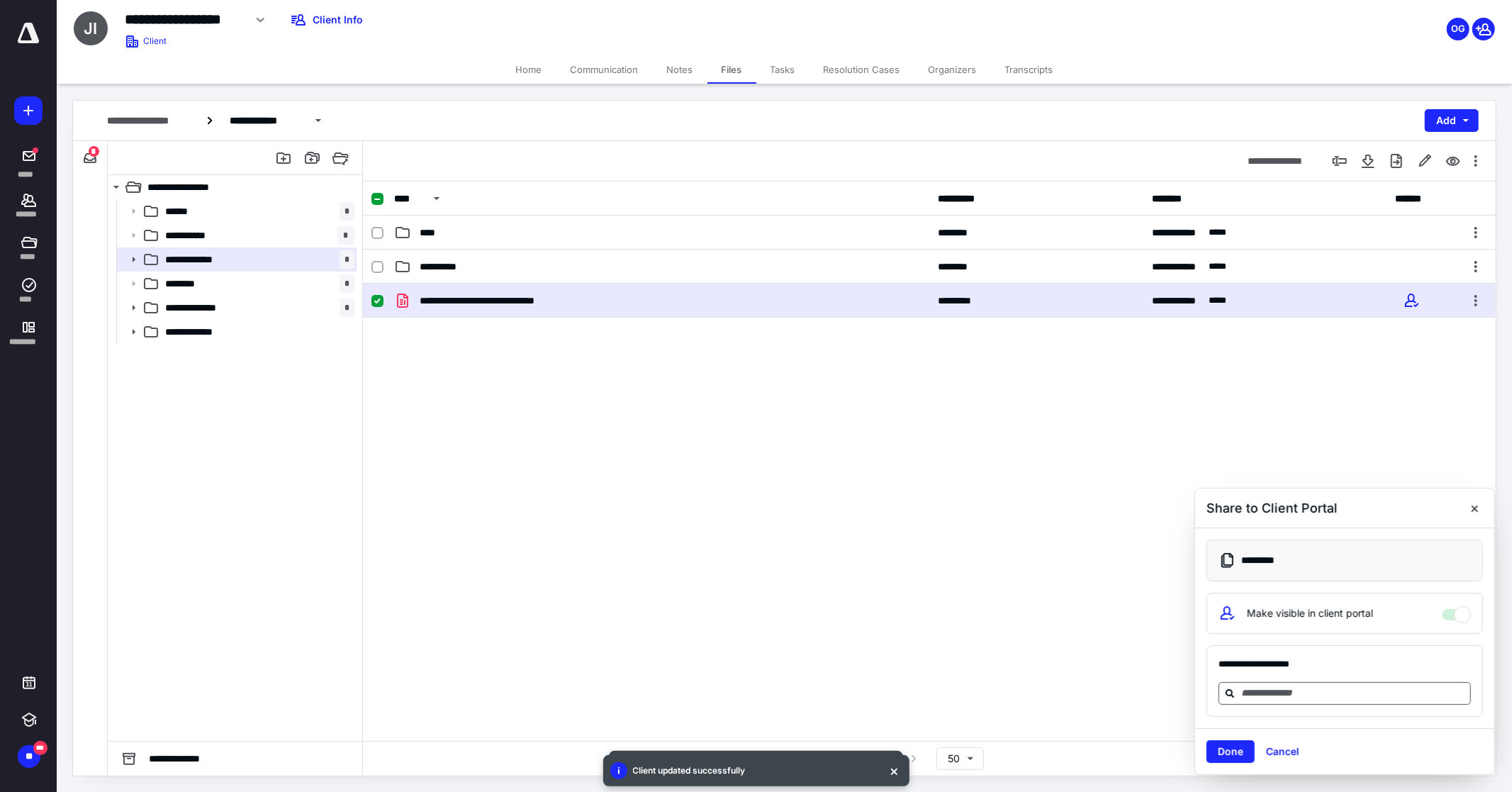 click at bounding box center [1353, 693] 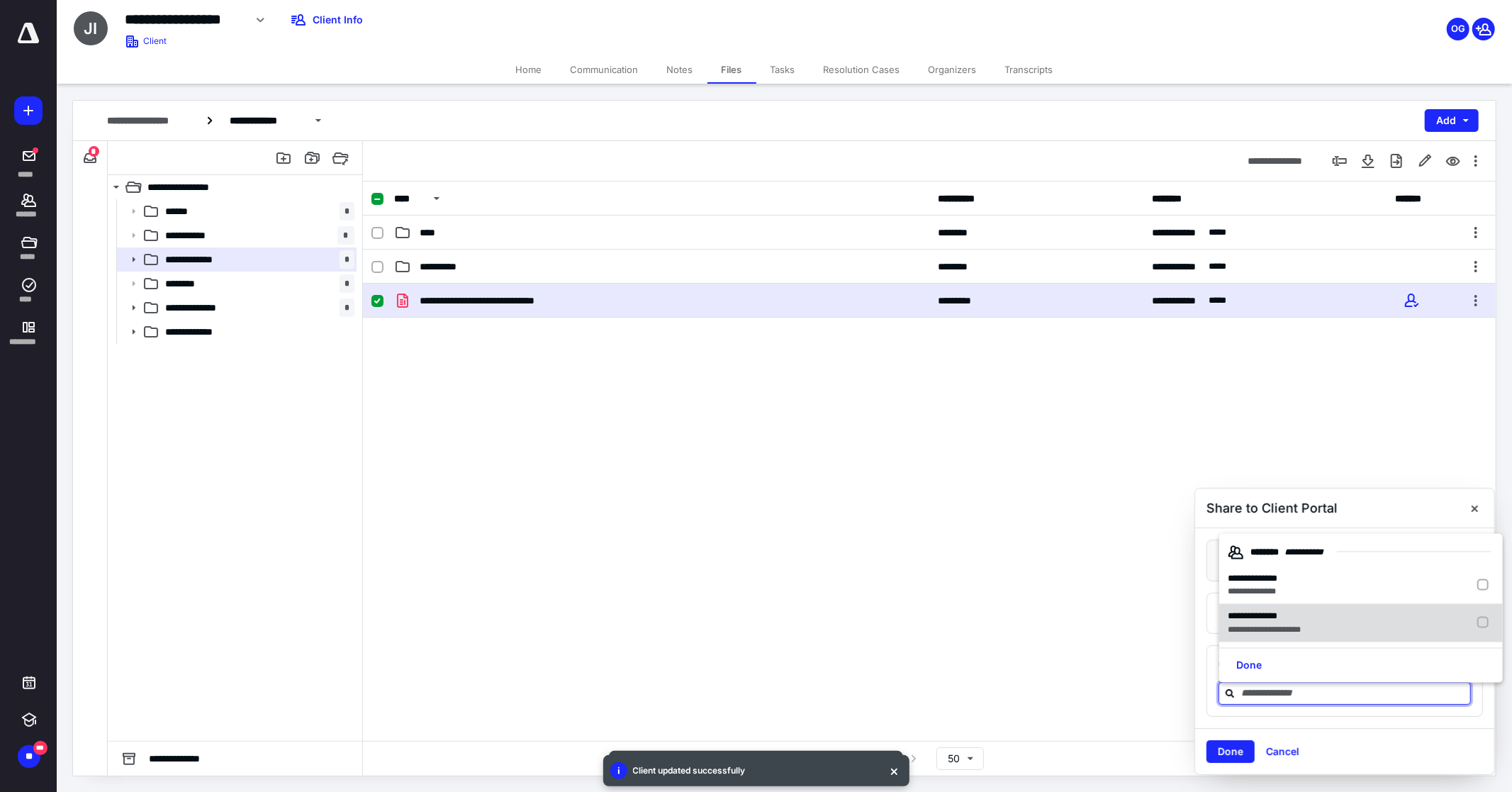 click on "**********" at bounding box center (1264, 630) 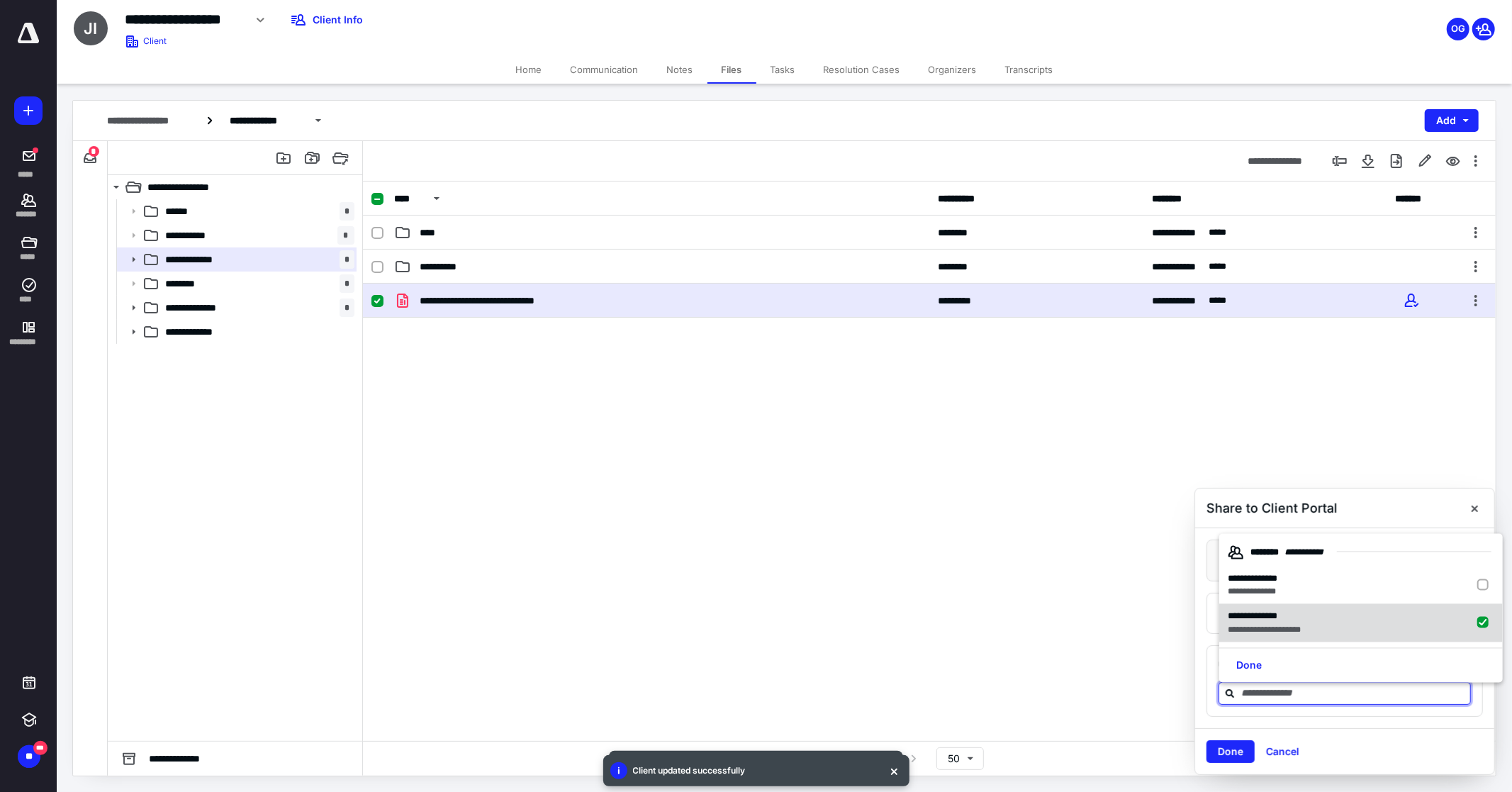checkbox on "true" 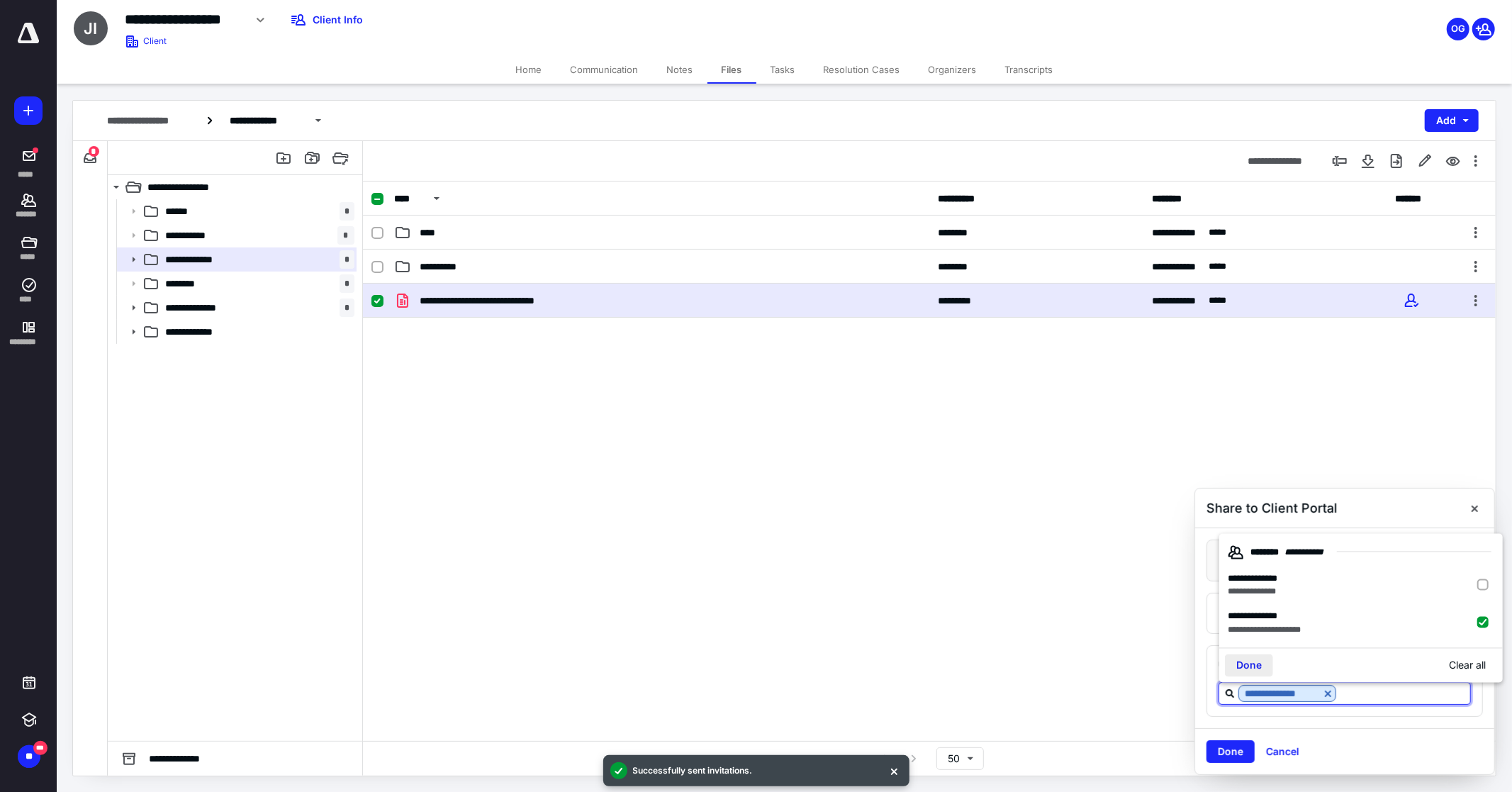 click on "Done" at bounding box center (1249, 665) 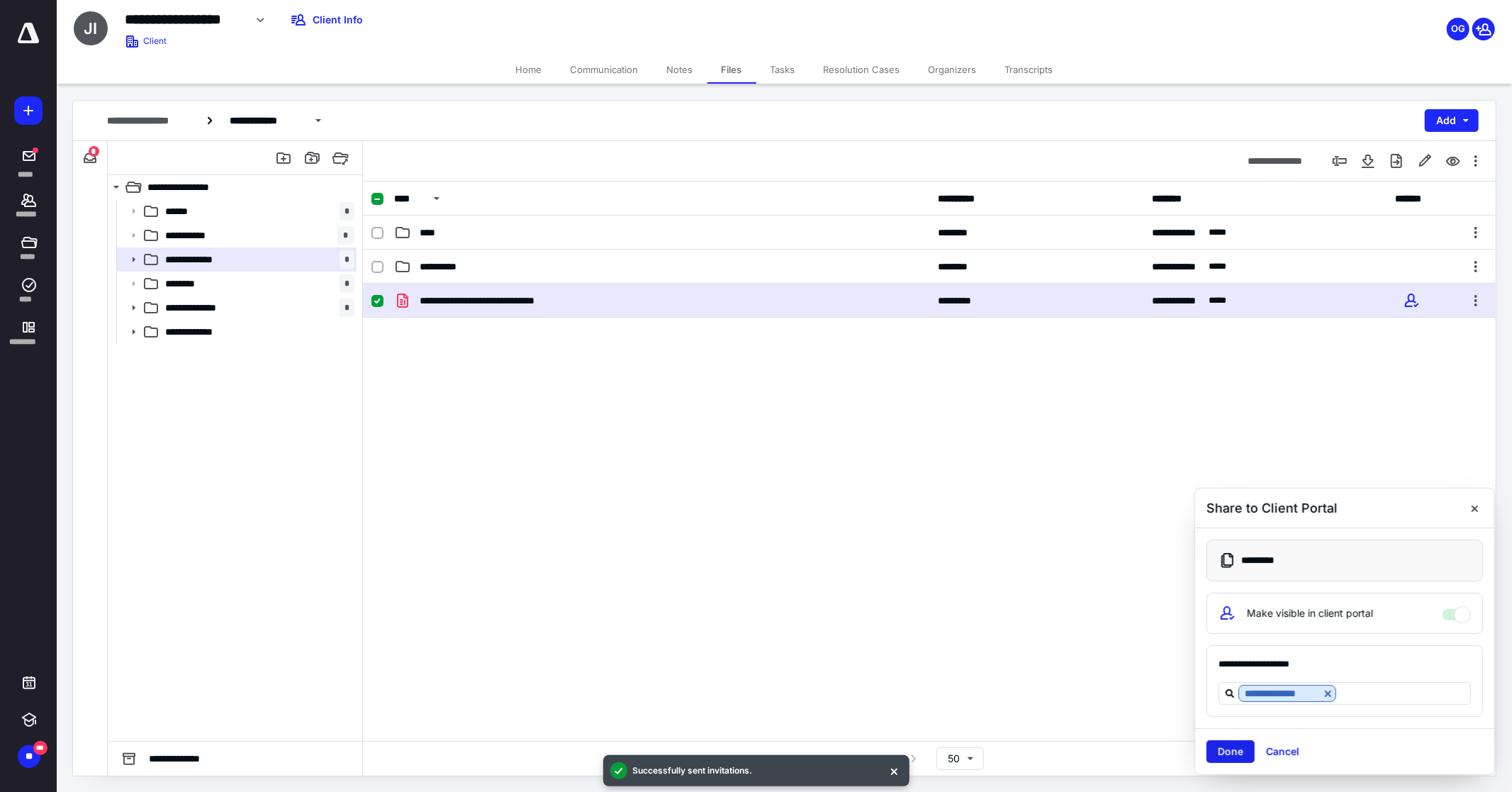 click on "Done" at bounding box center (1231, 752) 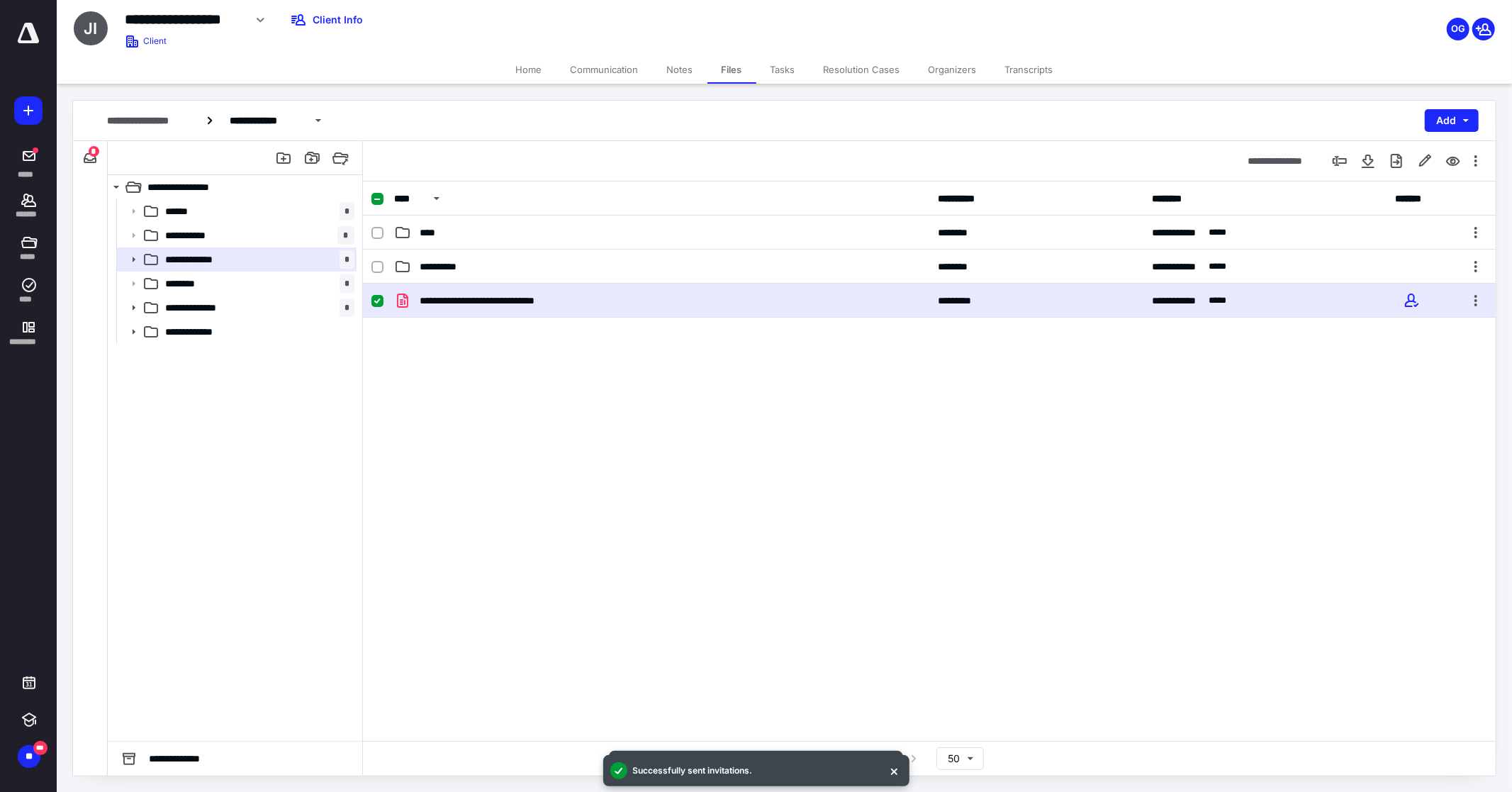 click on "******" at bounding box center (181, 211) 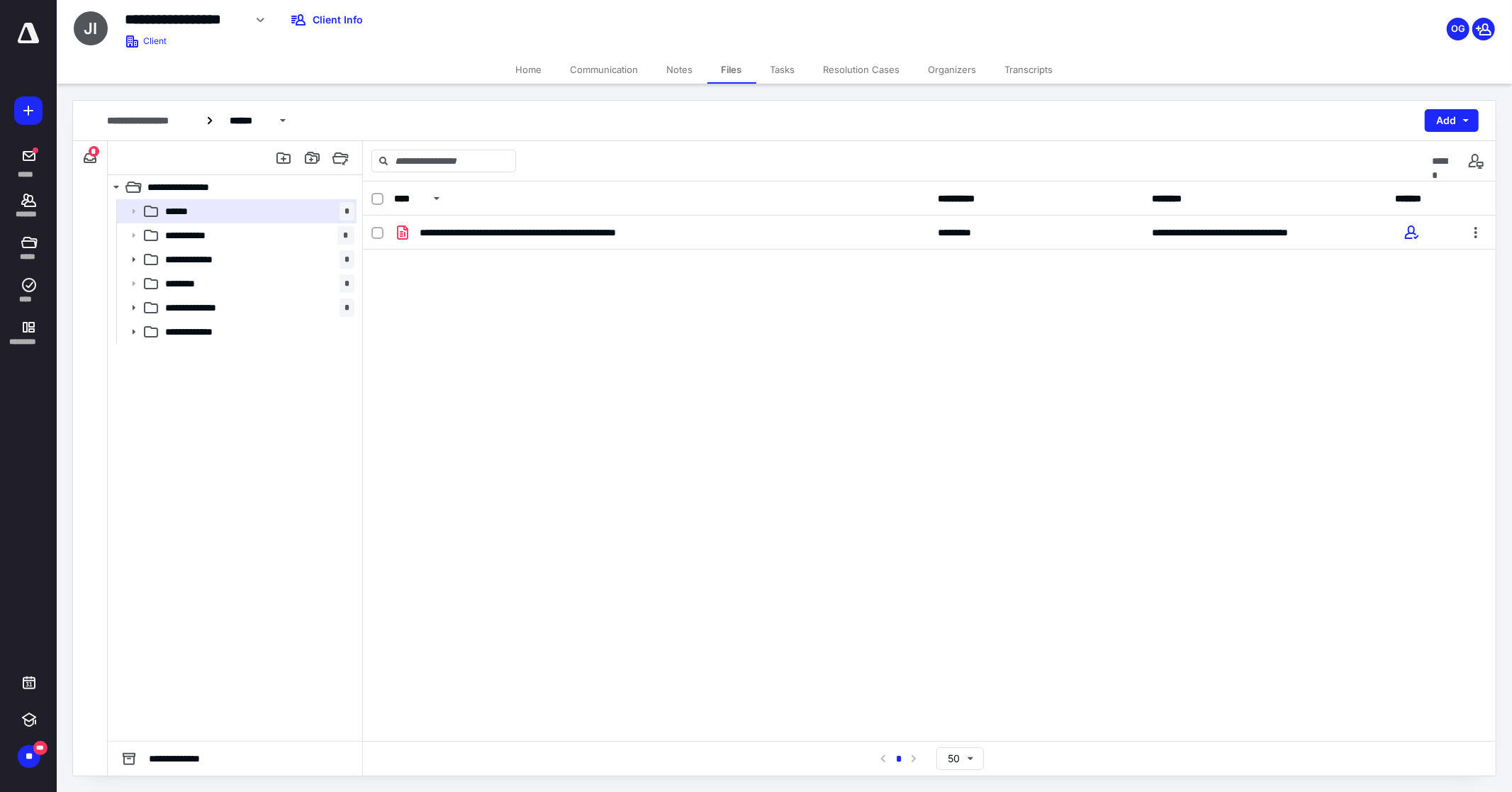 click on "Files" at bounding box center [732, 69] 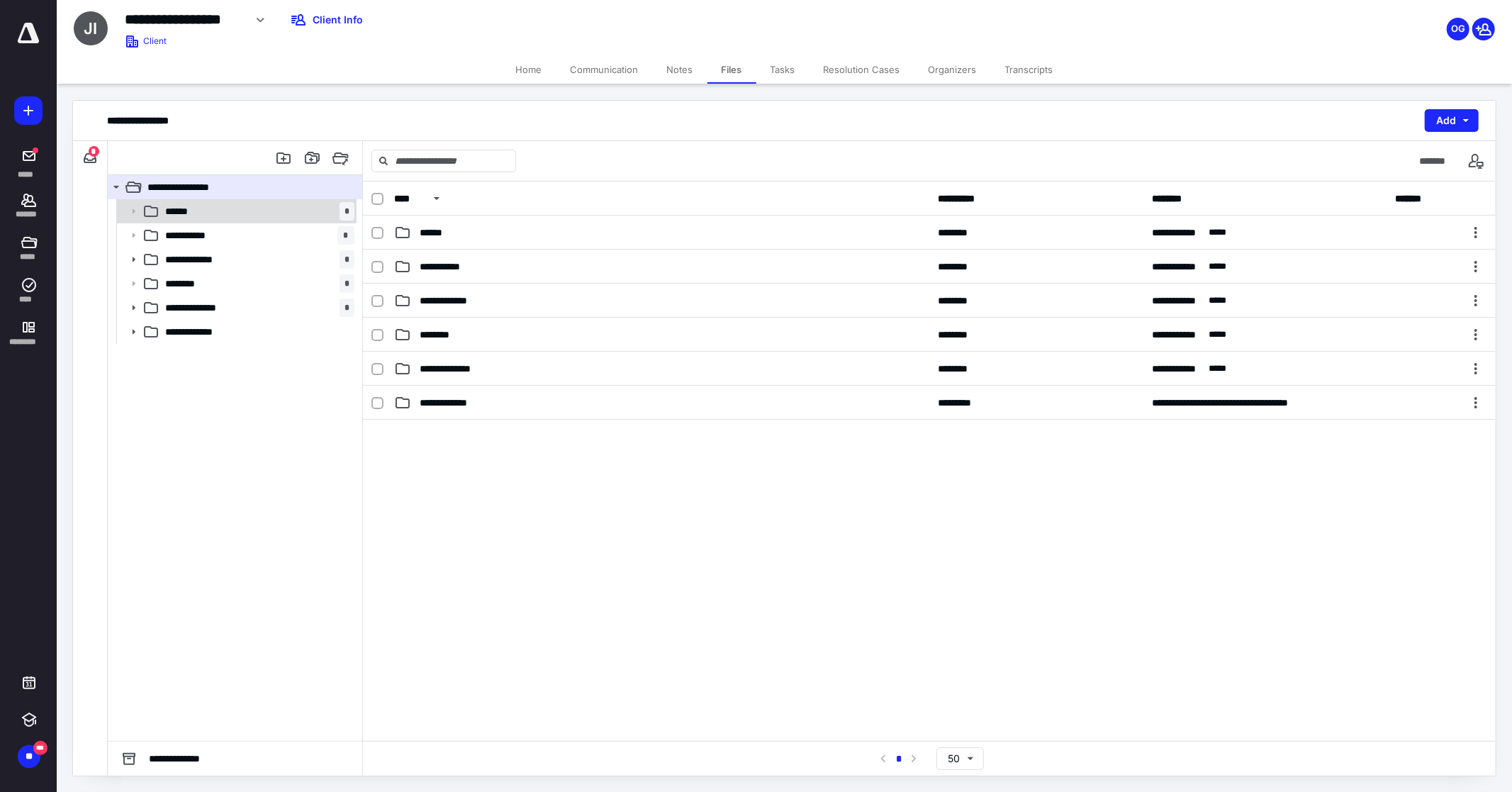 click on "****** *" at bounding box center (257, 211) 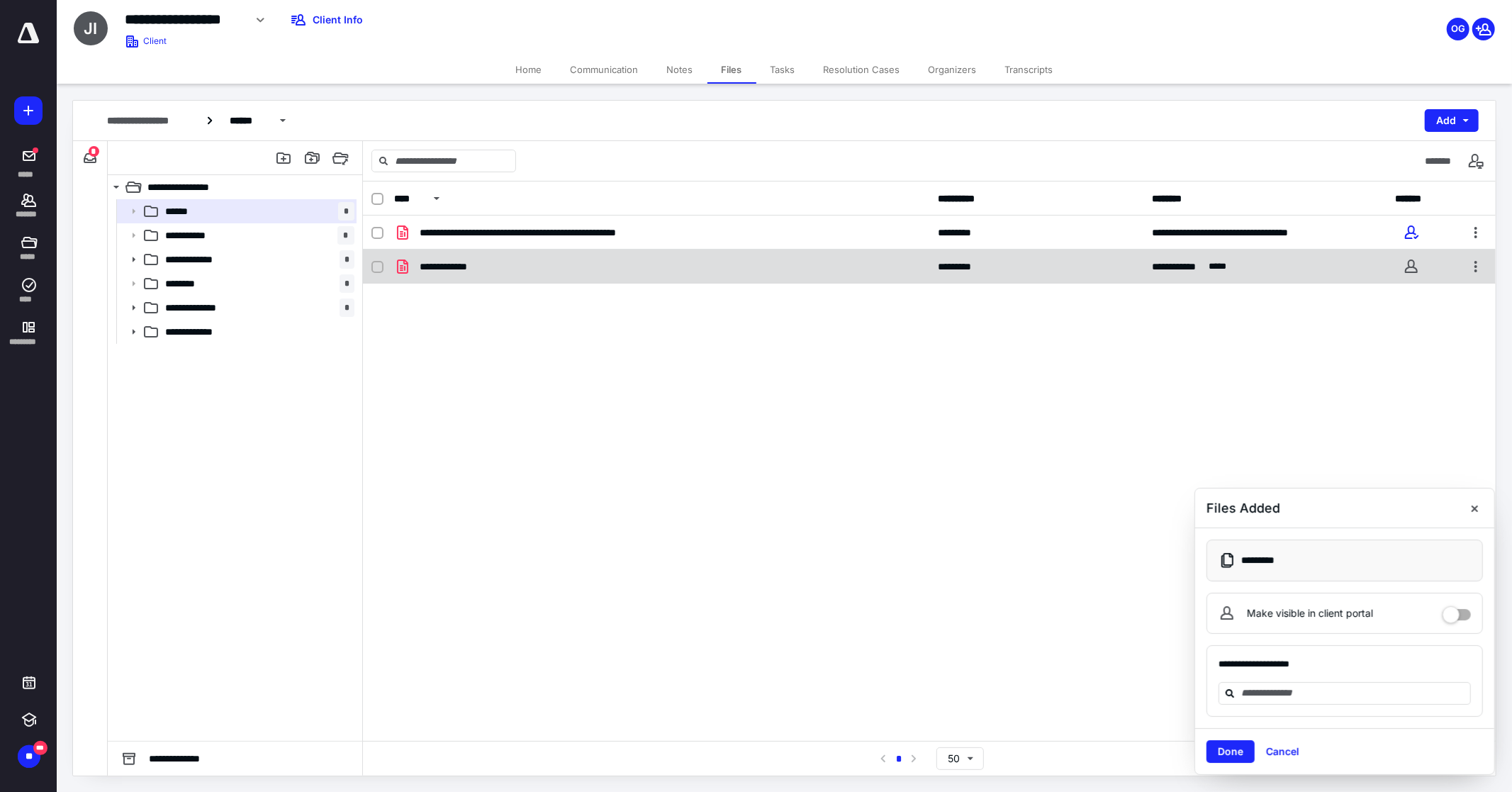 checkbox on "true" 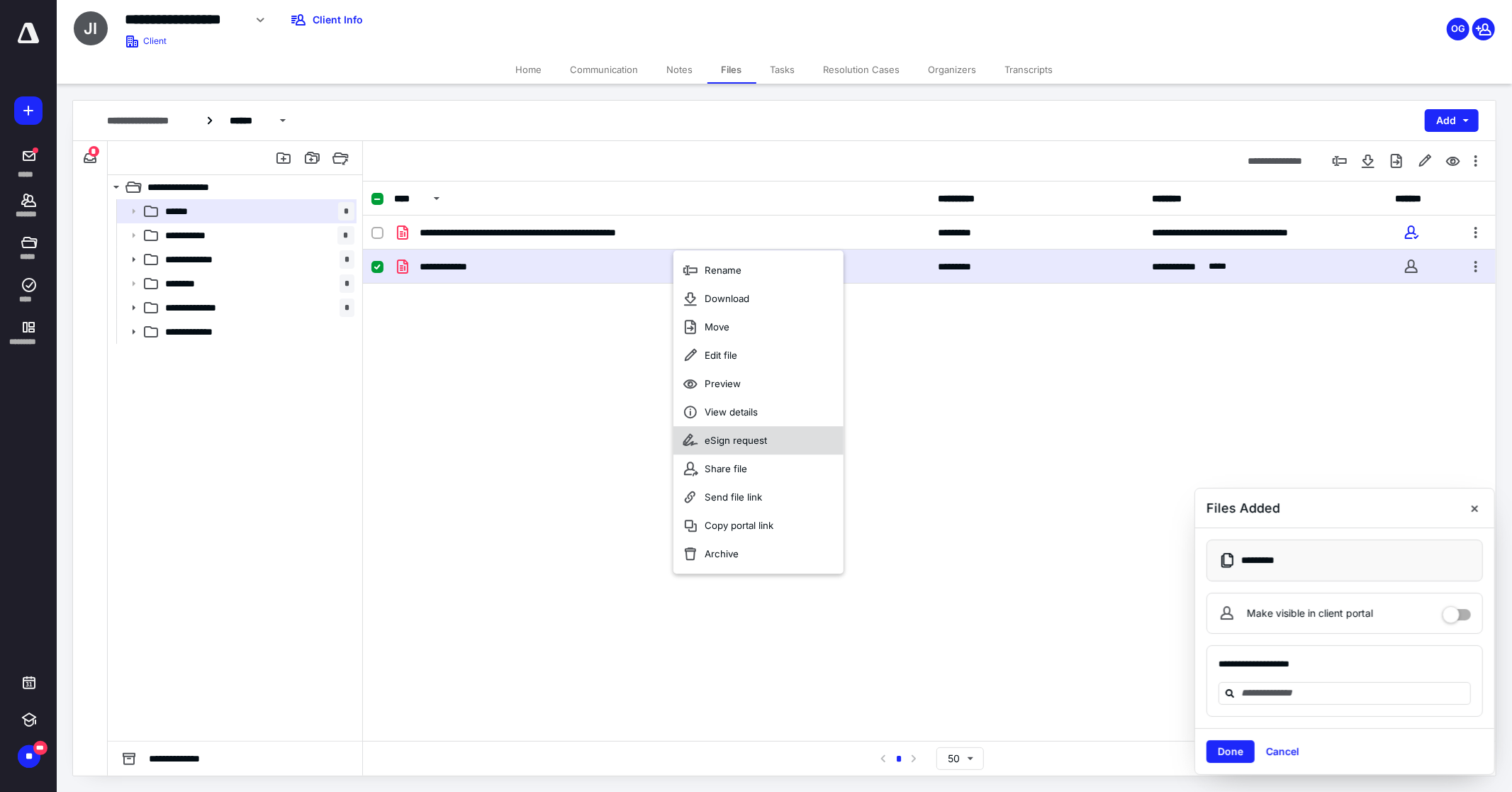 click on "eSign request" at bounding box center (758, 440) 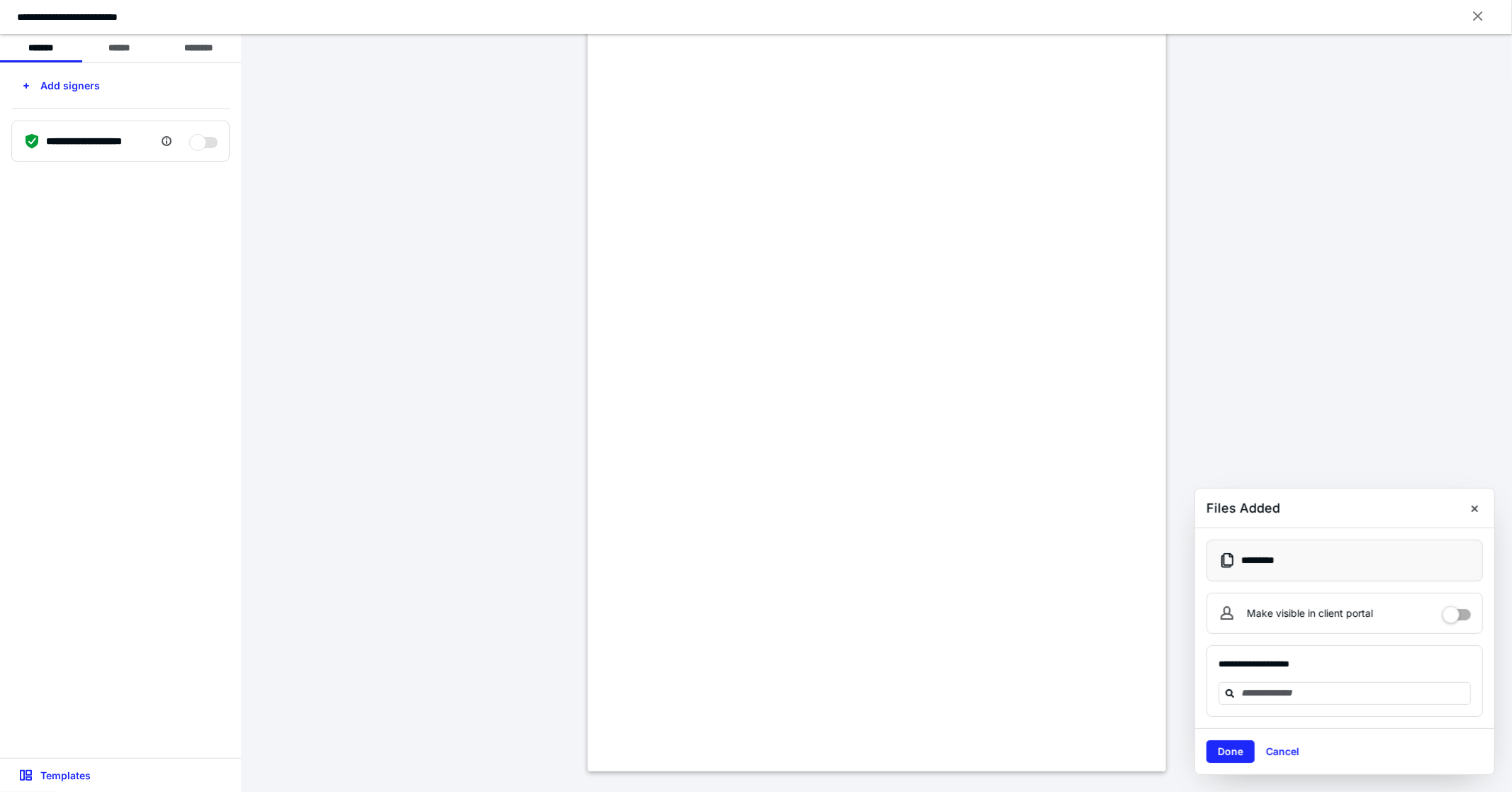 scroll, scrollTop: 79, scrollLeft: 0, axis: vertical 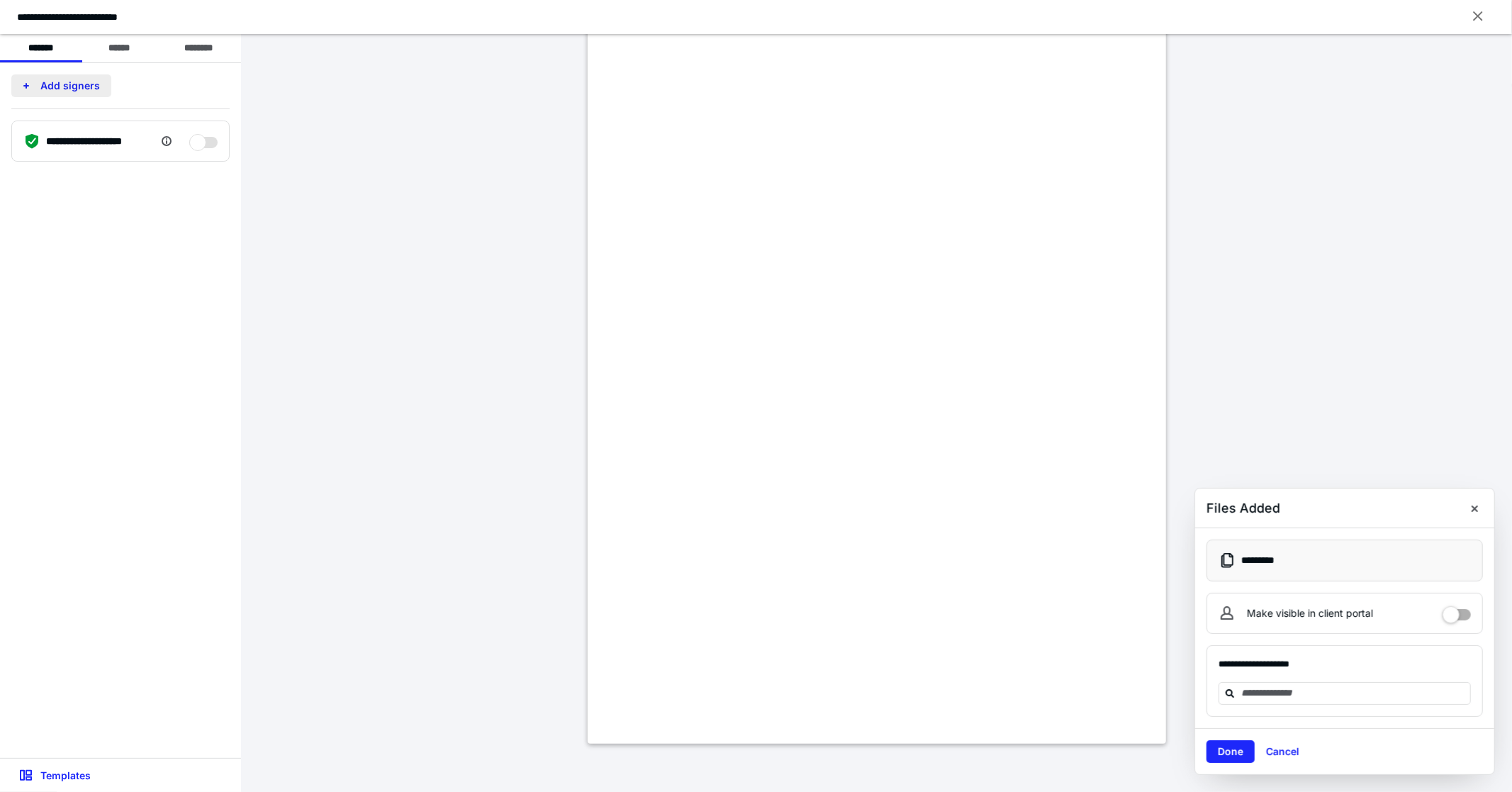 click on "Add signers" at bounding box center (61, 86) 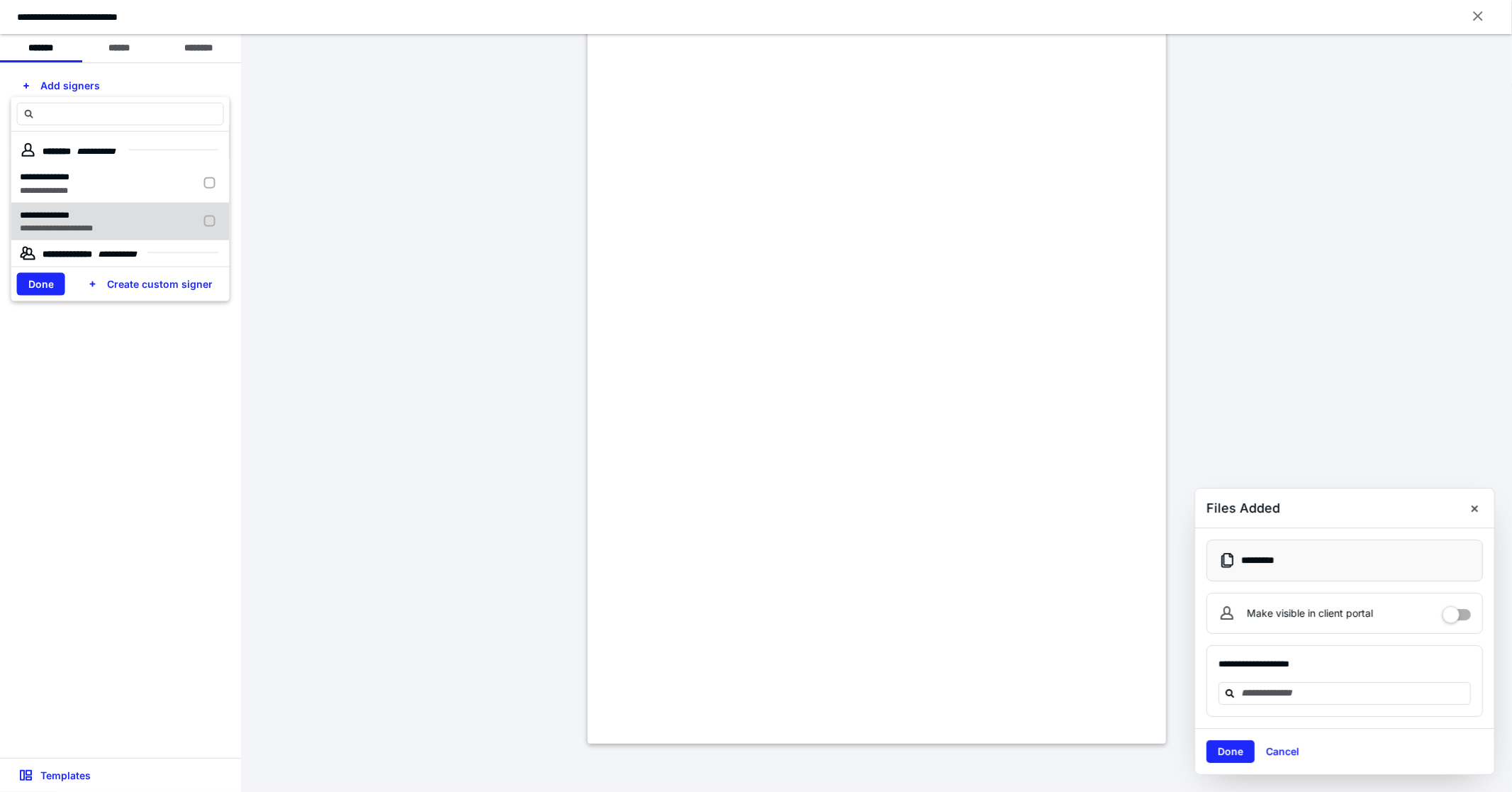 click on "**********" at bounding box center (45, 214) 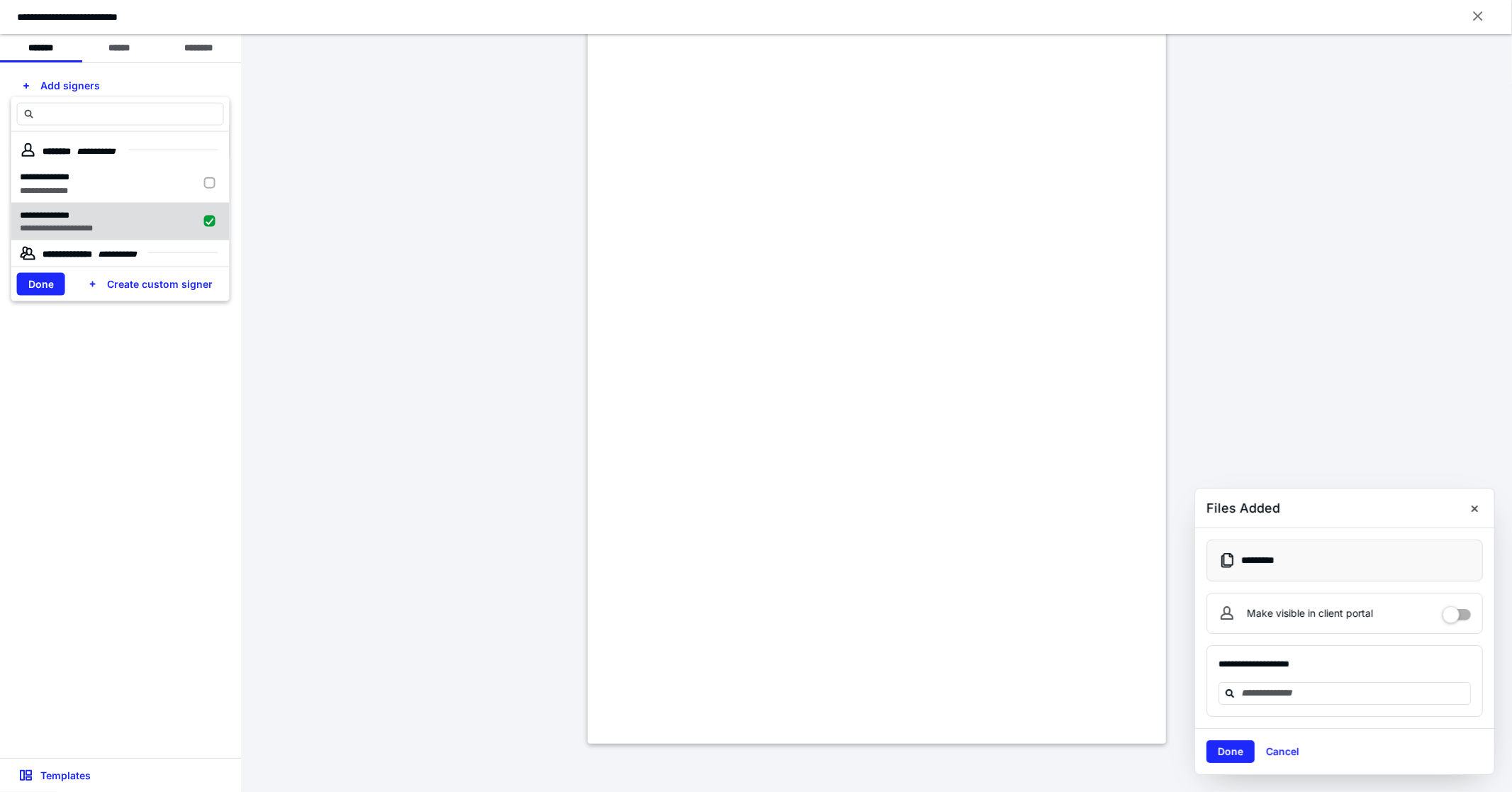 checkbox on "true" 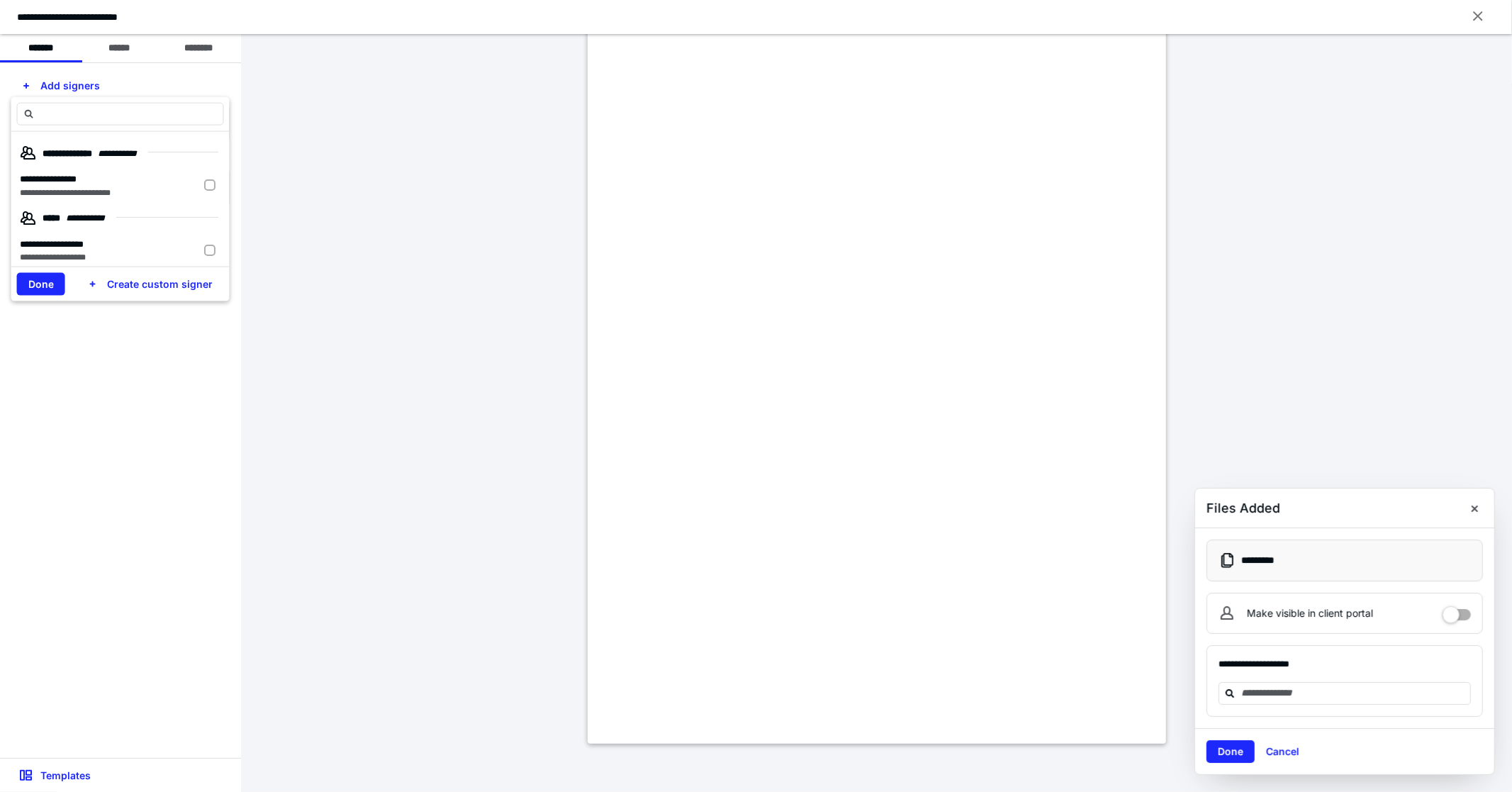 scroll, scrollTop: 108, scrollLeft: 0, axis: vertical 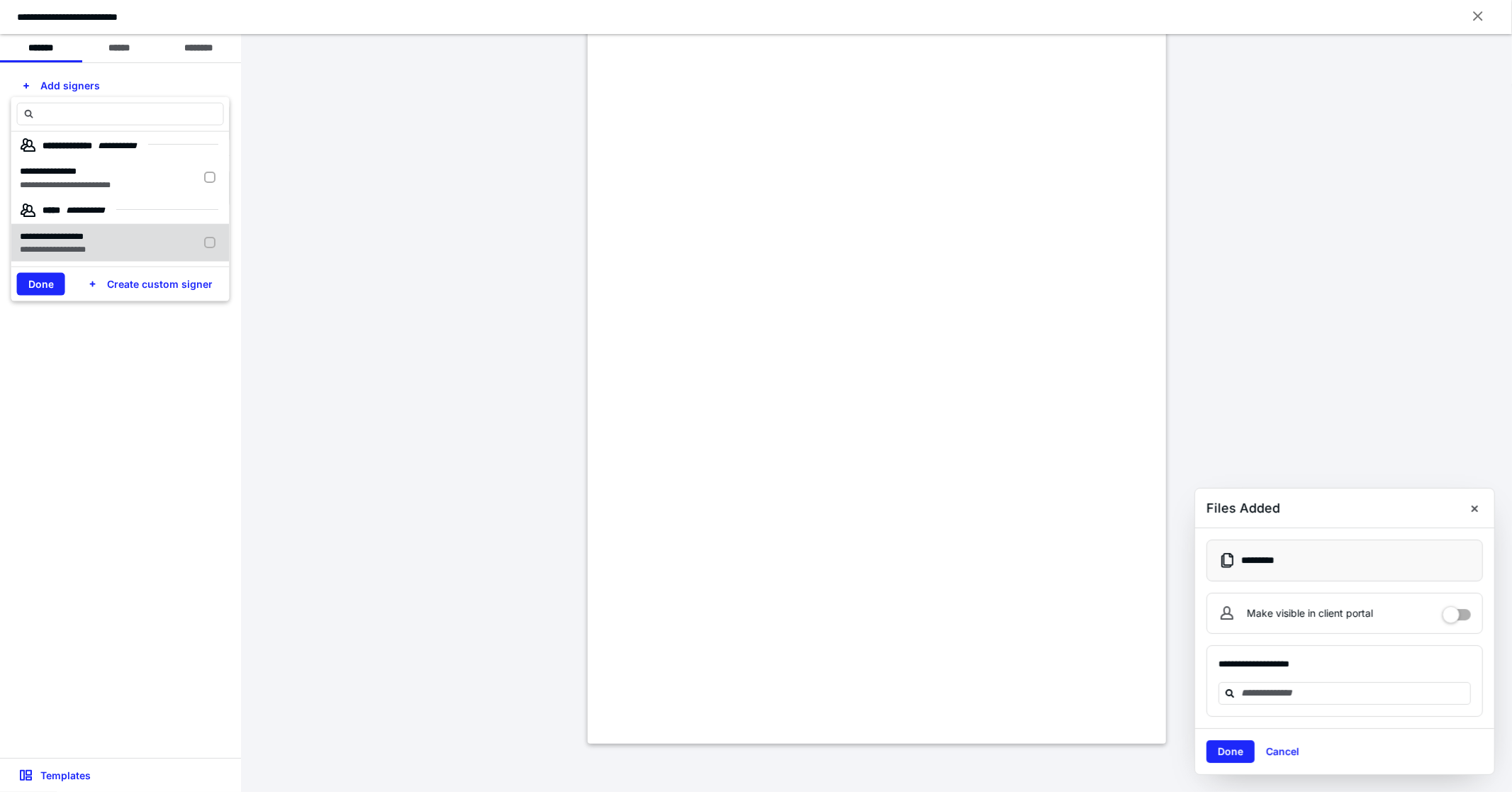 click on "**********" at bounding box center (52, 235) 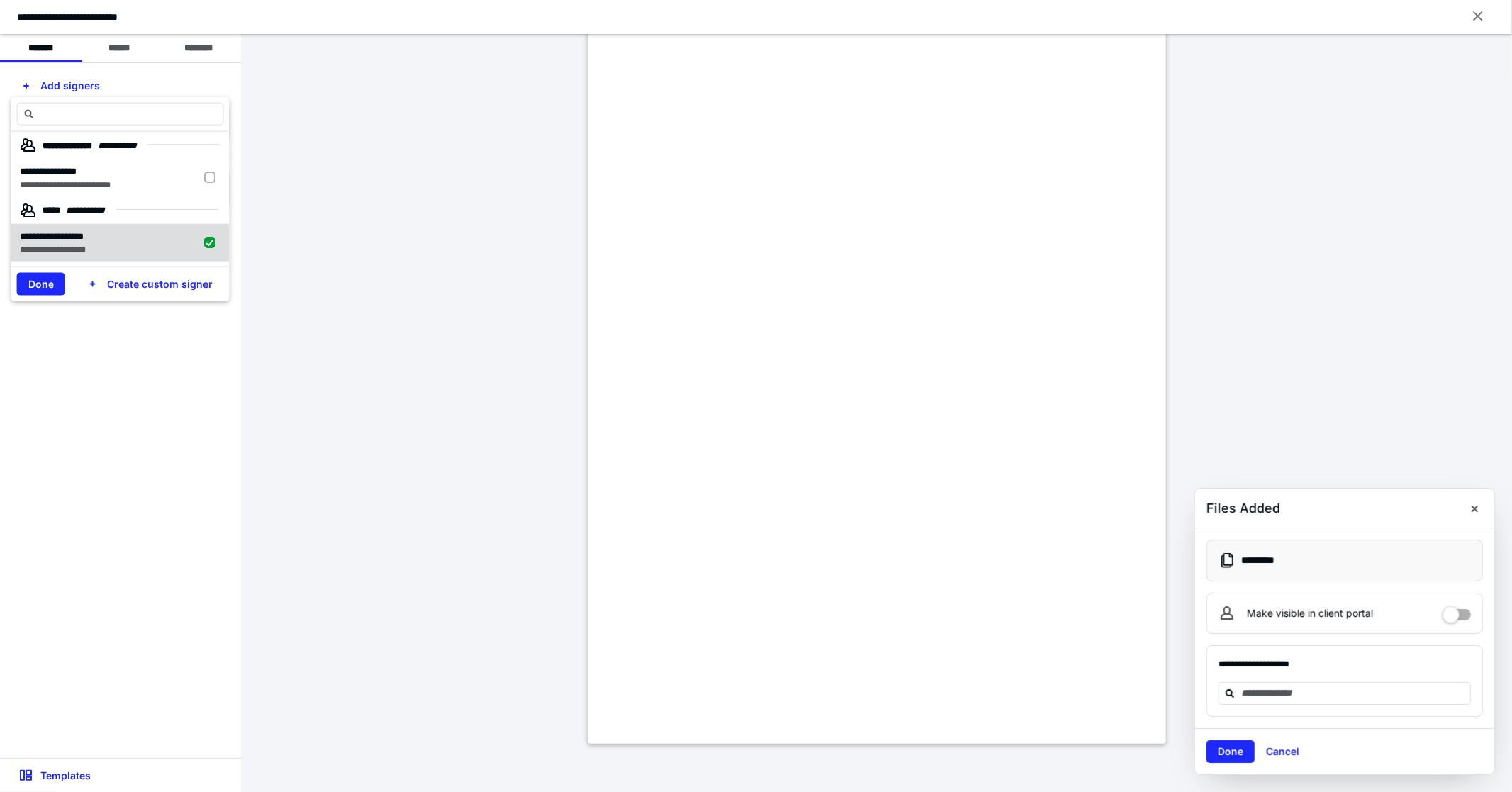 checkbox on "true" 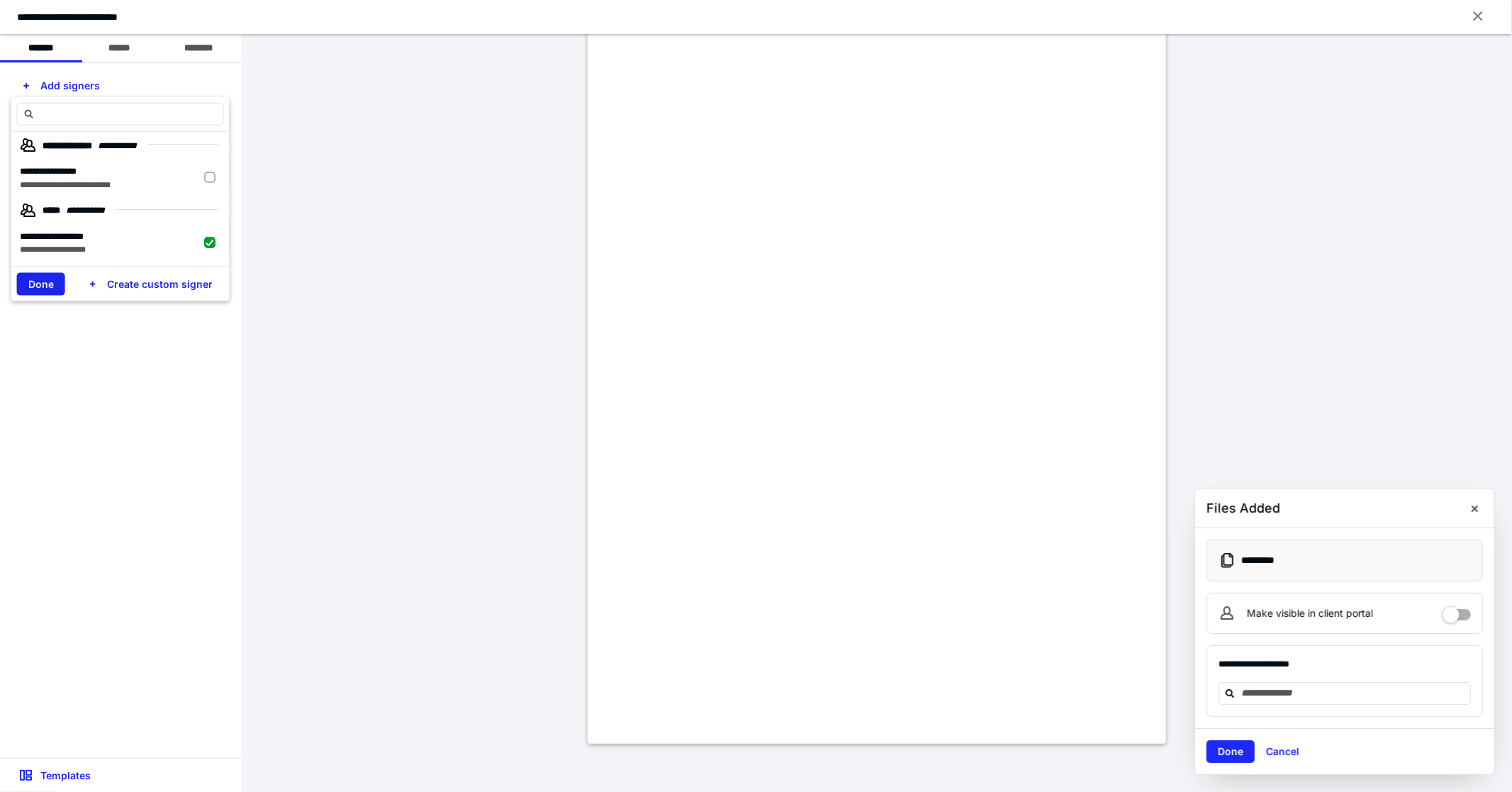 click on "Done" at bounding box center (41, 284) 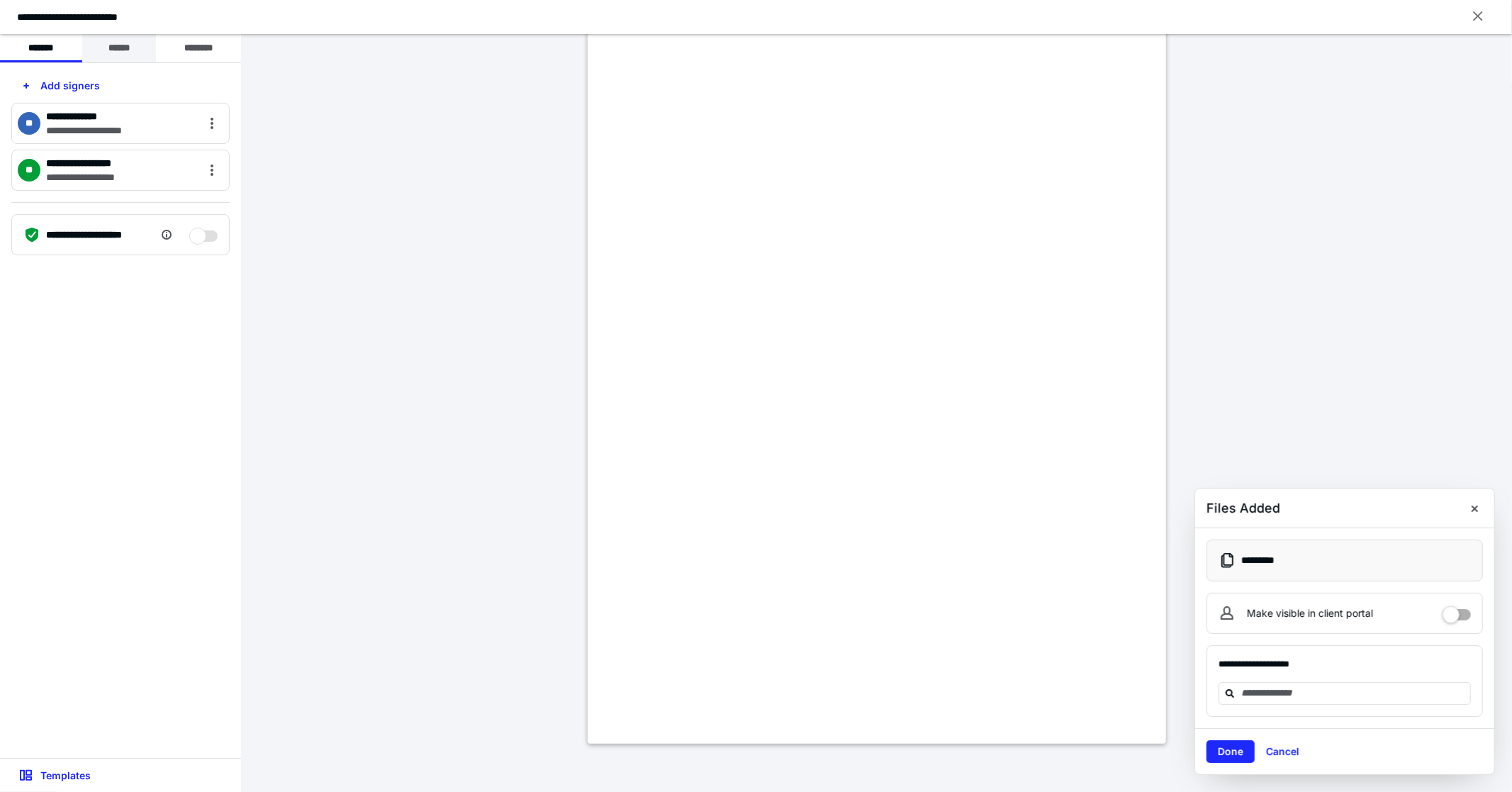 click on "******" at bounding box center [119, 48] 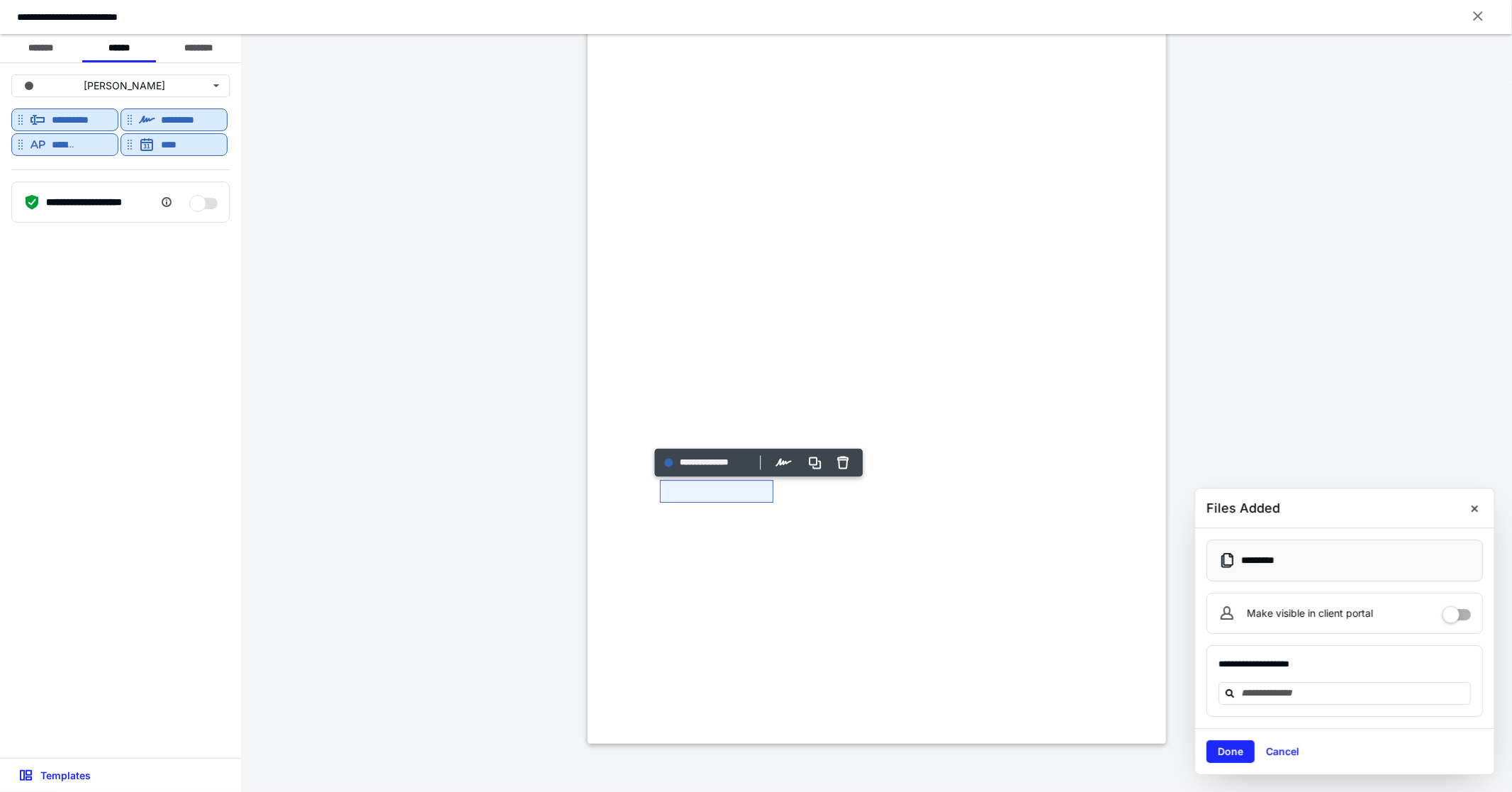 click on "**********" at bounding box center [121, 116] 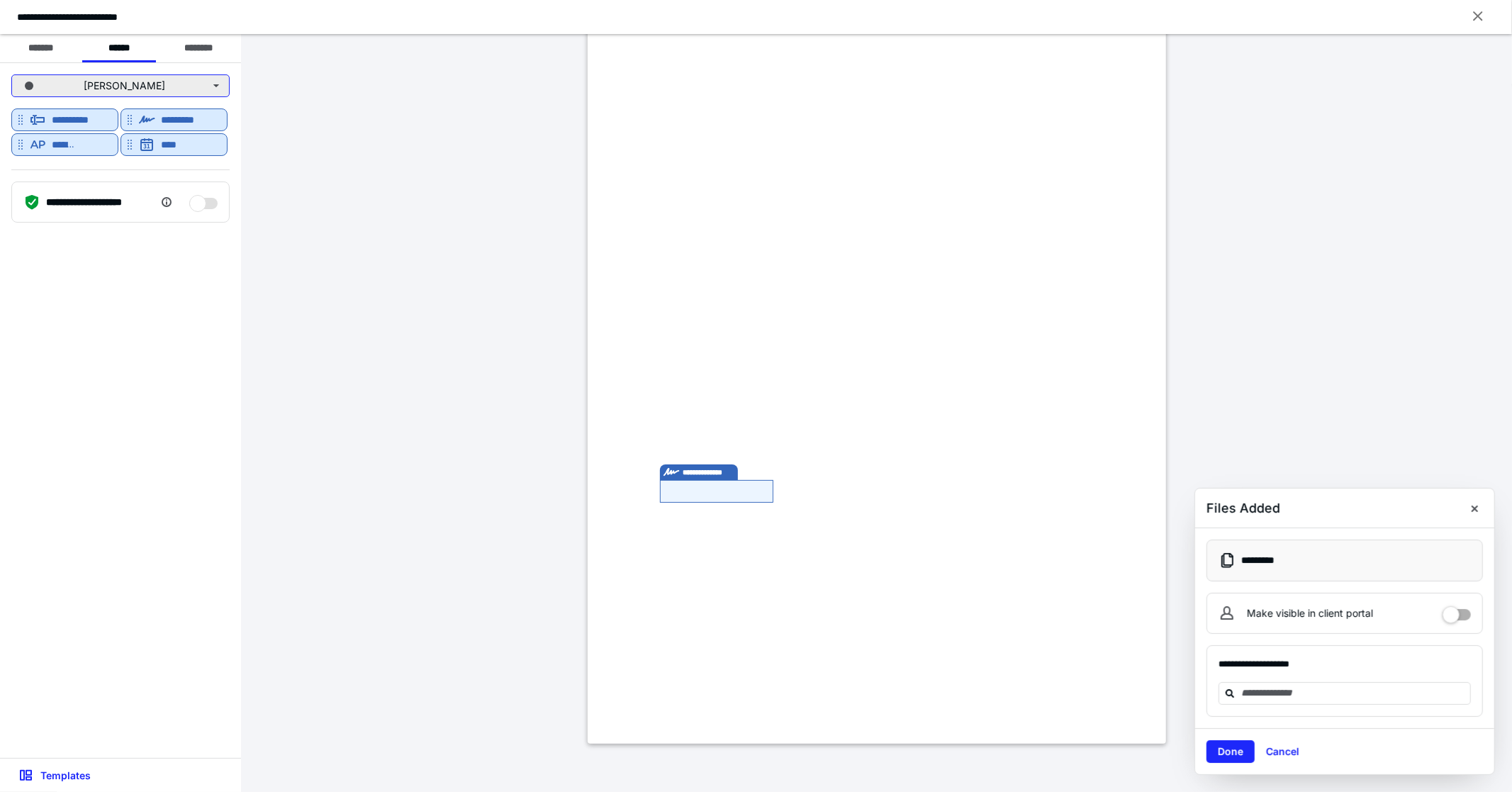 click on "[PERSON_NAME]" at bounding box center [121, 86] 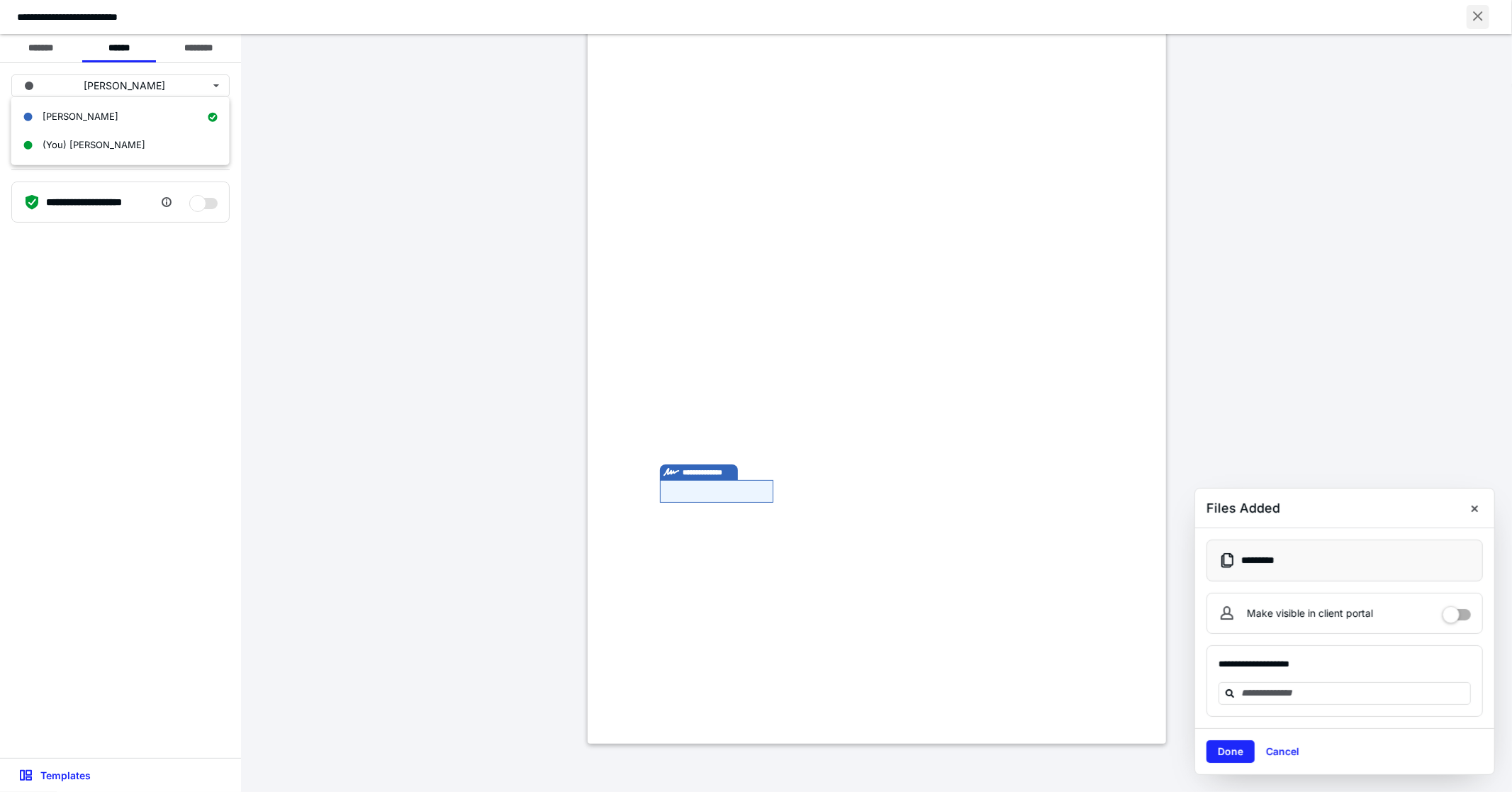 click at bounding box center [1478, 17] 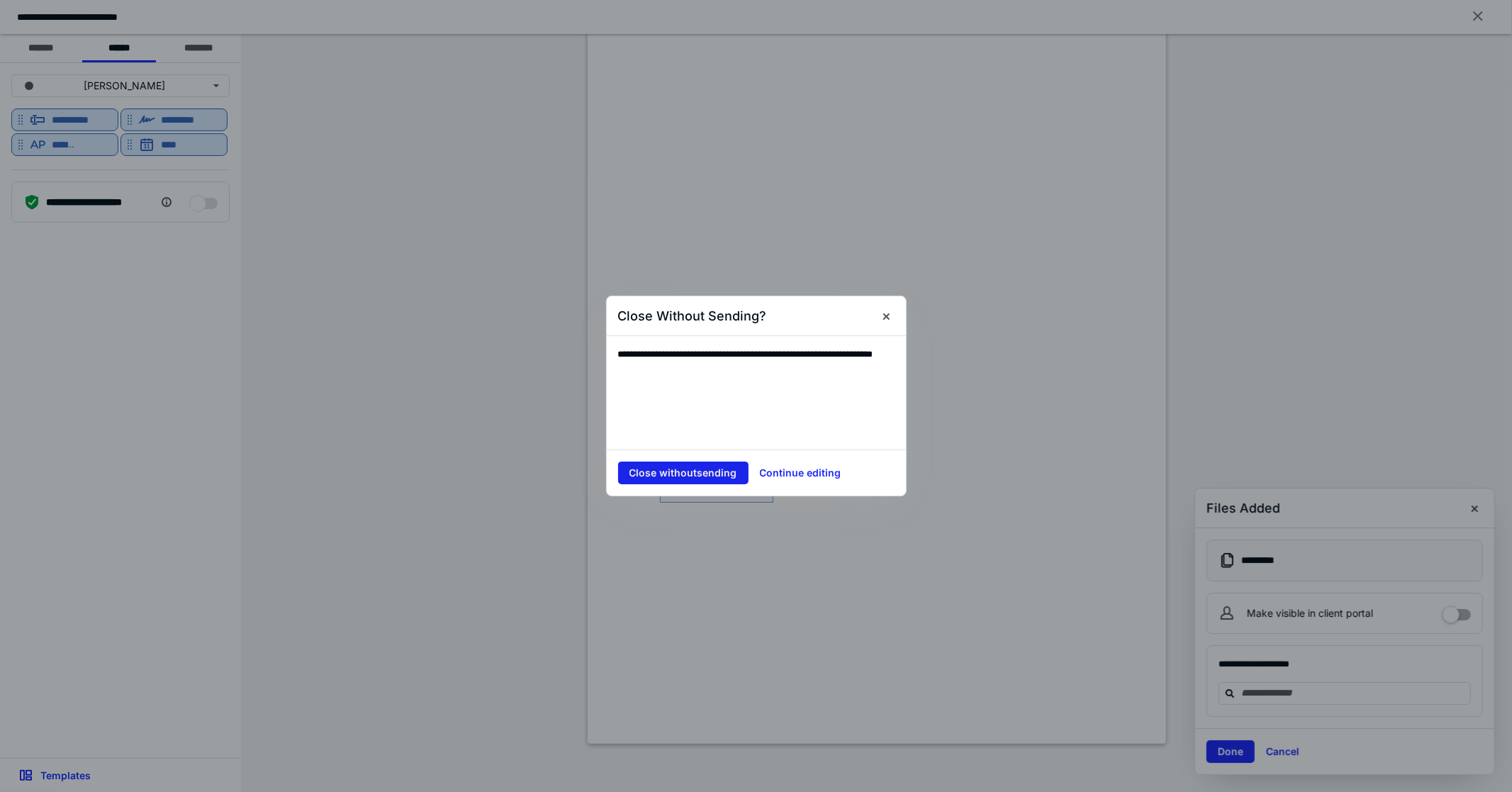 click on "Close without  sending" at bounding box center [683, 473] 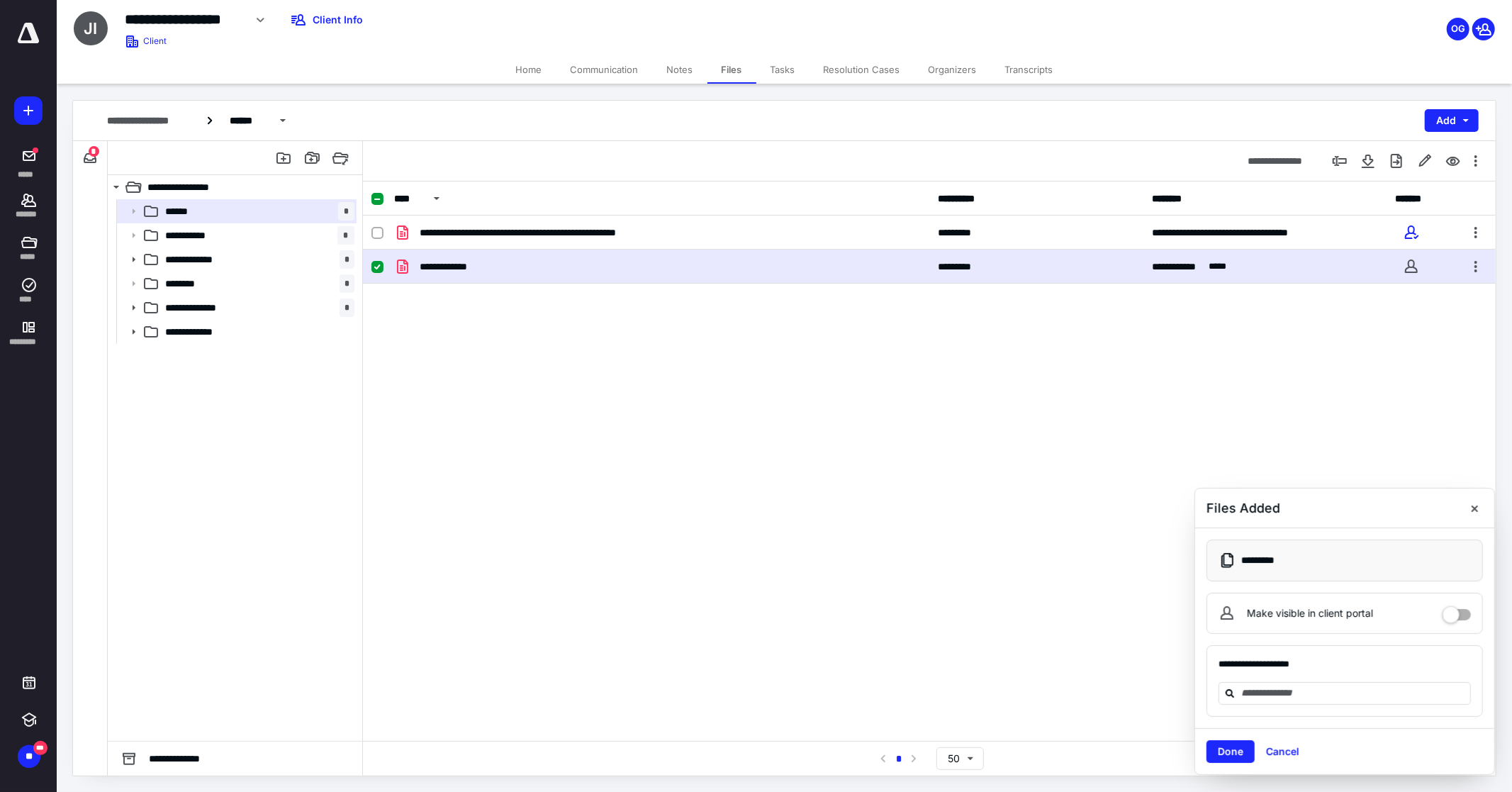 click on "**********" at bounding box center [661, 267] 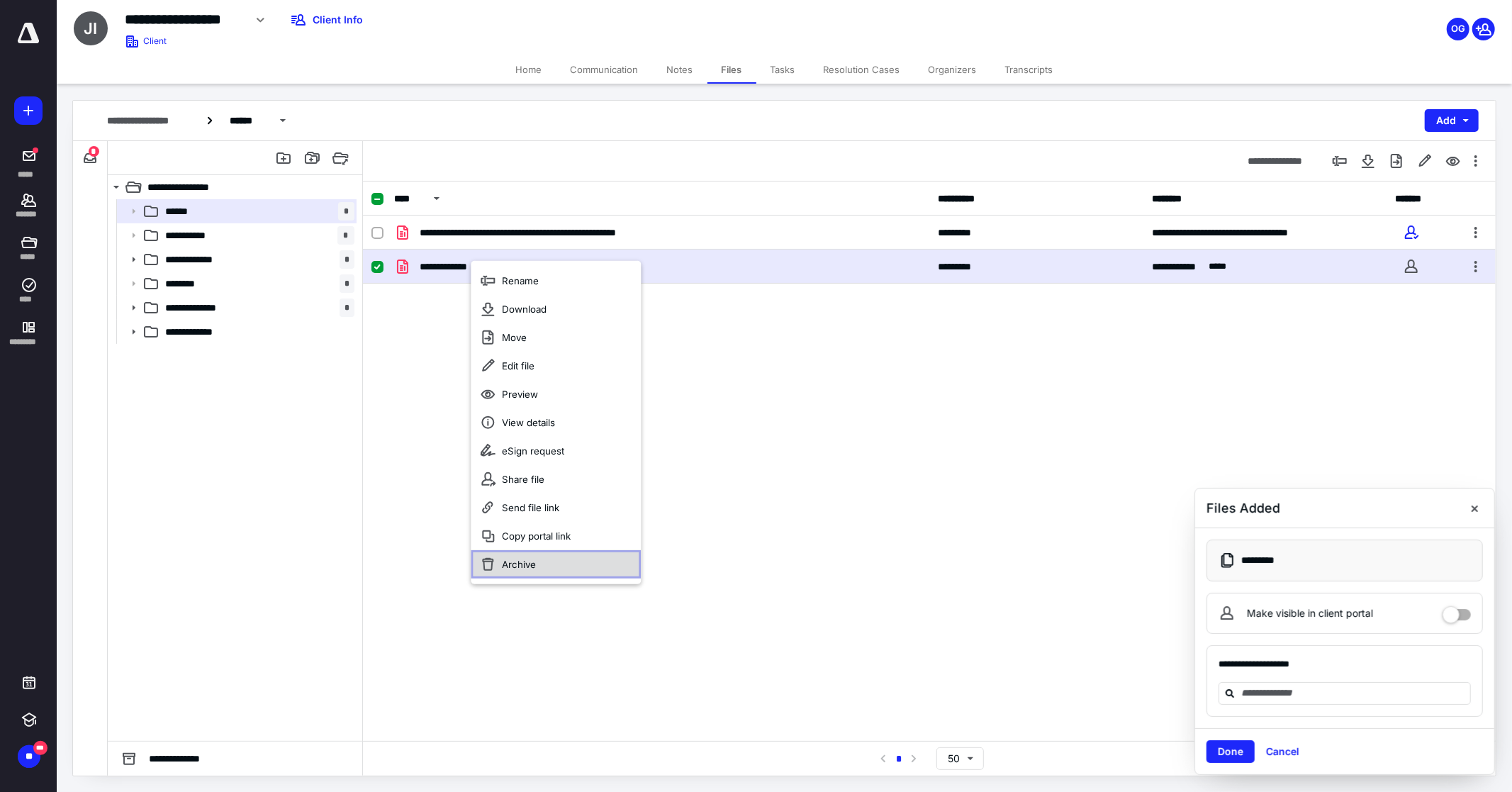 click on "Archive" at bounding box center (556, 564) 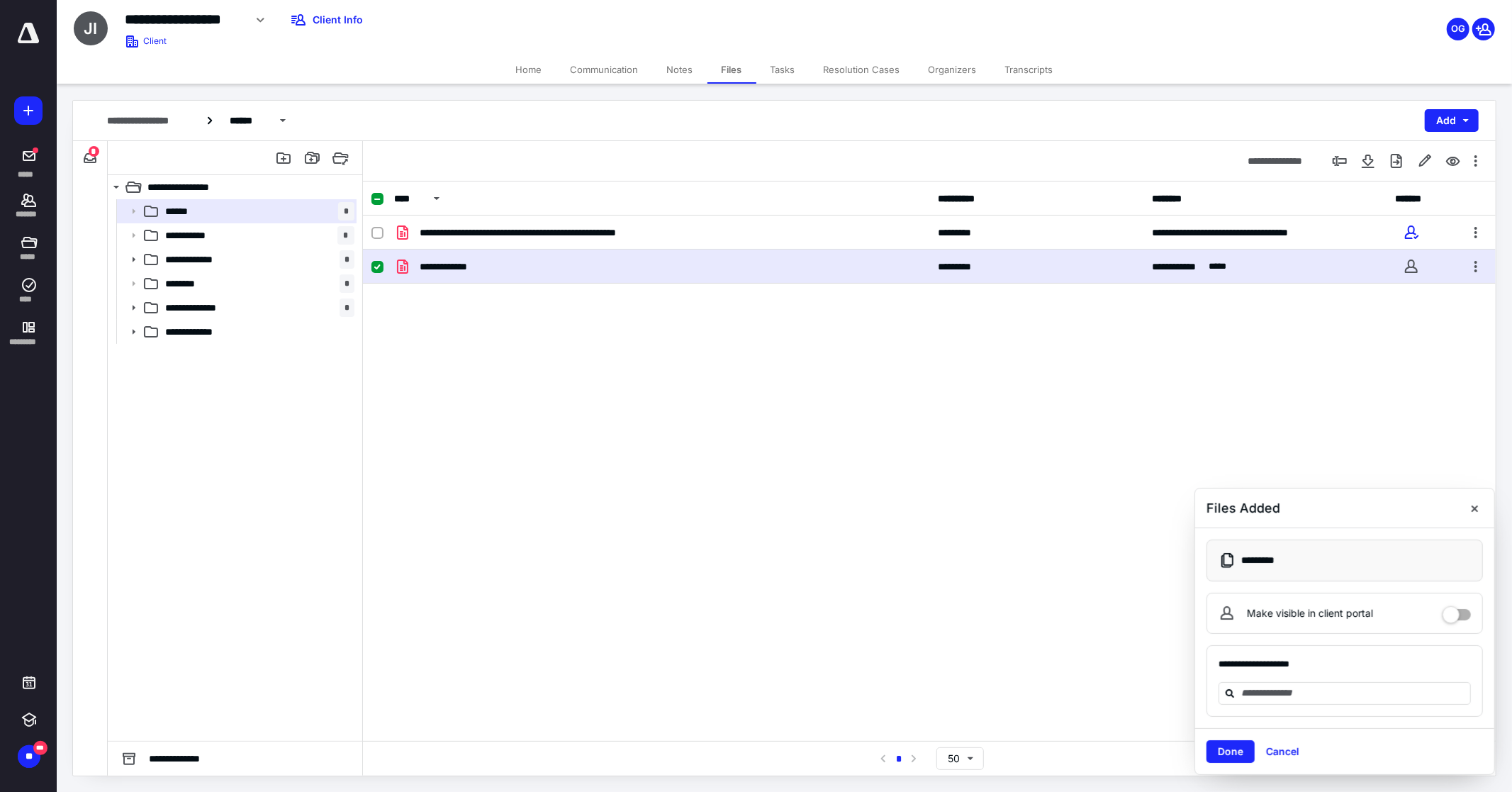 checkbox on "false" 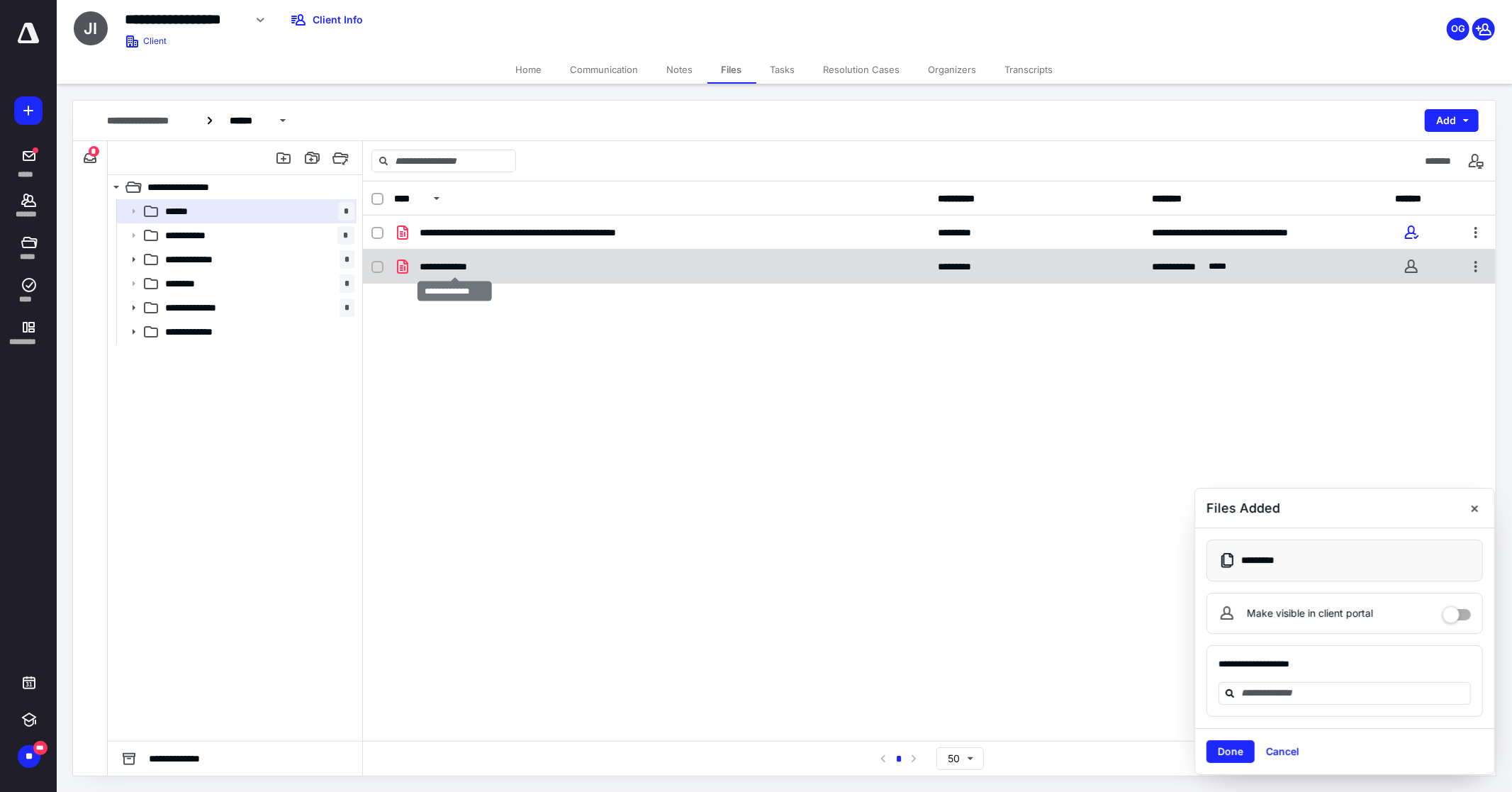 checkbox on "true" 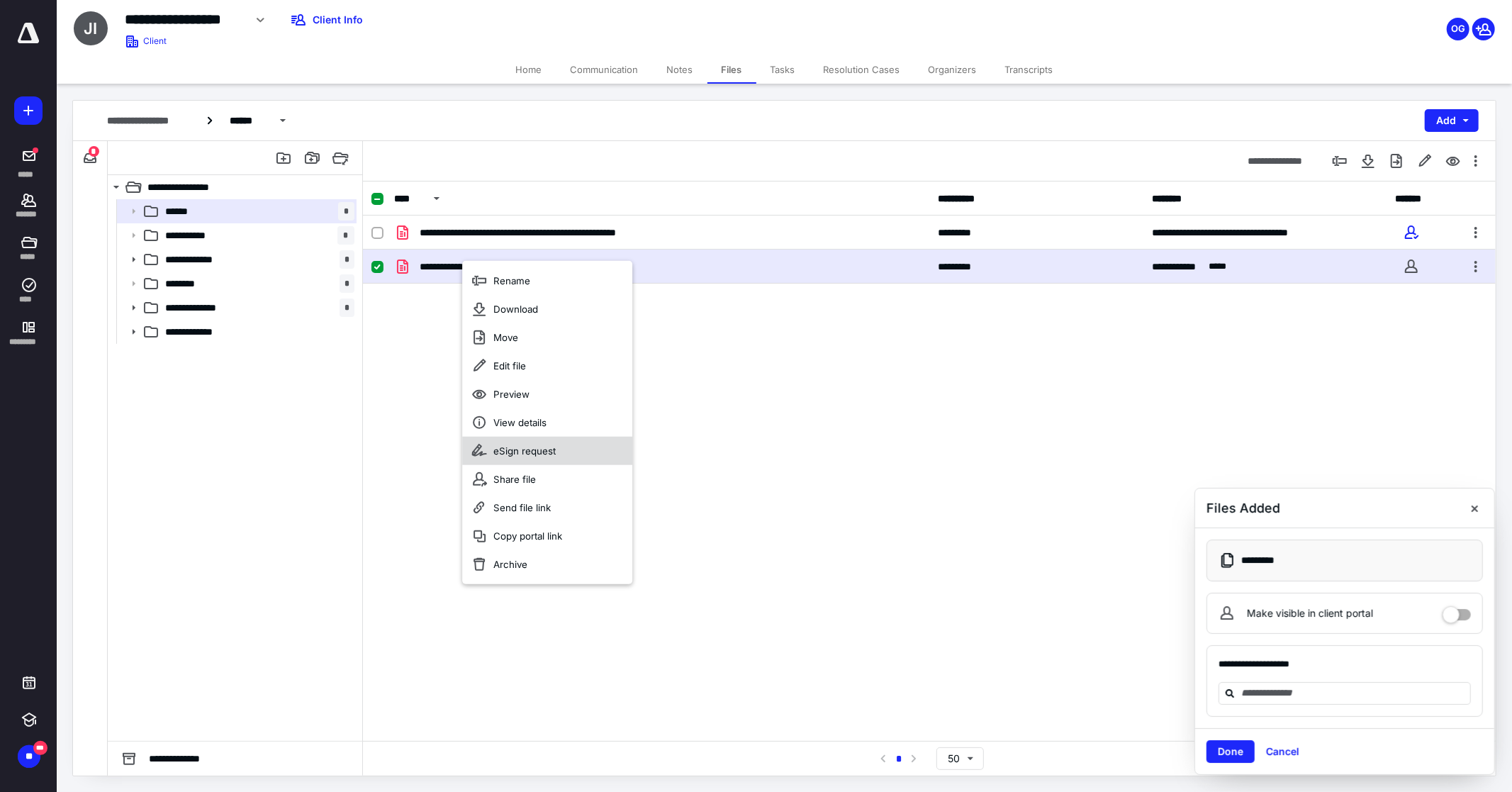 click on "eSign request" at bounding box center [547, 451] 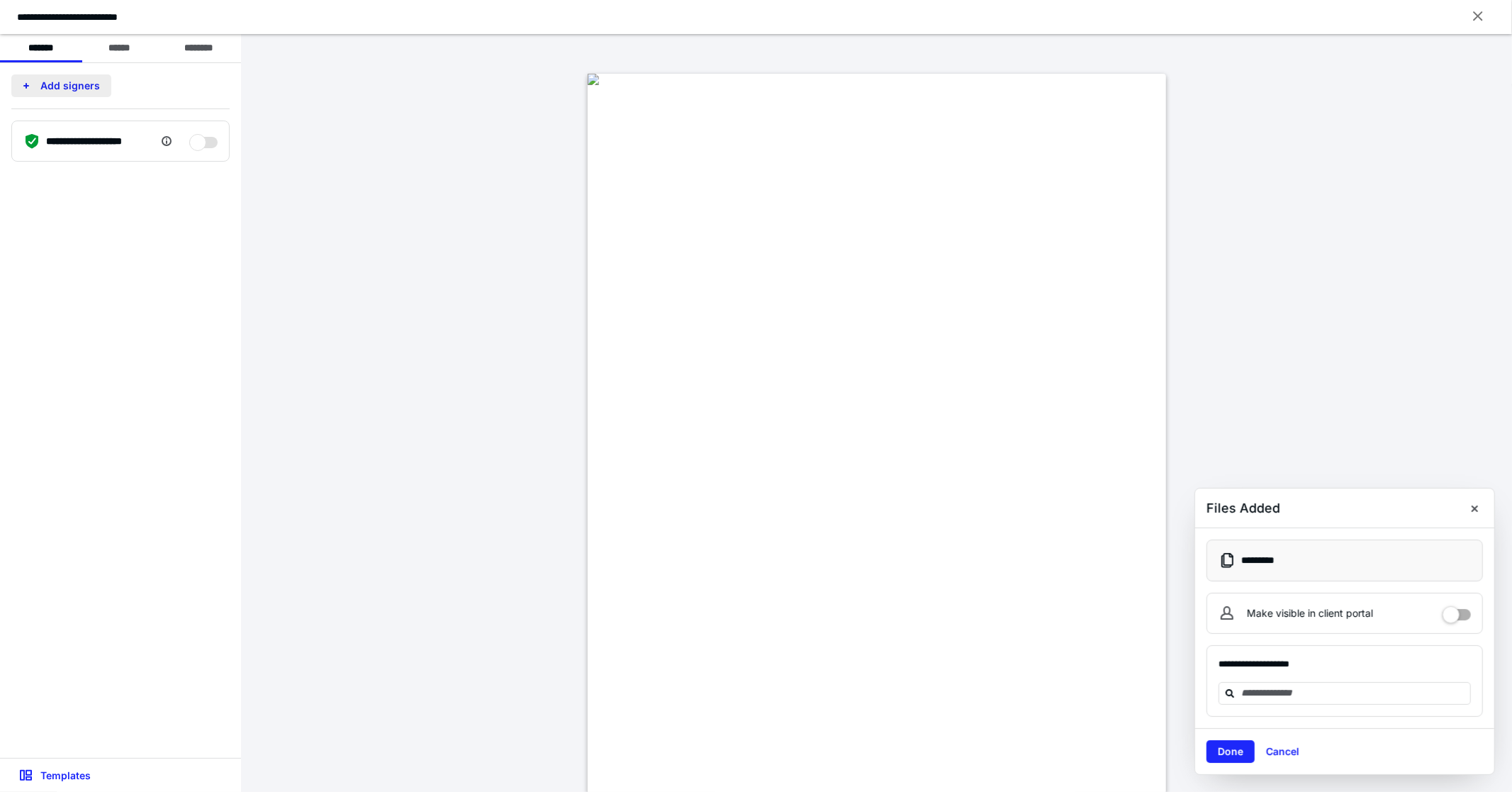 click on "Add signers" at bounding box center (61, 86) 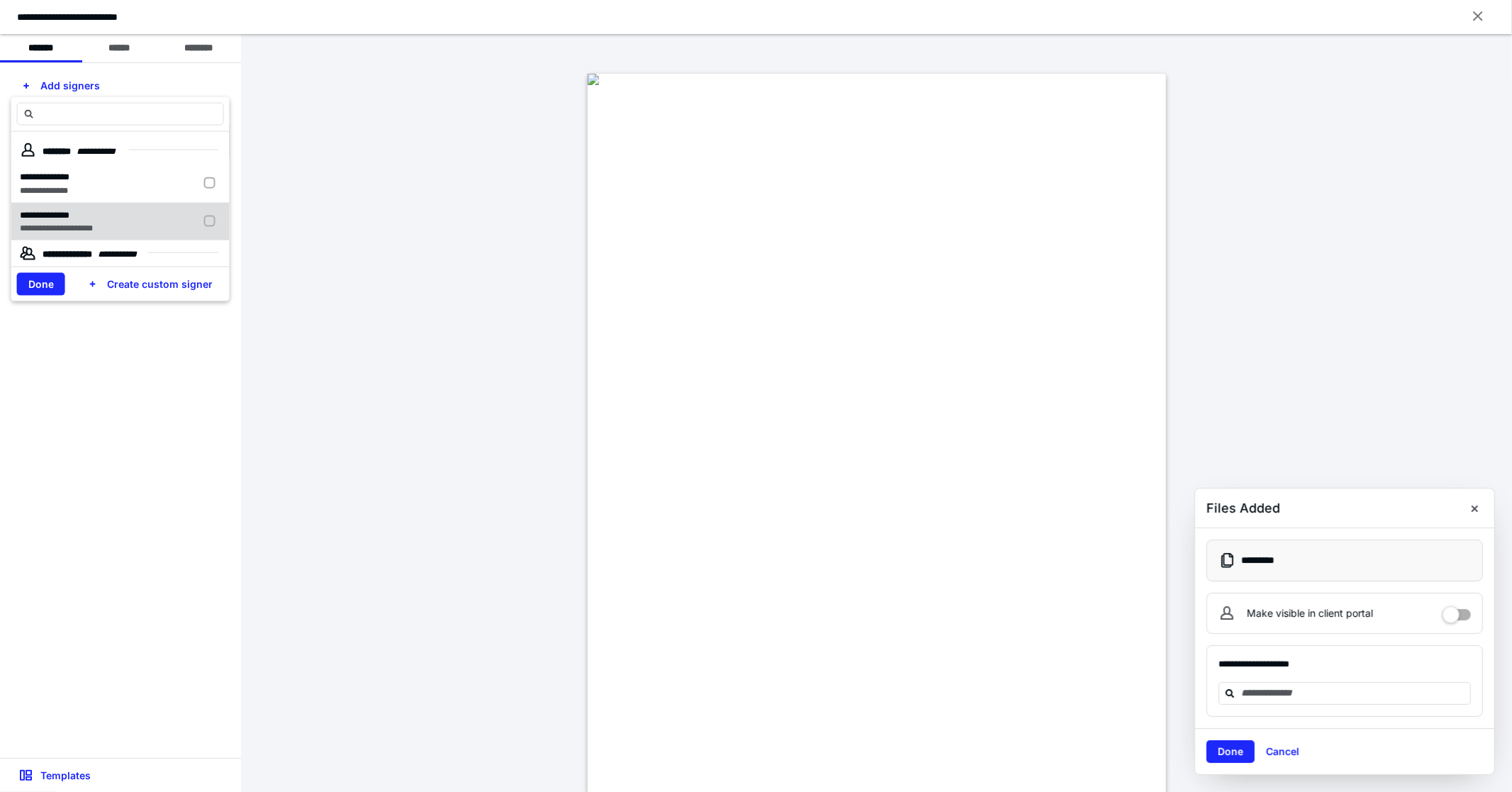 click on "**********" at bounding box center [56, 215] 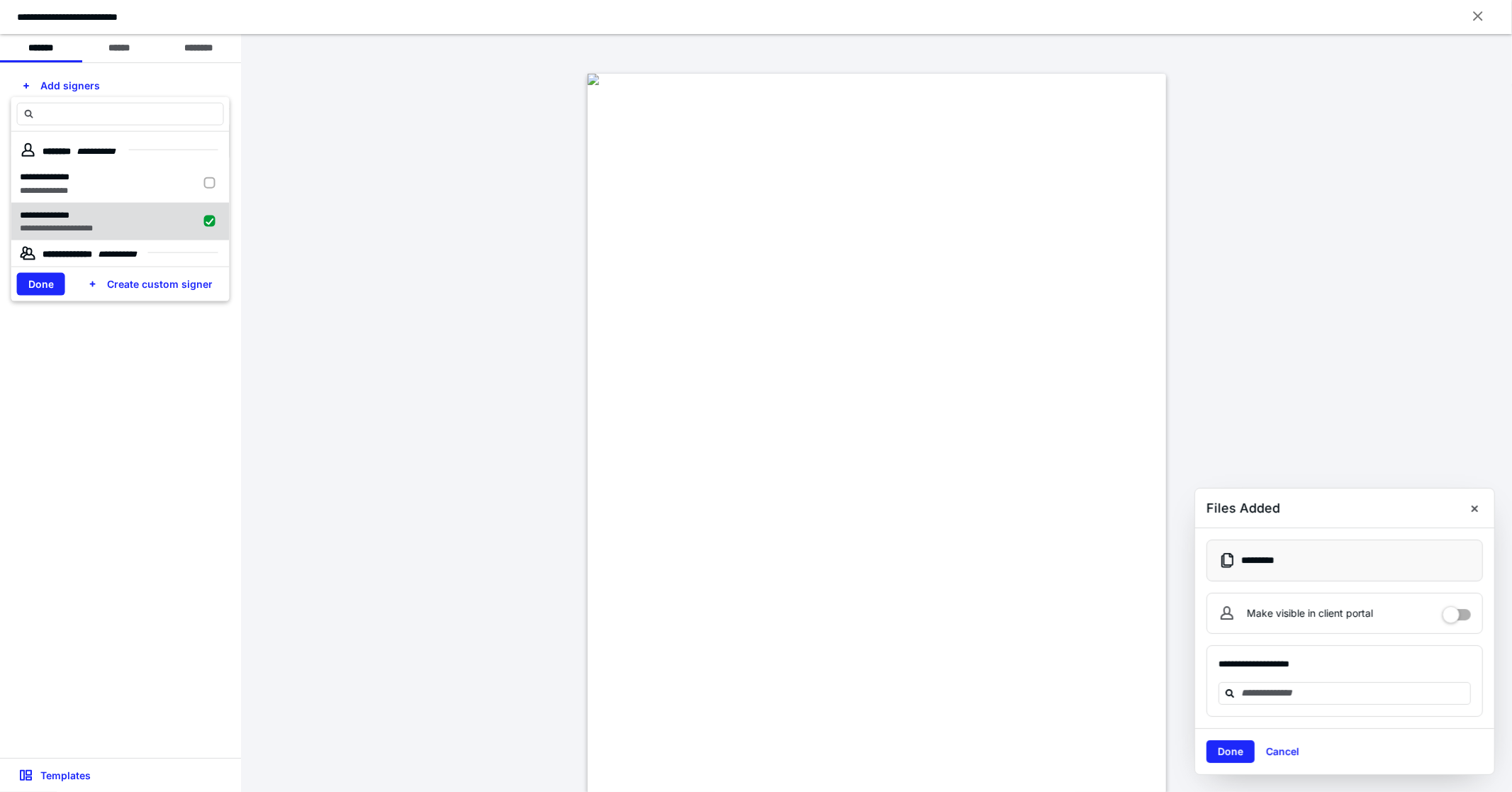 checkbox on "true" 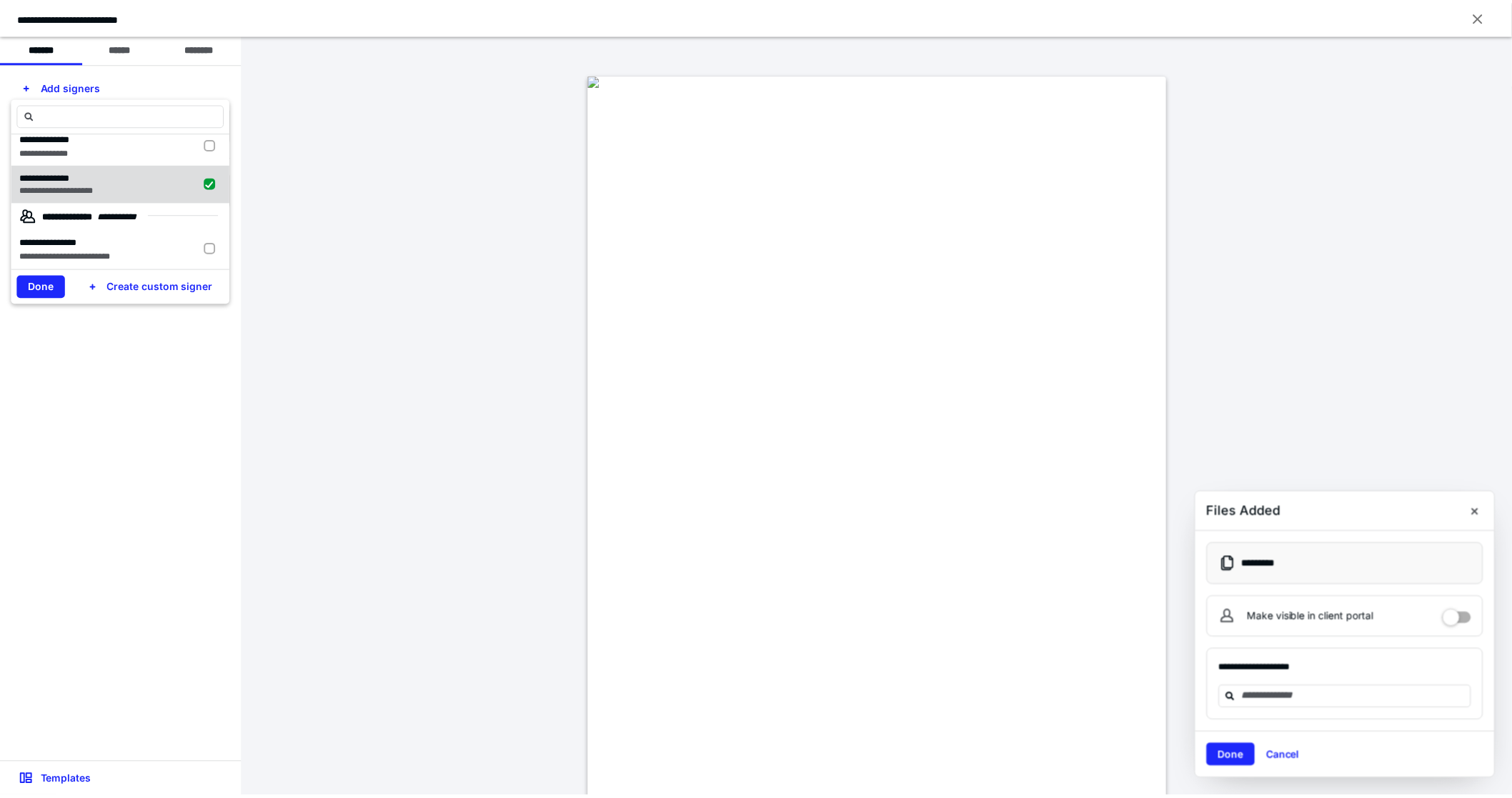 scroll, scrollTop: 109, scrollLeft: 0, axis: vertical 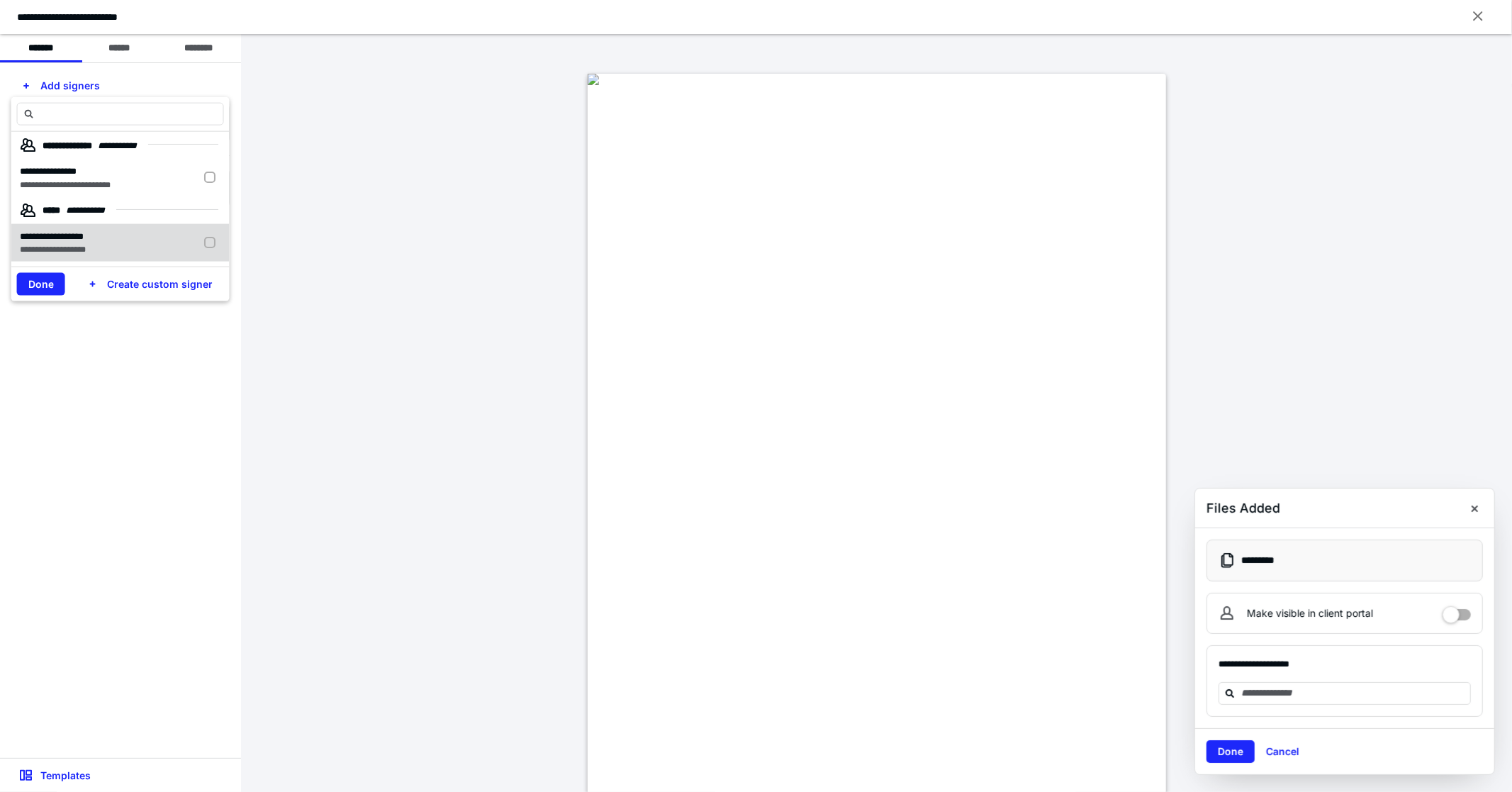 click on "**********" at bounding box center [52, 236] 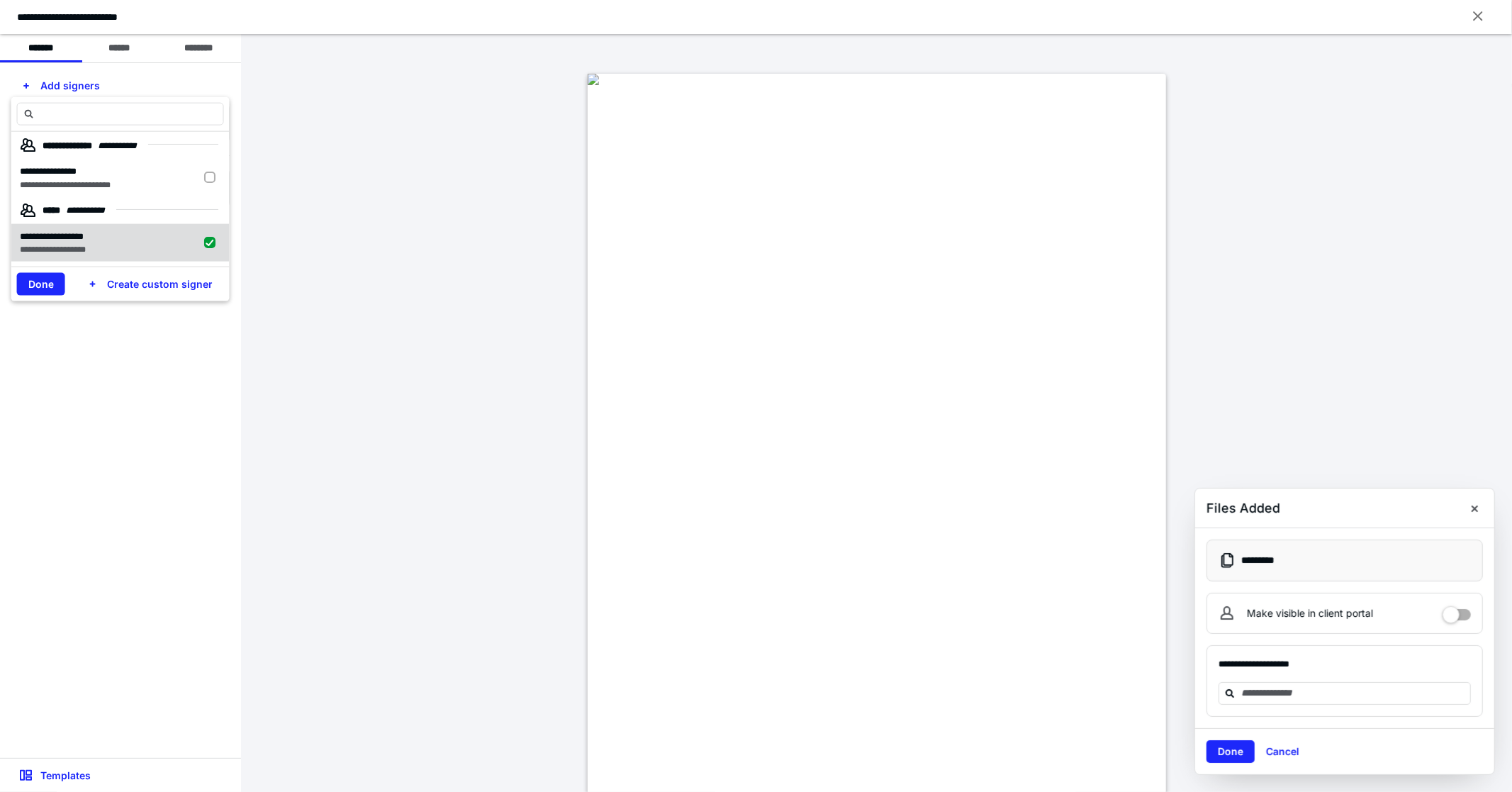 checkbox on "true" 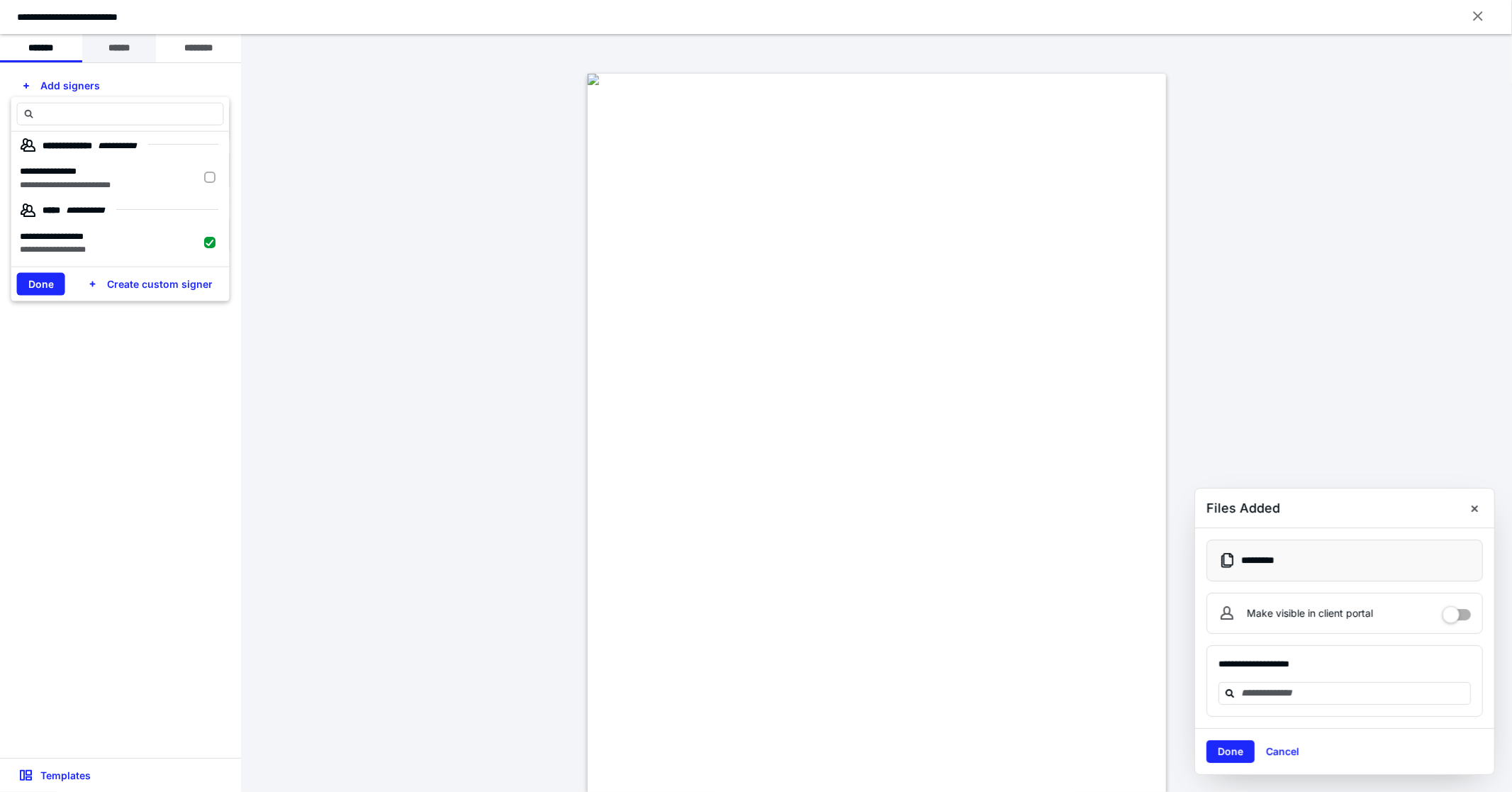 click on "******" at bounding box center (119, 48) 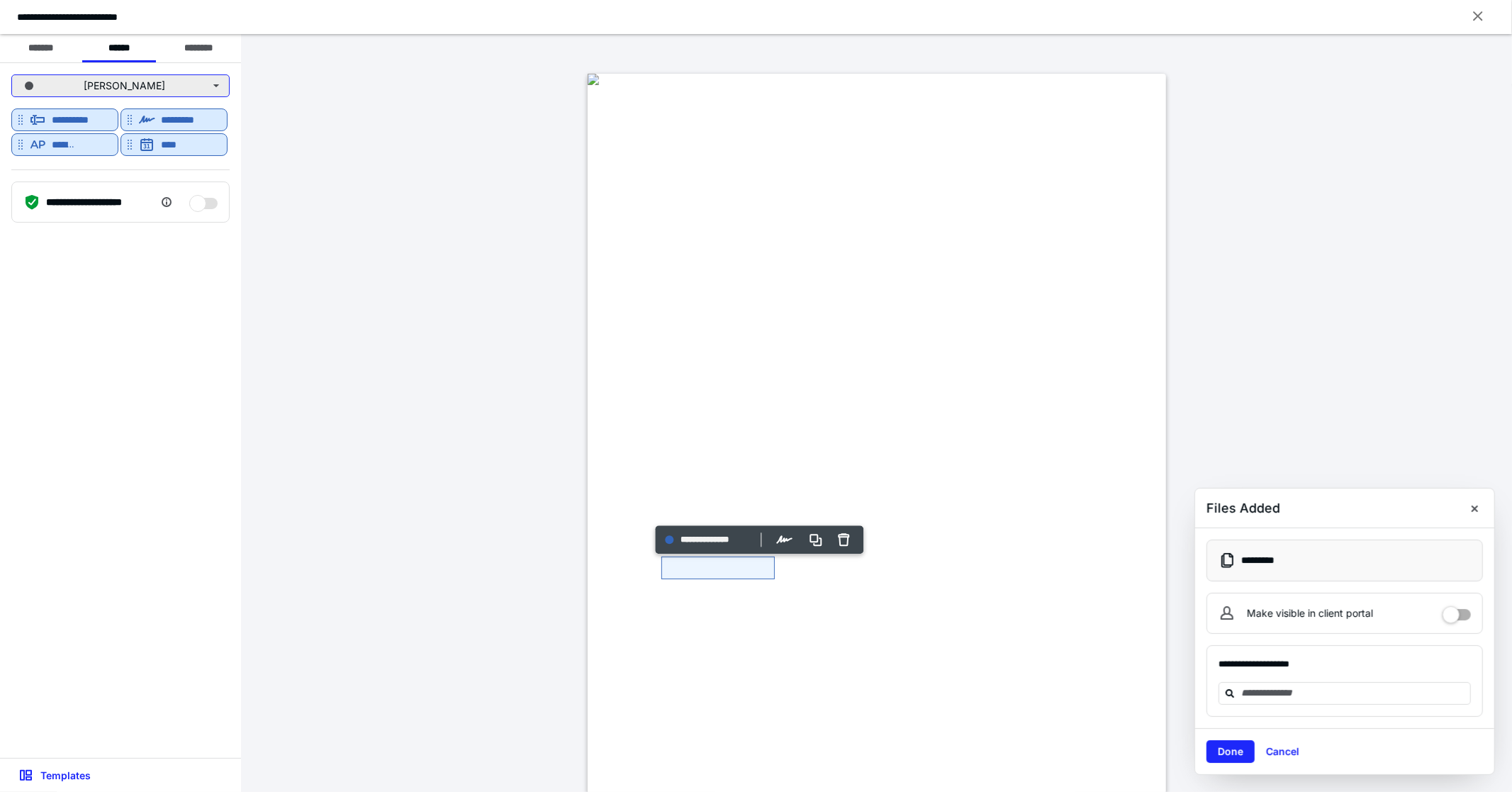 click on "[PERSON_NAME]" at bounding box center [121, 86] 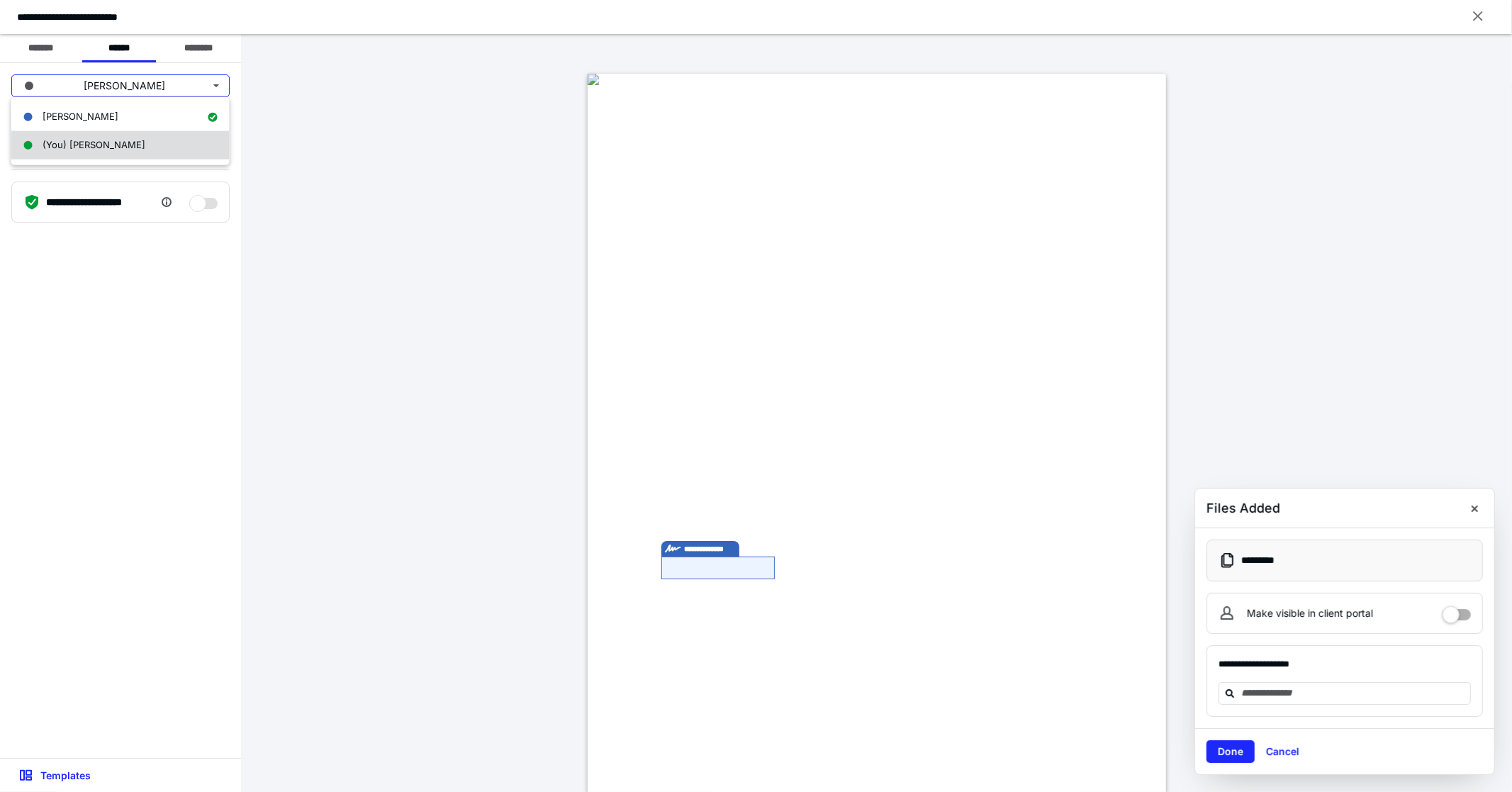 click on "(You) [PERSON_NAME]" at bounding box center [121, 145] 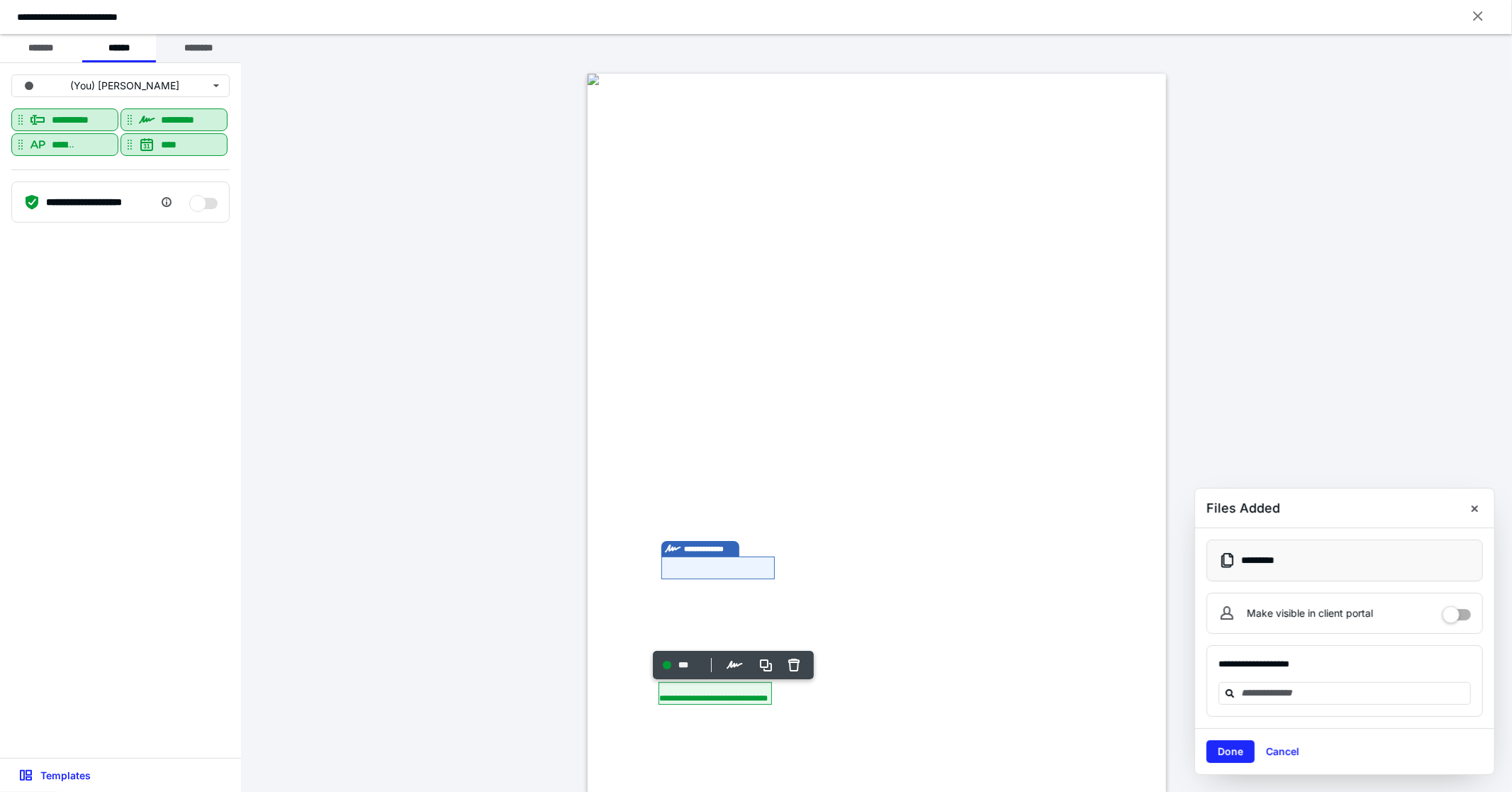 click on "********" at bounding box center (198, 48) 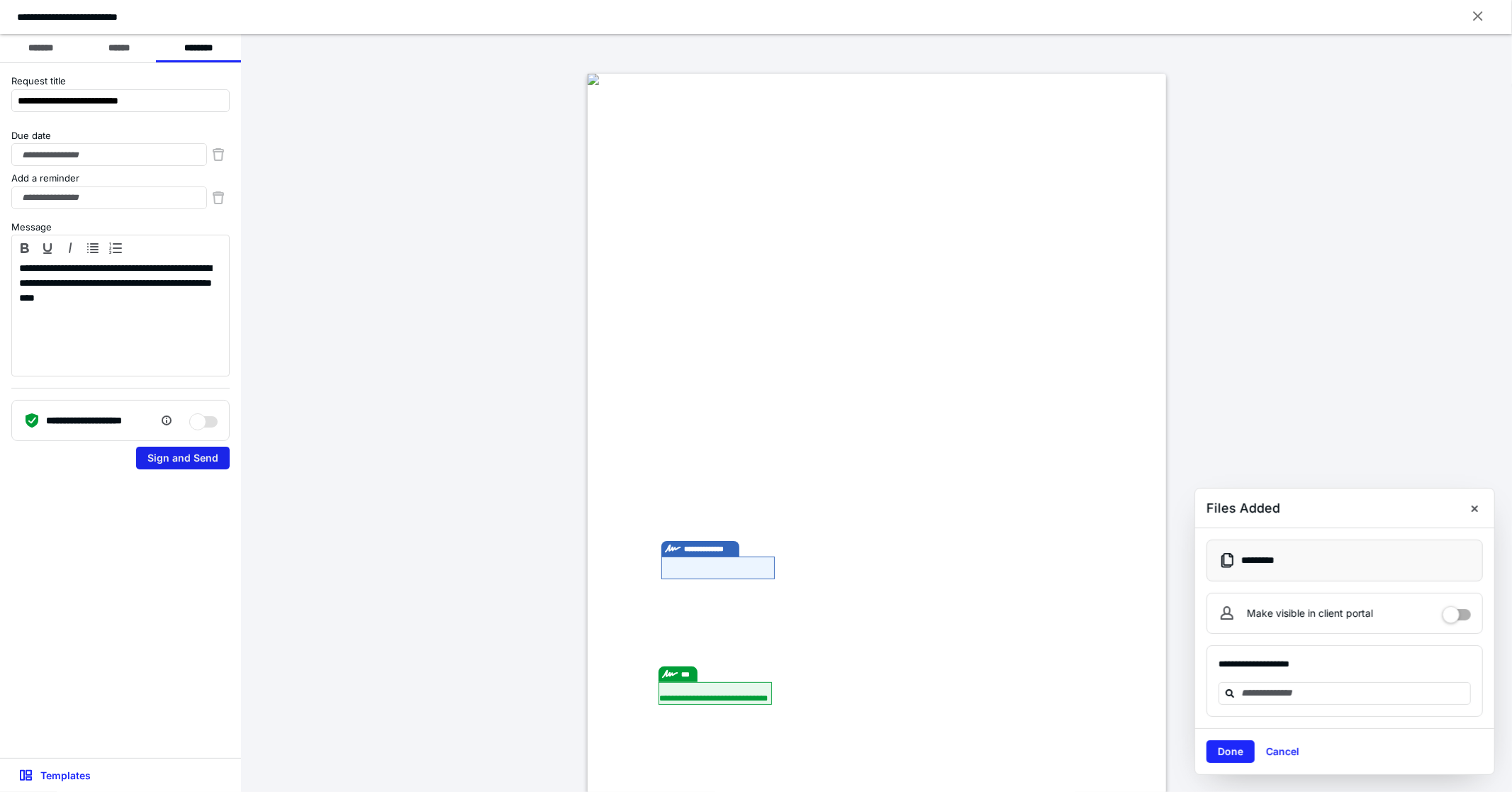 click on "Sign and Send" at bounding box center [183, 458] 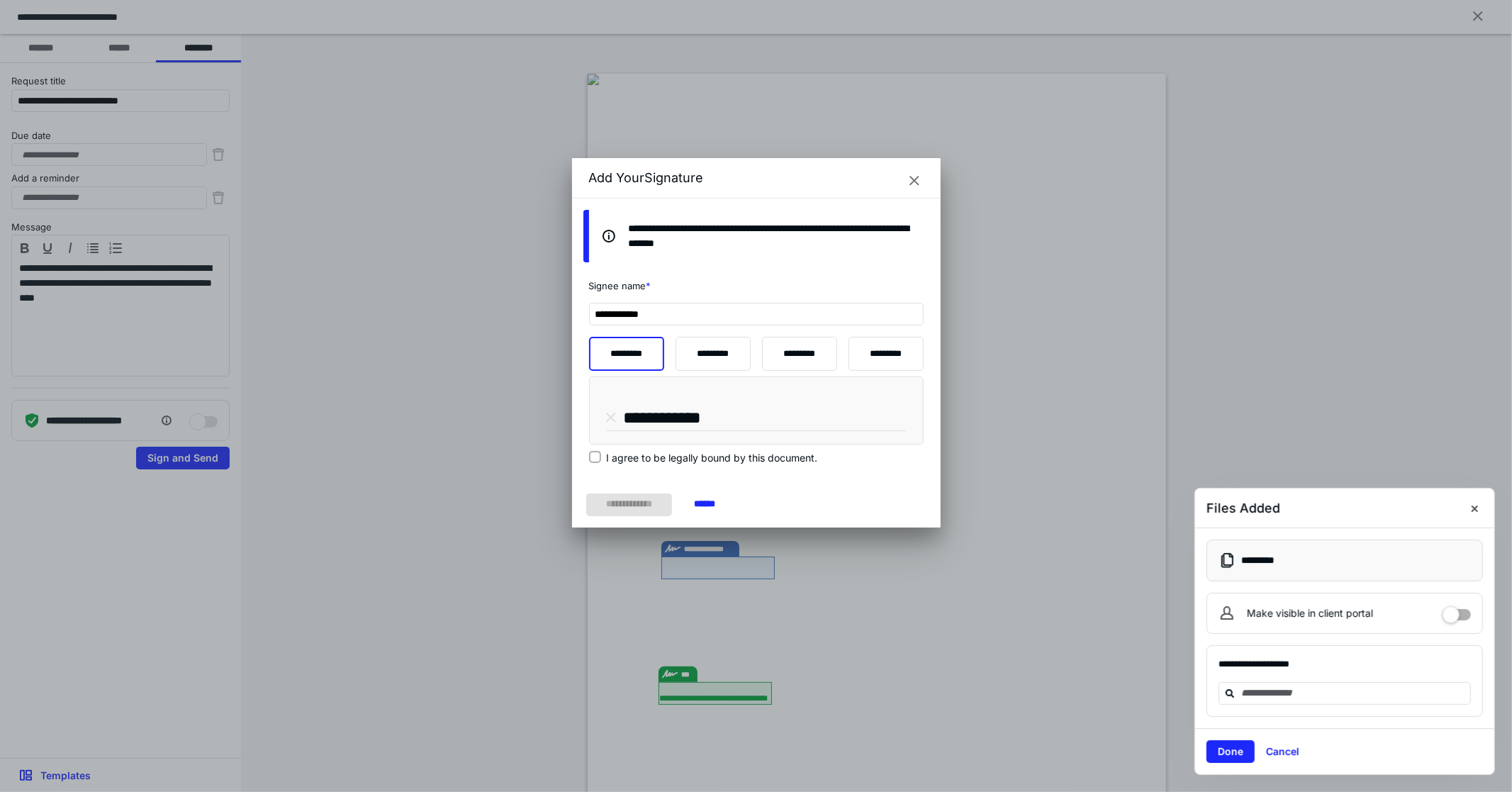 click 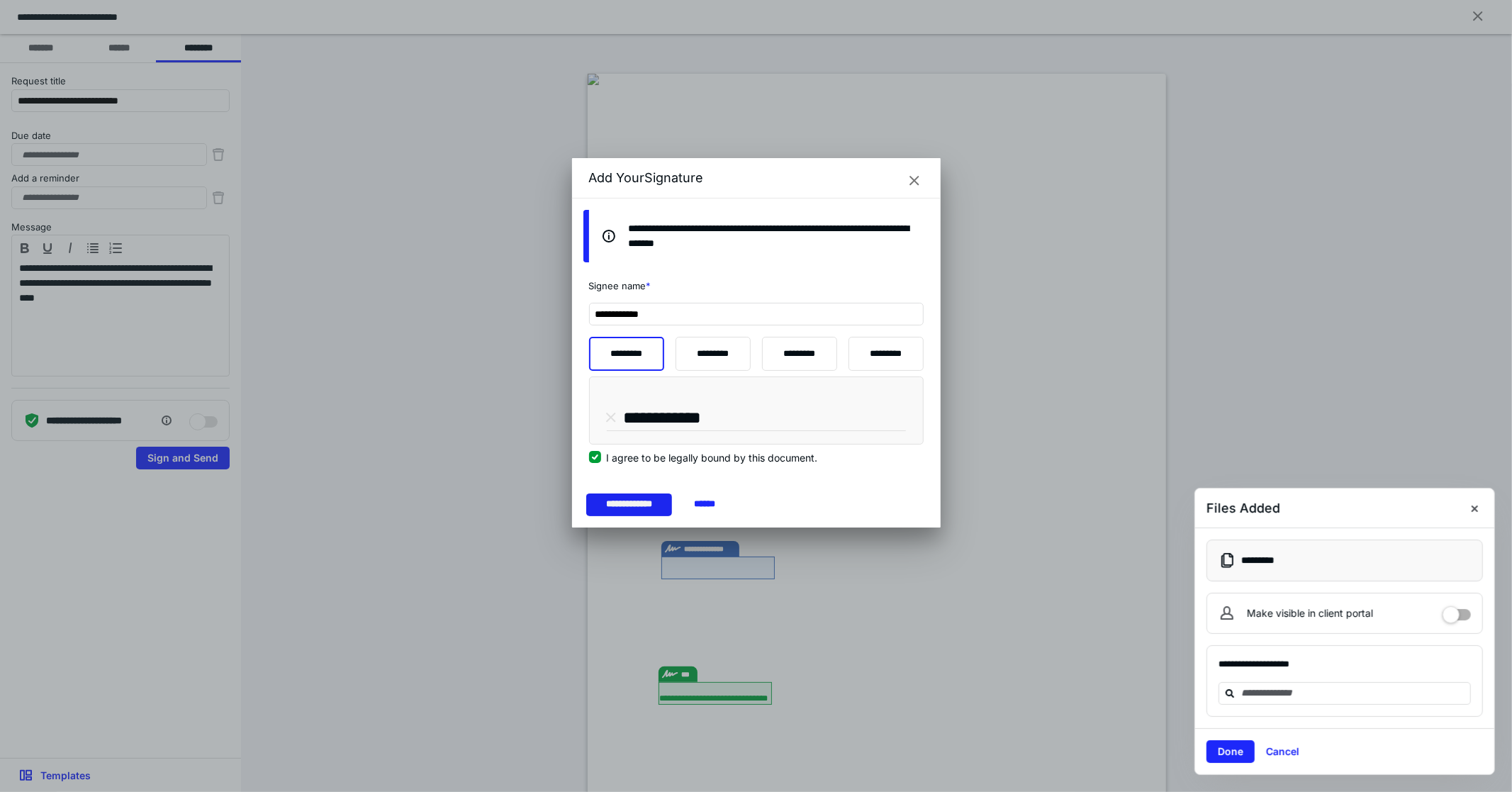 click on "**********" at bounding box center (629, 505) 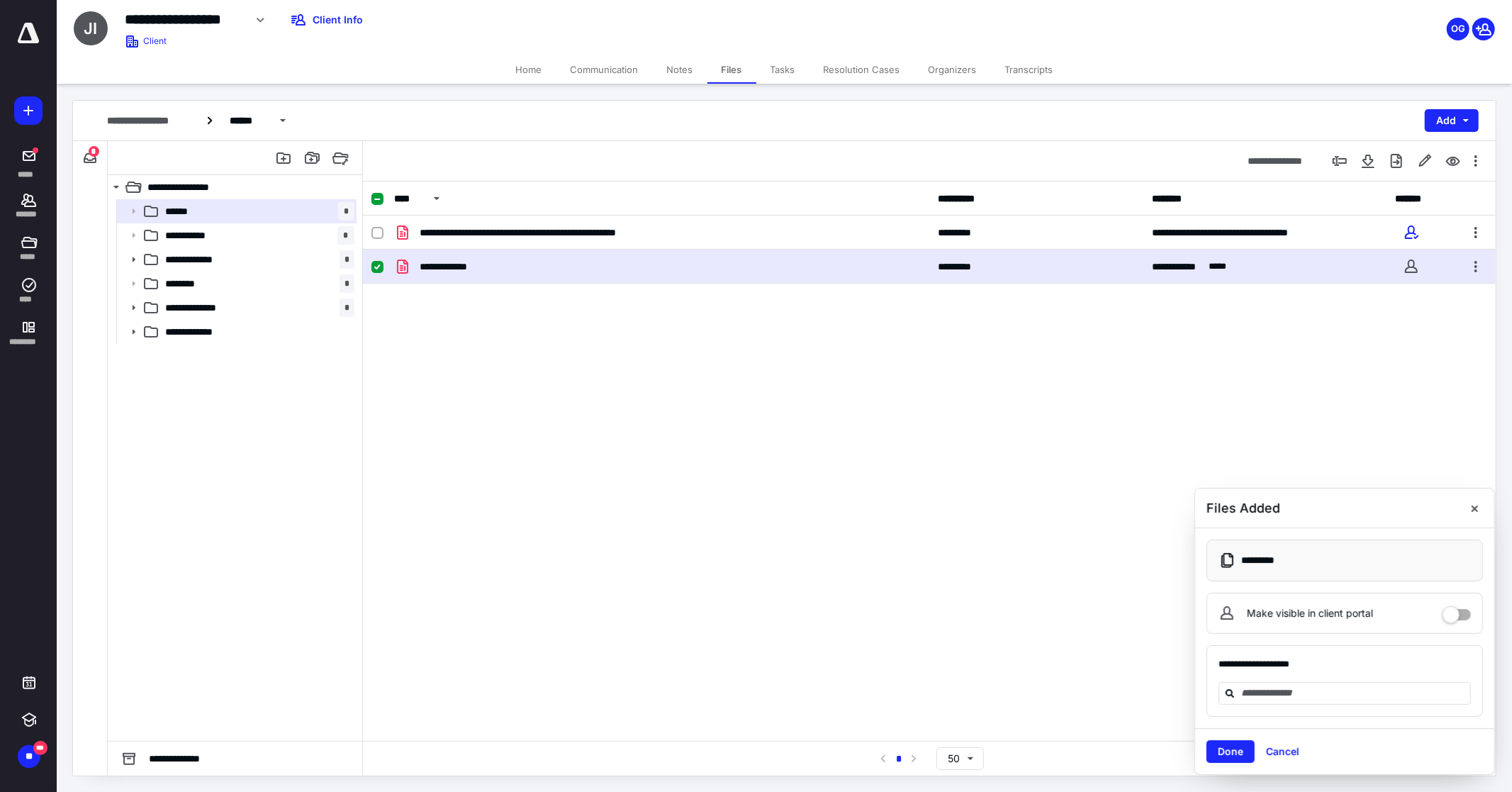 click on "Tasks" at bounding box center [783, 69] 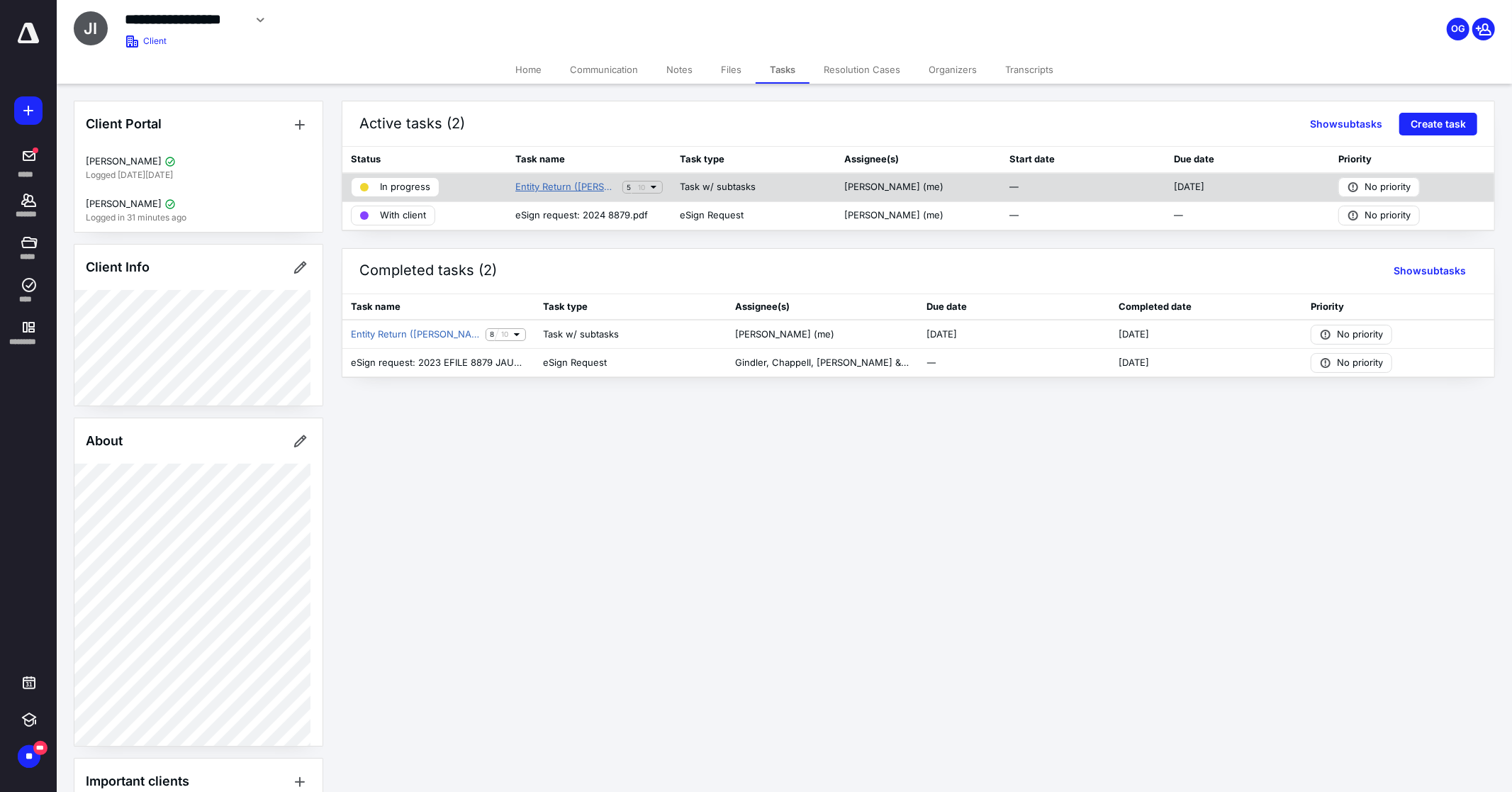 click on "Entity Return ([PERSON_NAME])" at bounding box center (566, 187) 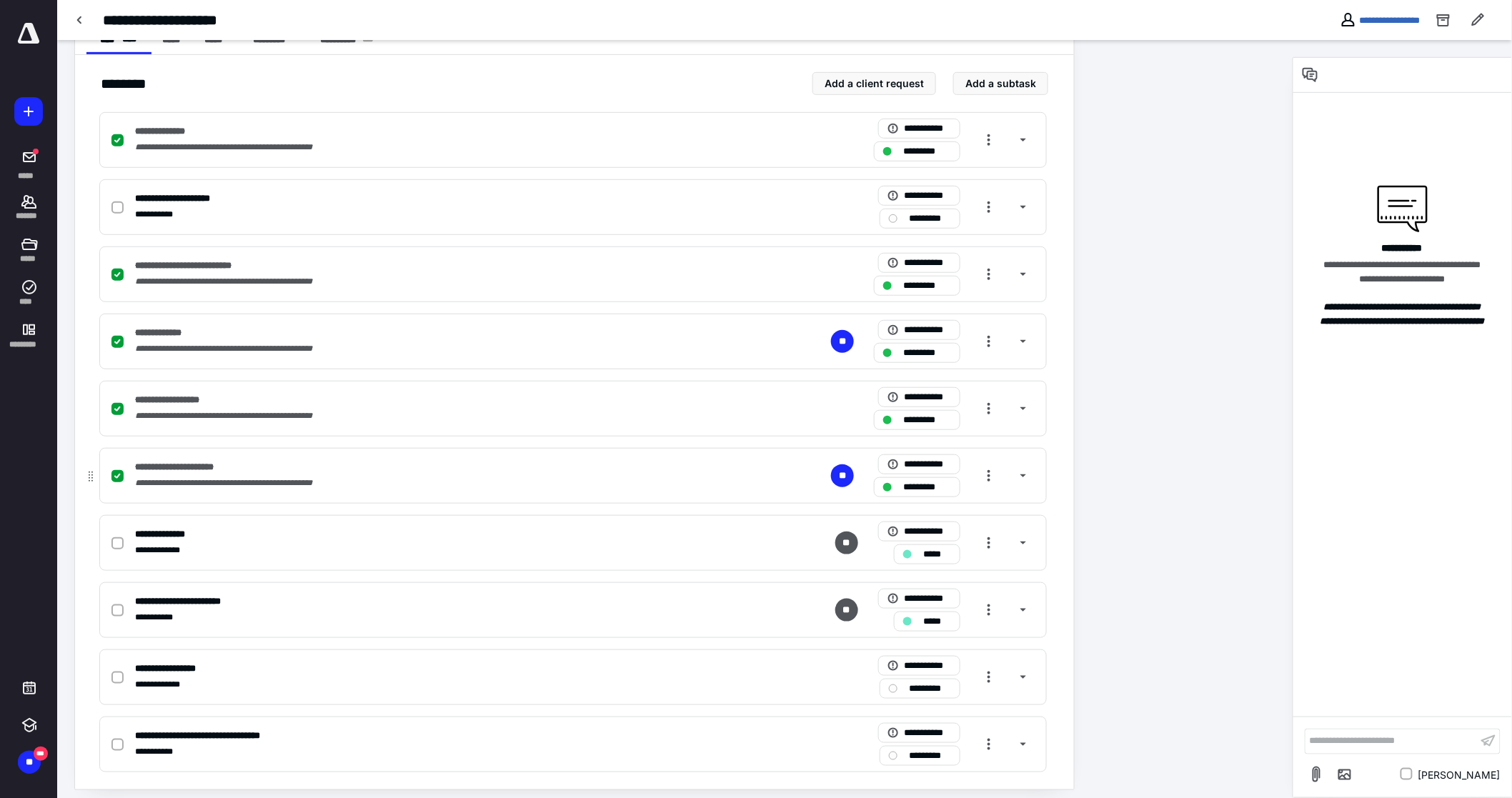 scroll, scrollTop: 310, scrollLeft: 0, axis: vertical 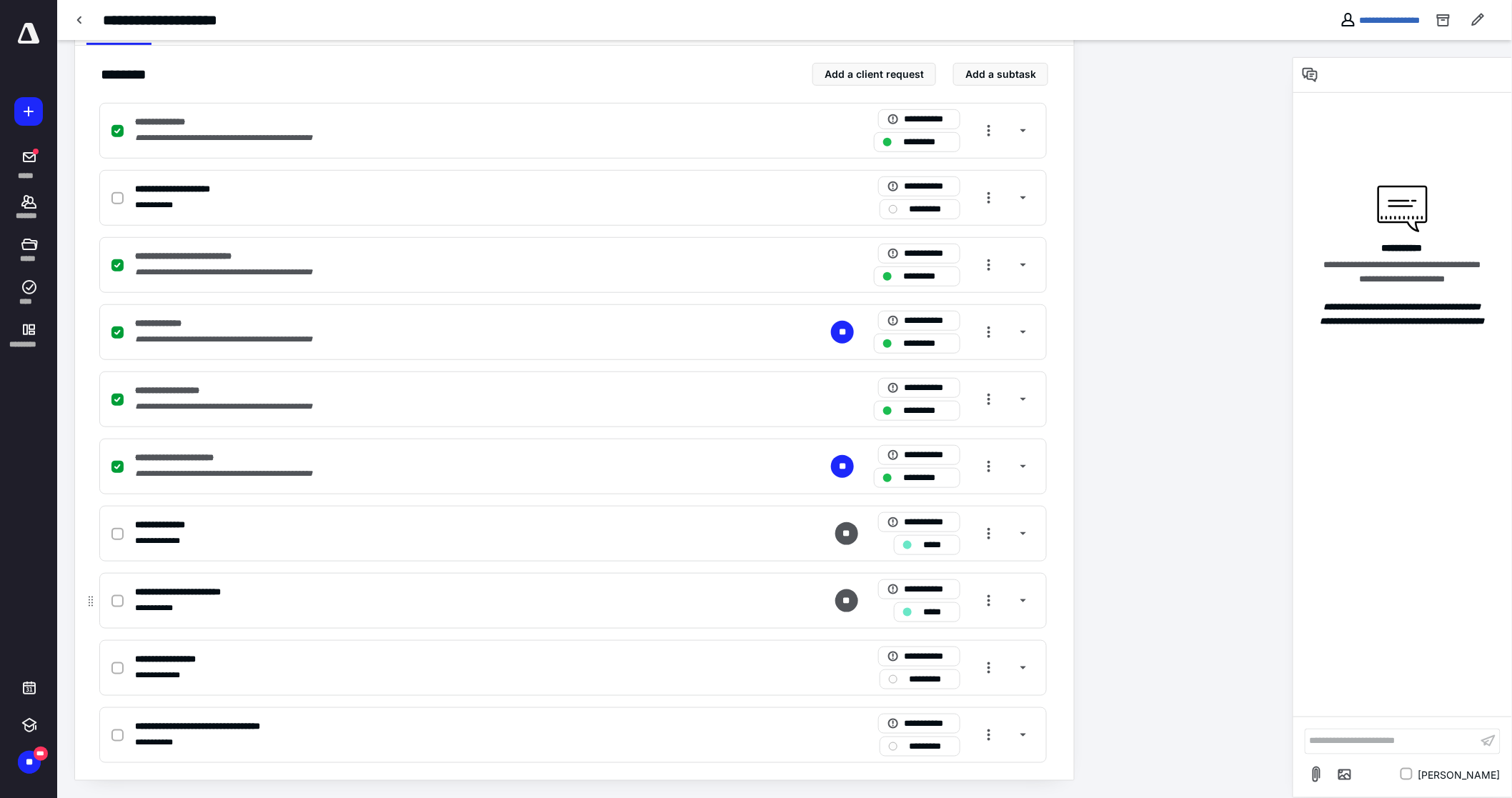 click on "*****" at bounding box center [927, 612] 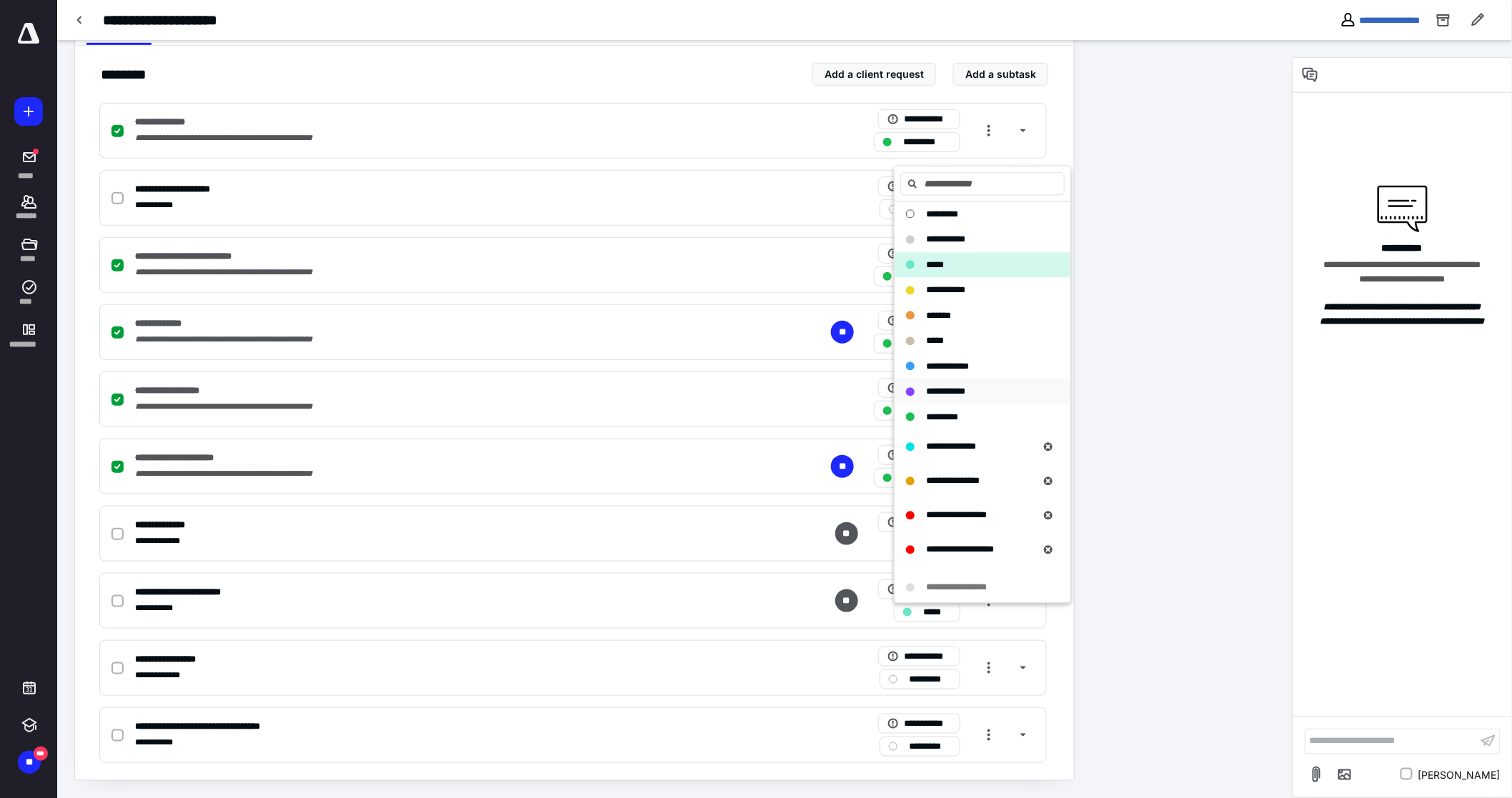 click on "**********" at bounding box center (983, 392) 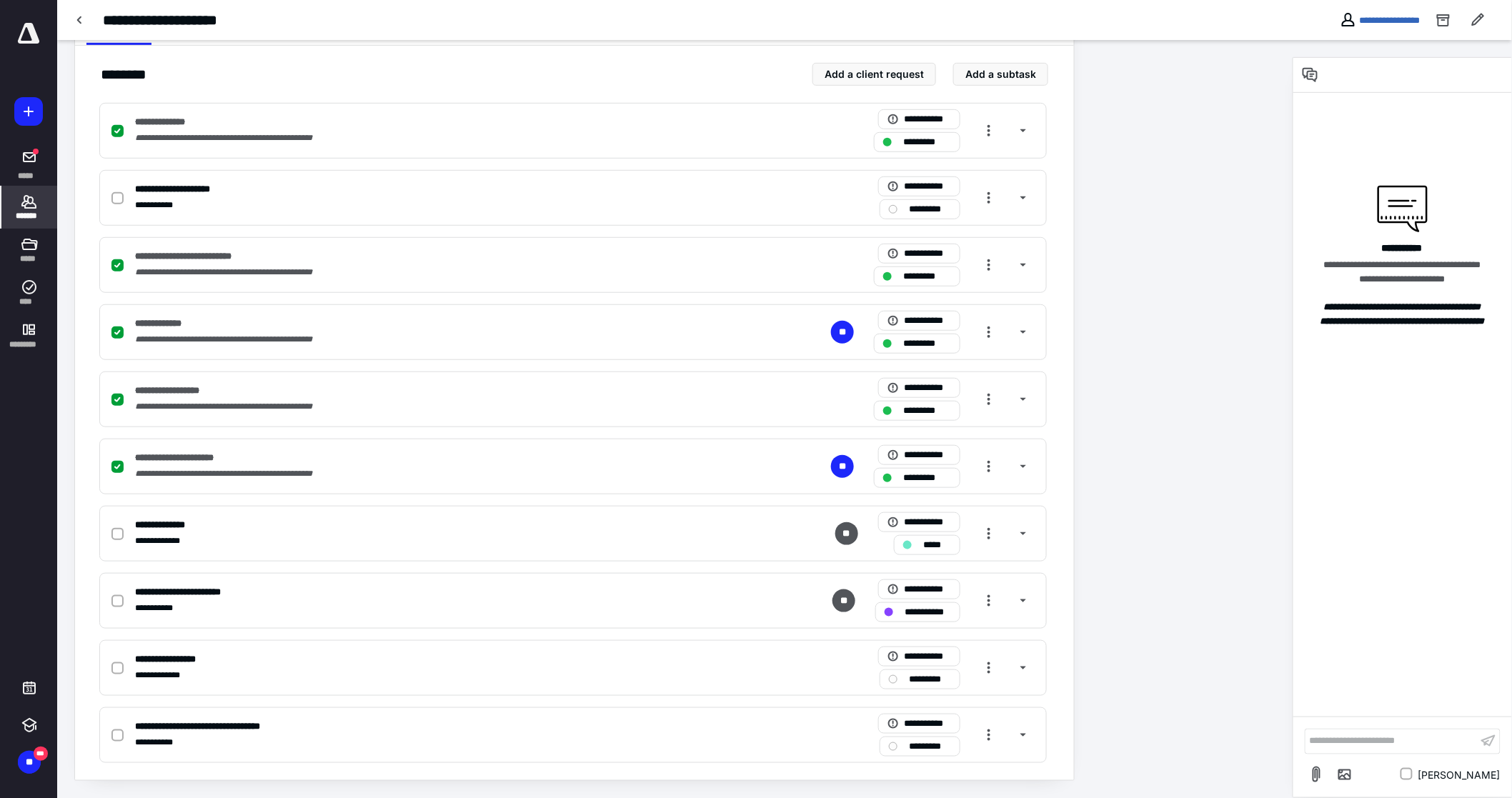 click 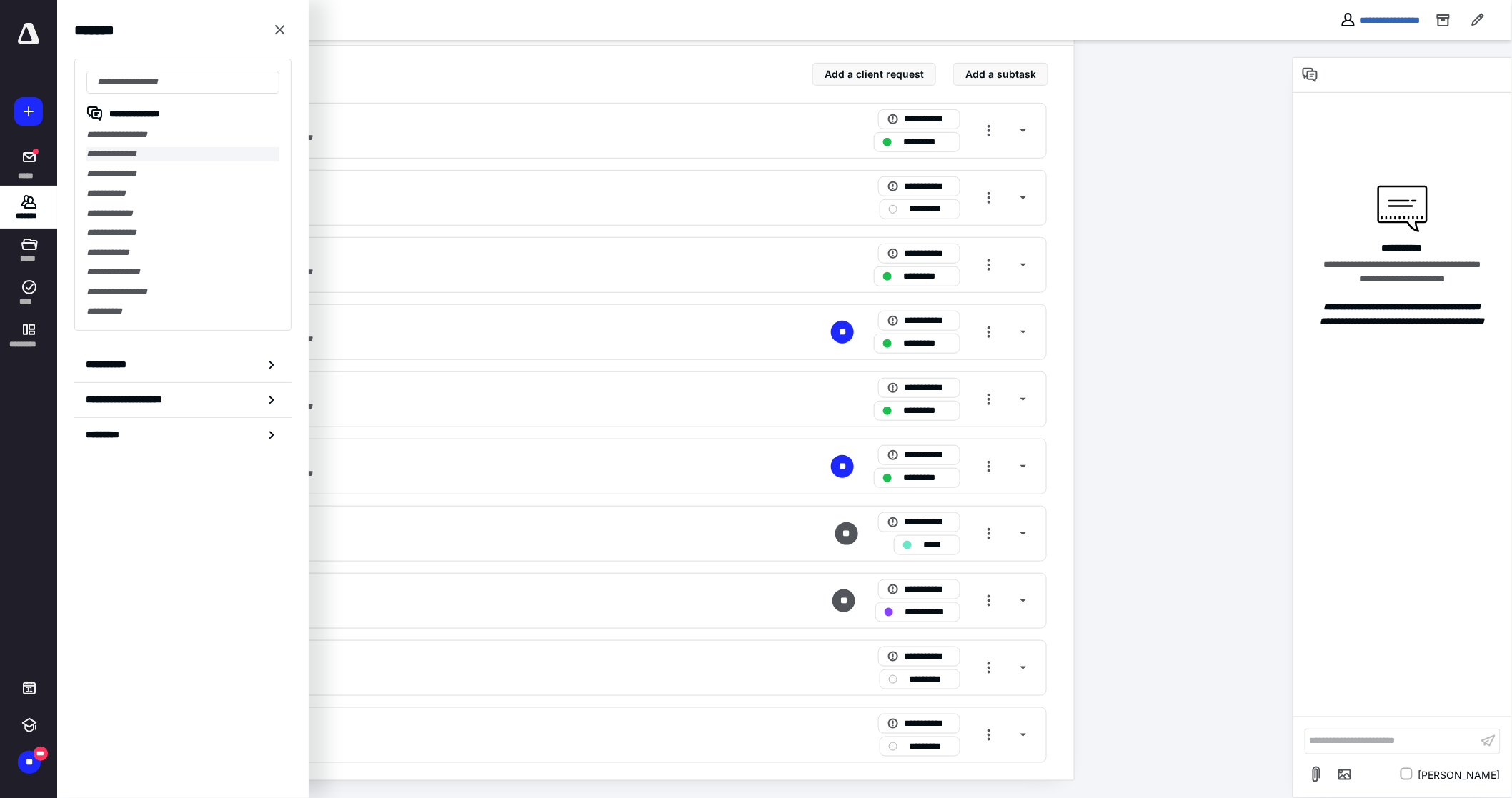 click on "**********" at bounding box center [183, 154] 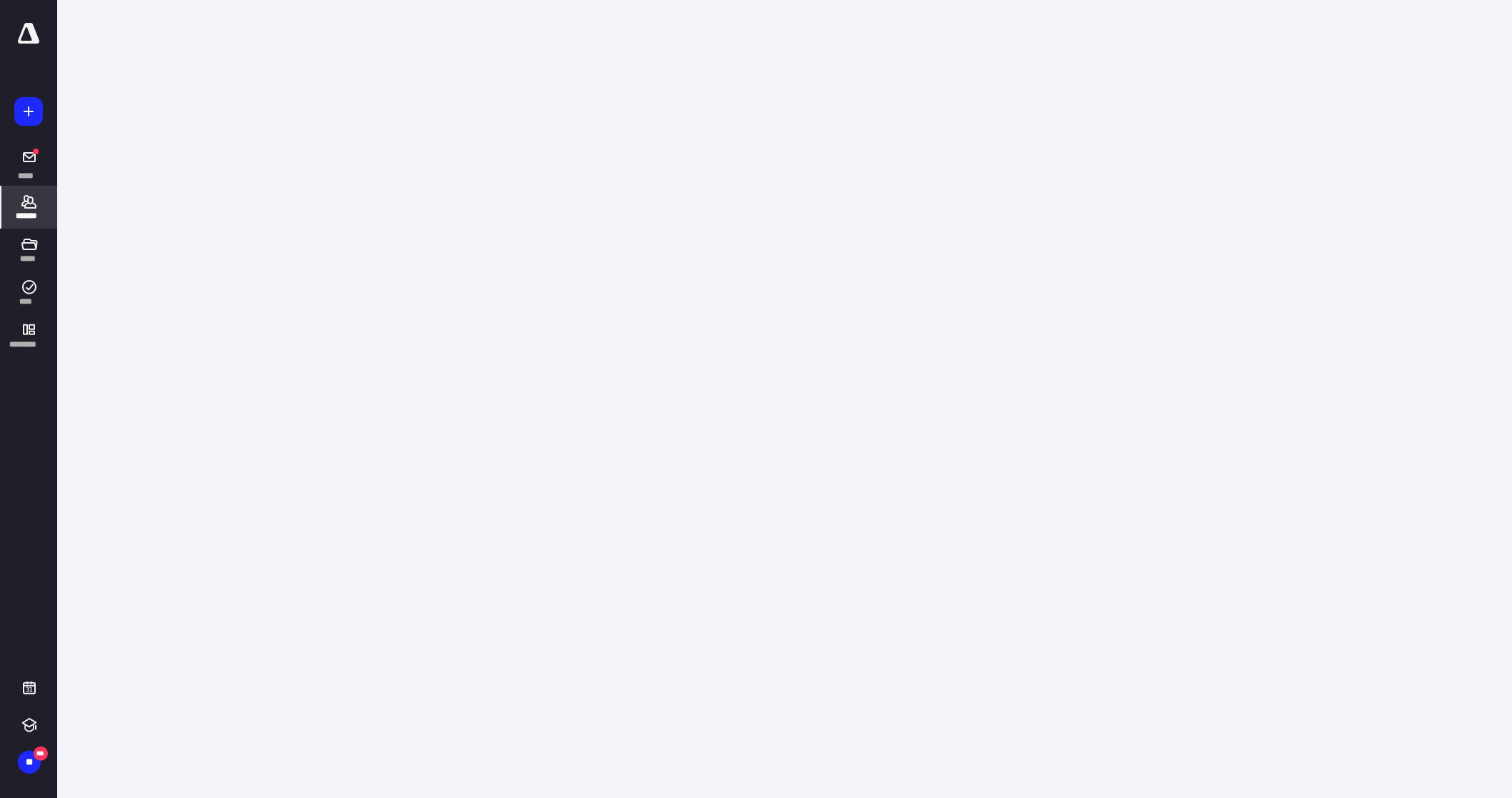 scroll, scrollTop: 0, scrollLeft: 0, axis: both 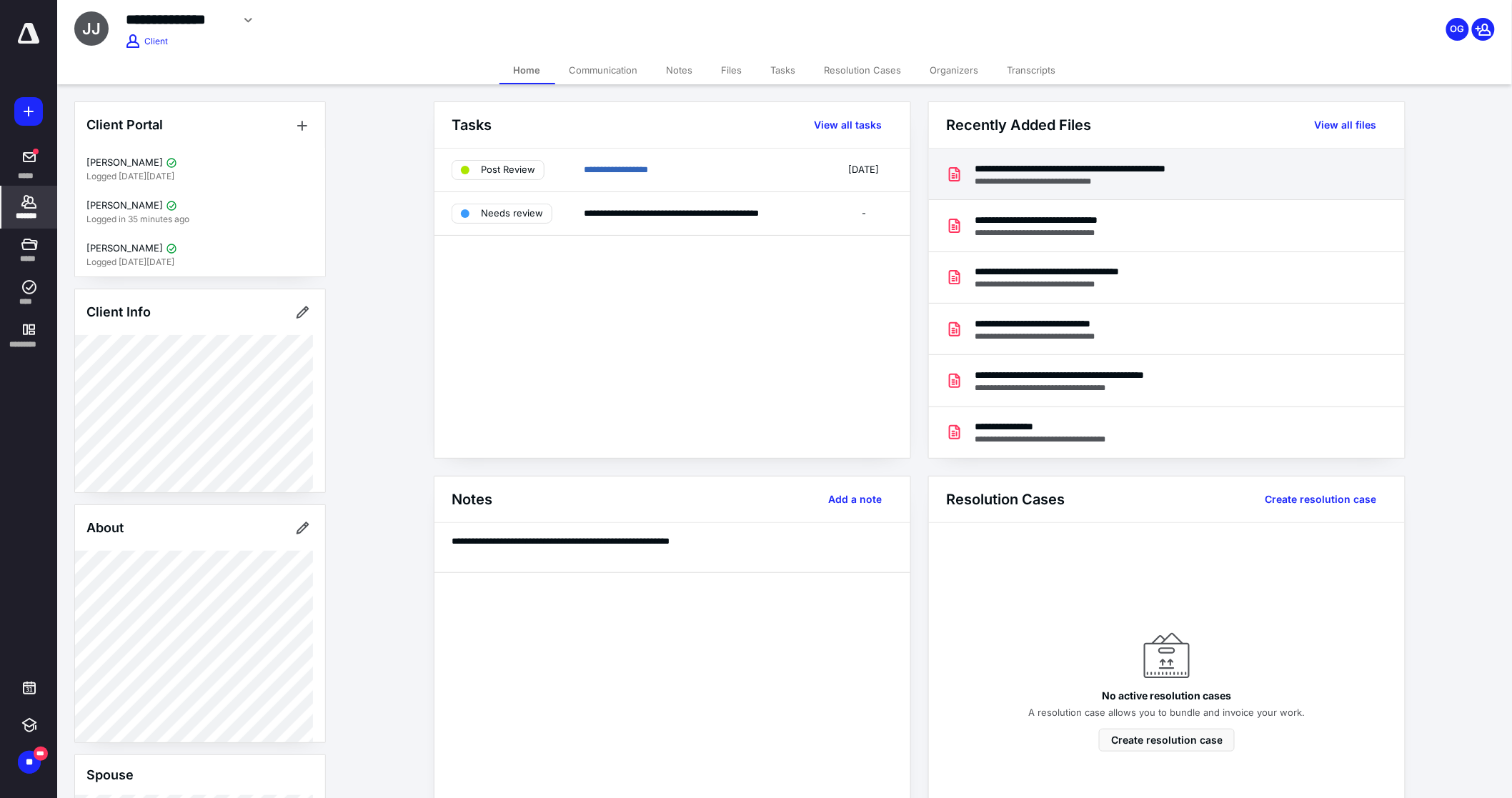 click on "**********" at bounding box center [1108, 169] 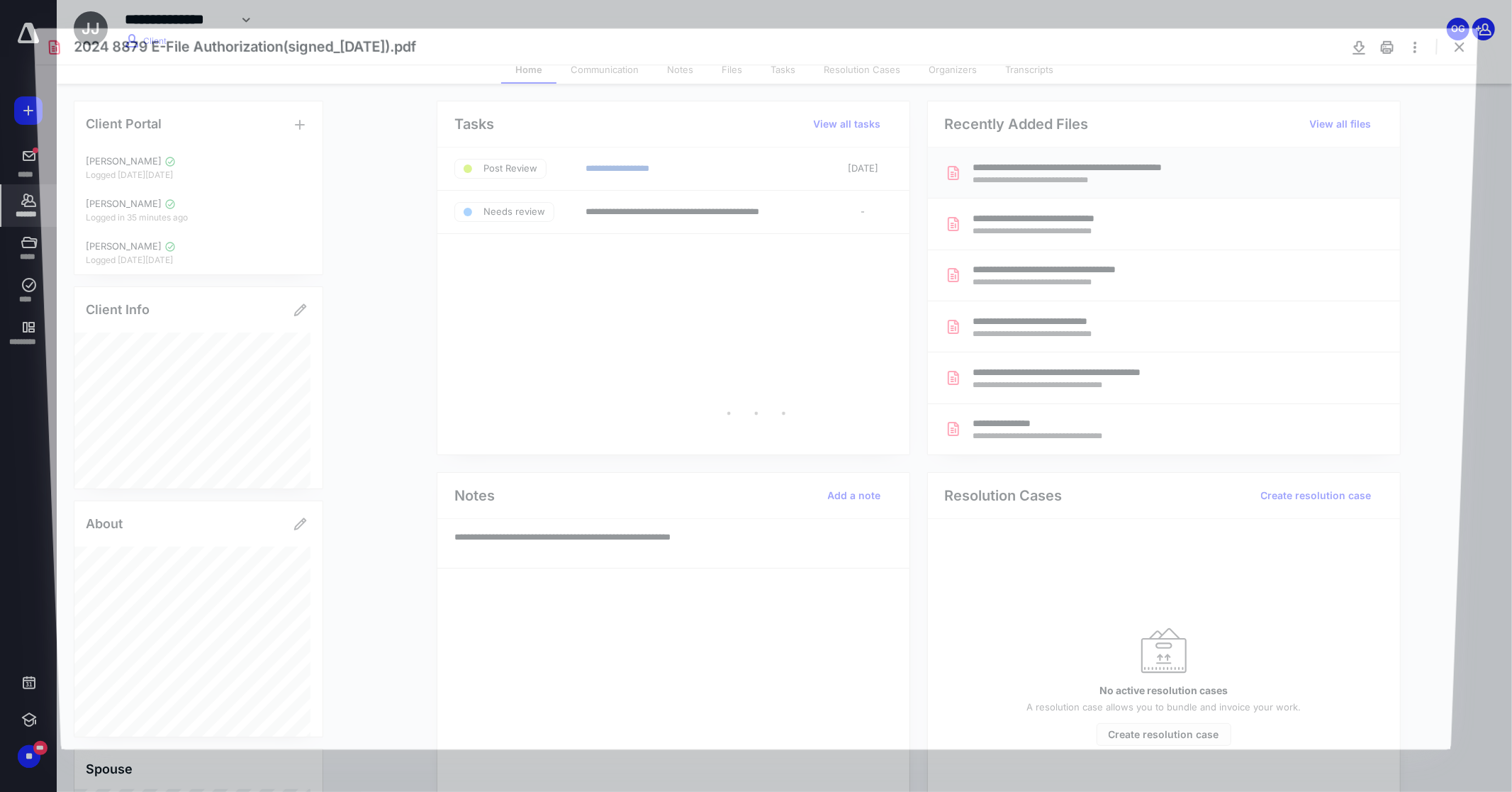 scroll, scrollTop: 0, scrollLeft: 0, axis: both 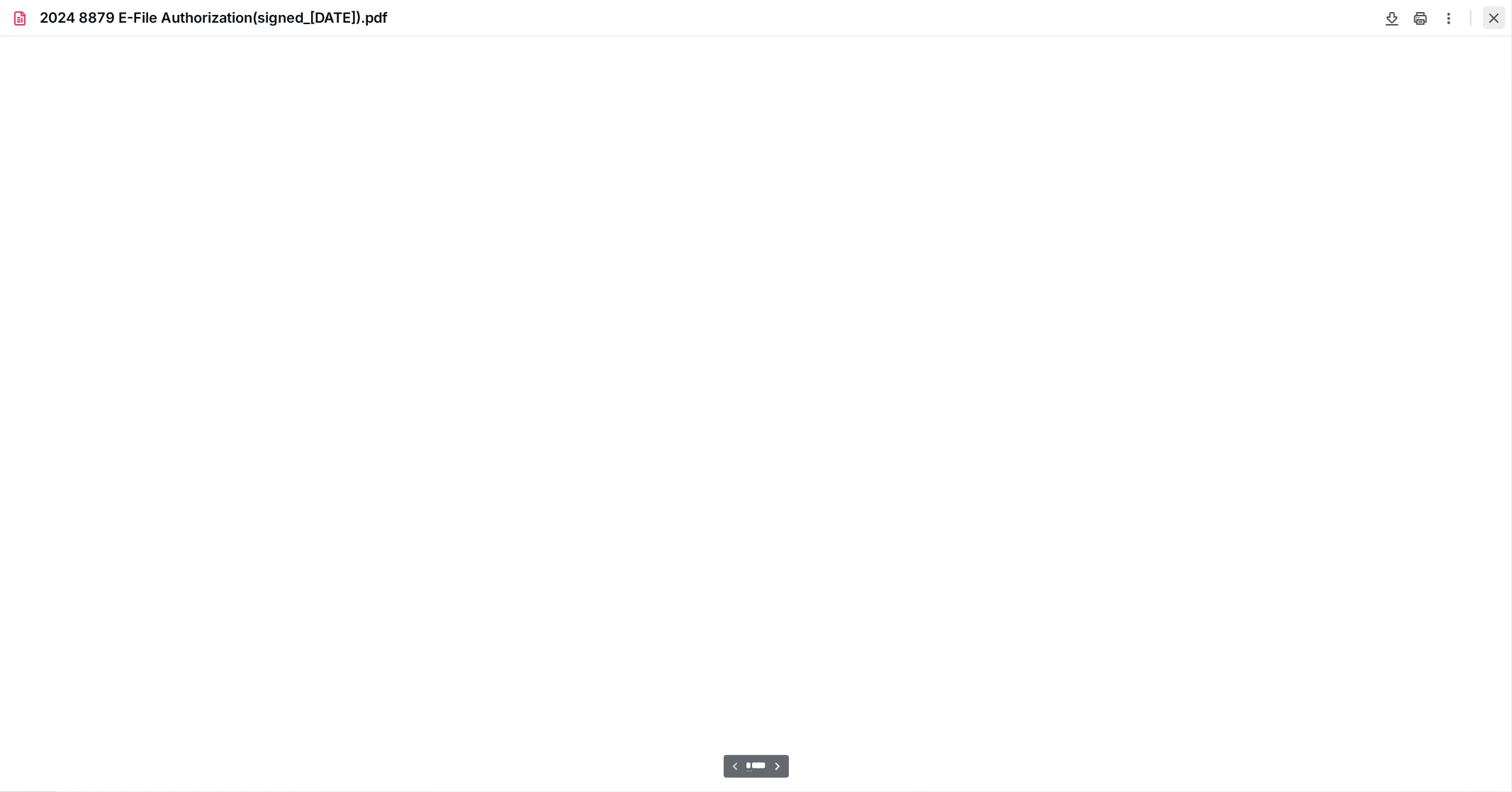 type on "129" 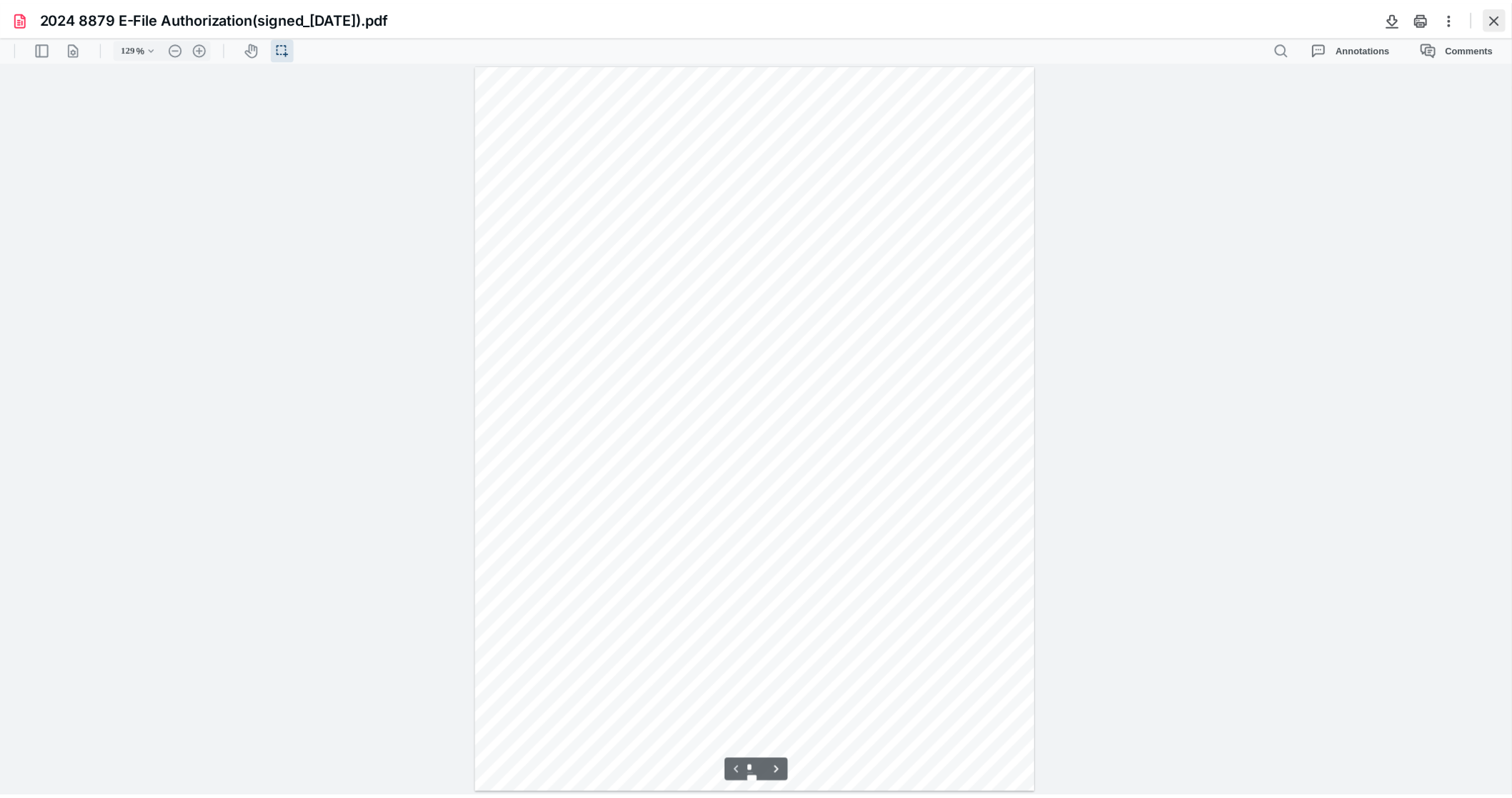 scroll, scrollTop: 29, scrollLeft: 0, axis: vertical 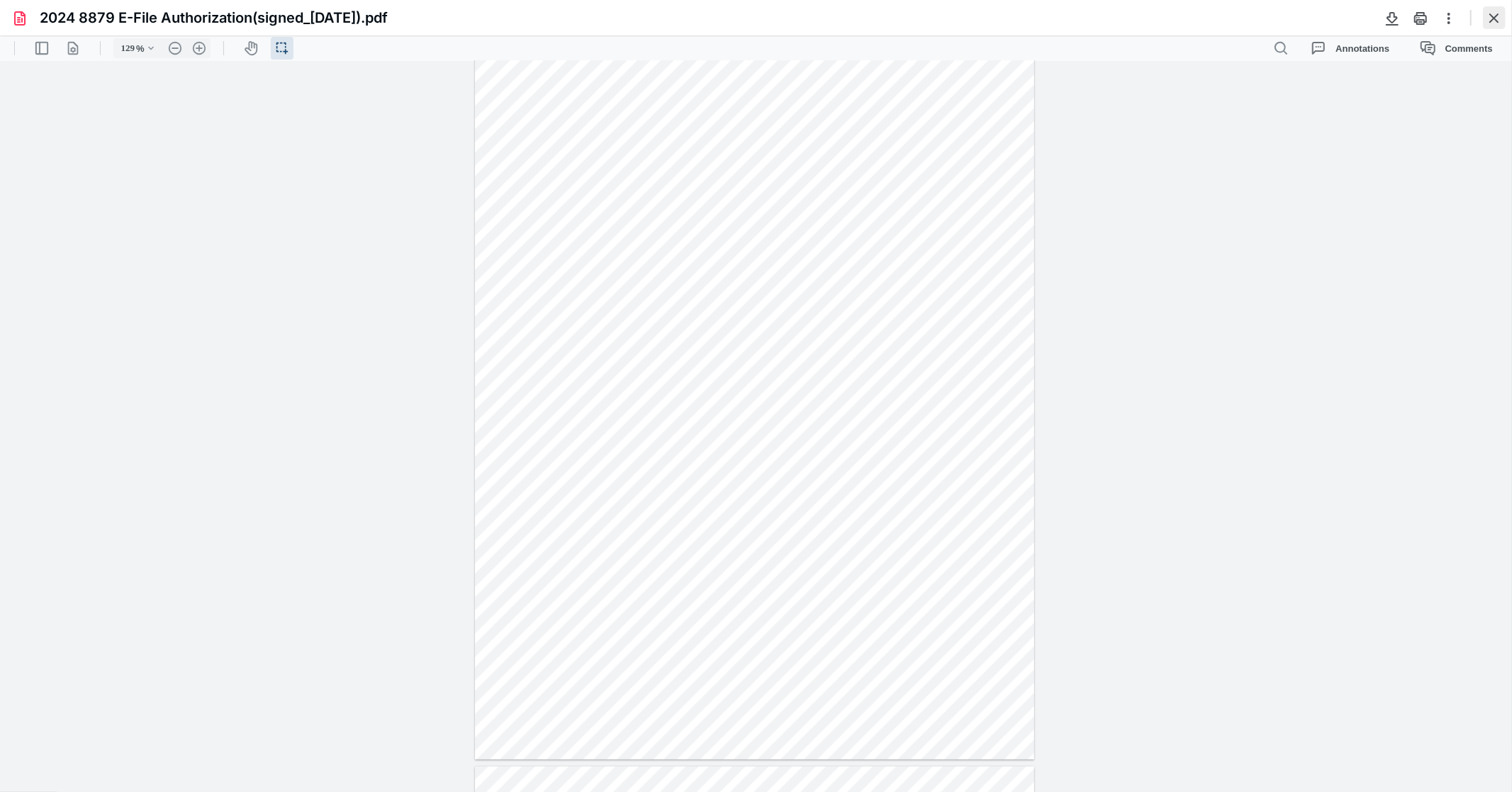 click at bounding box center (1494, 18) 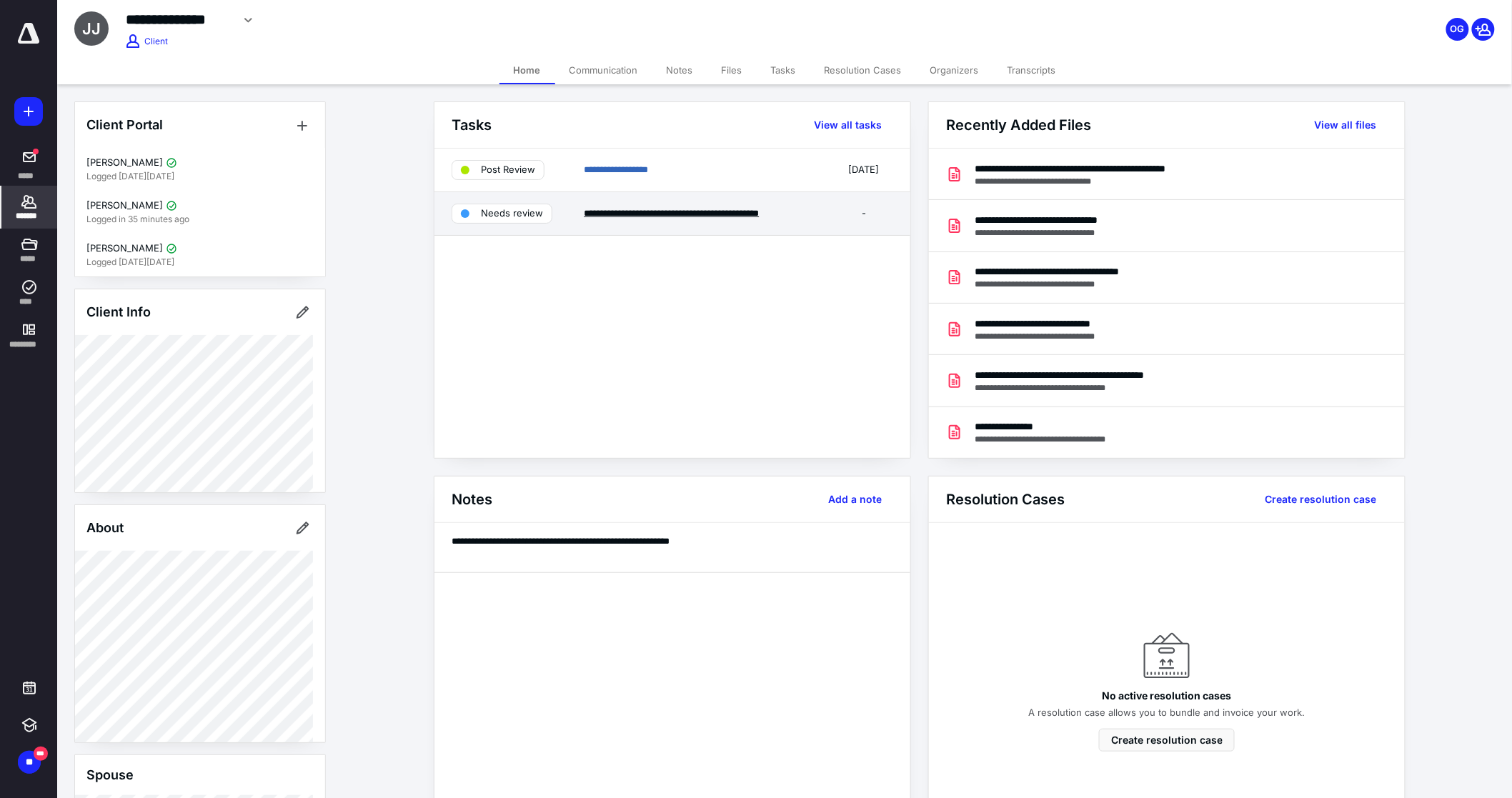 click on "**********" at bounding box center (671, 213) 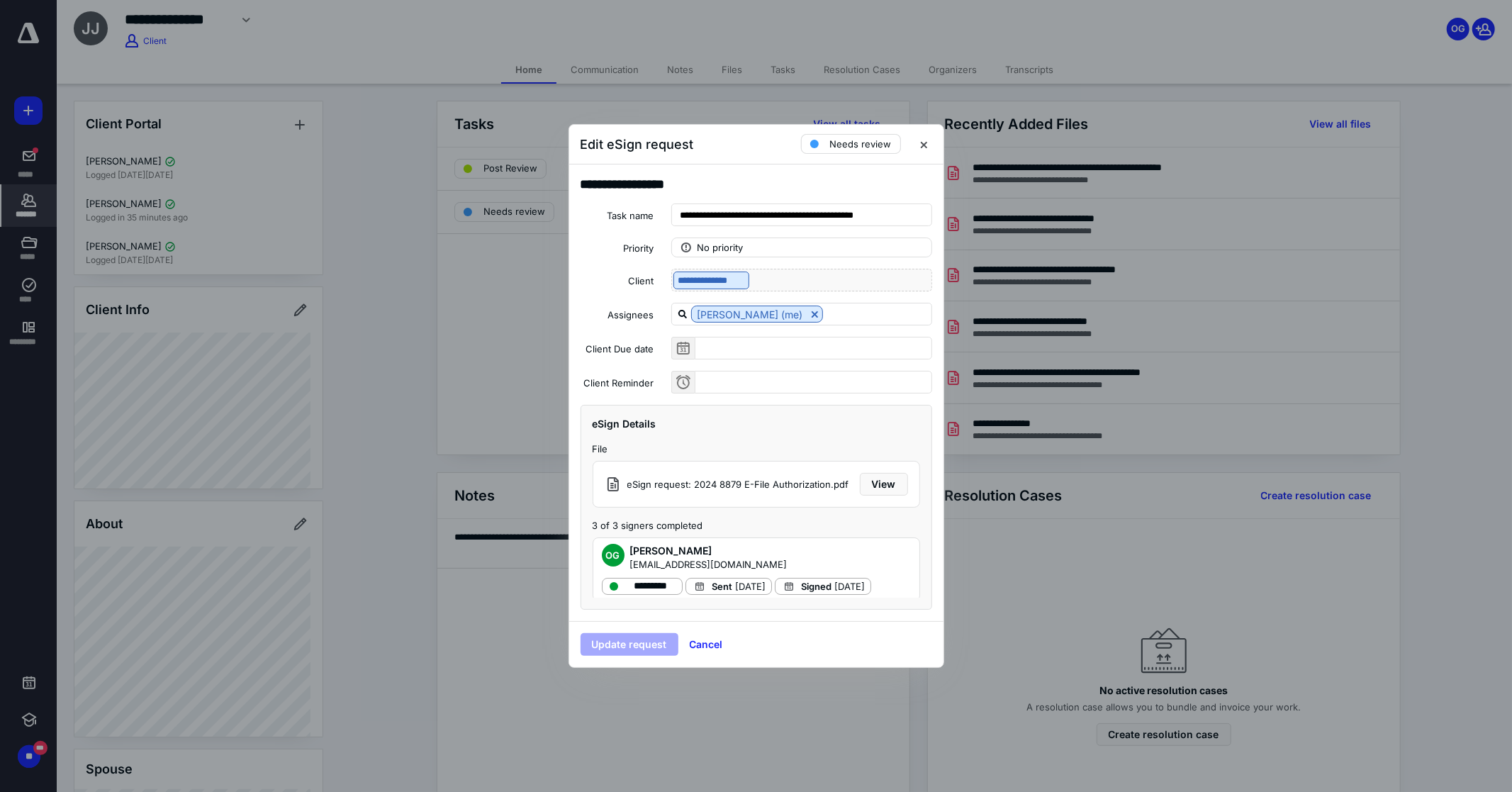 click on "Needs review" at bounding box center [861, 144] 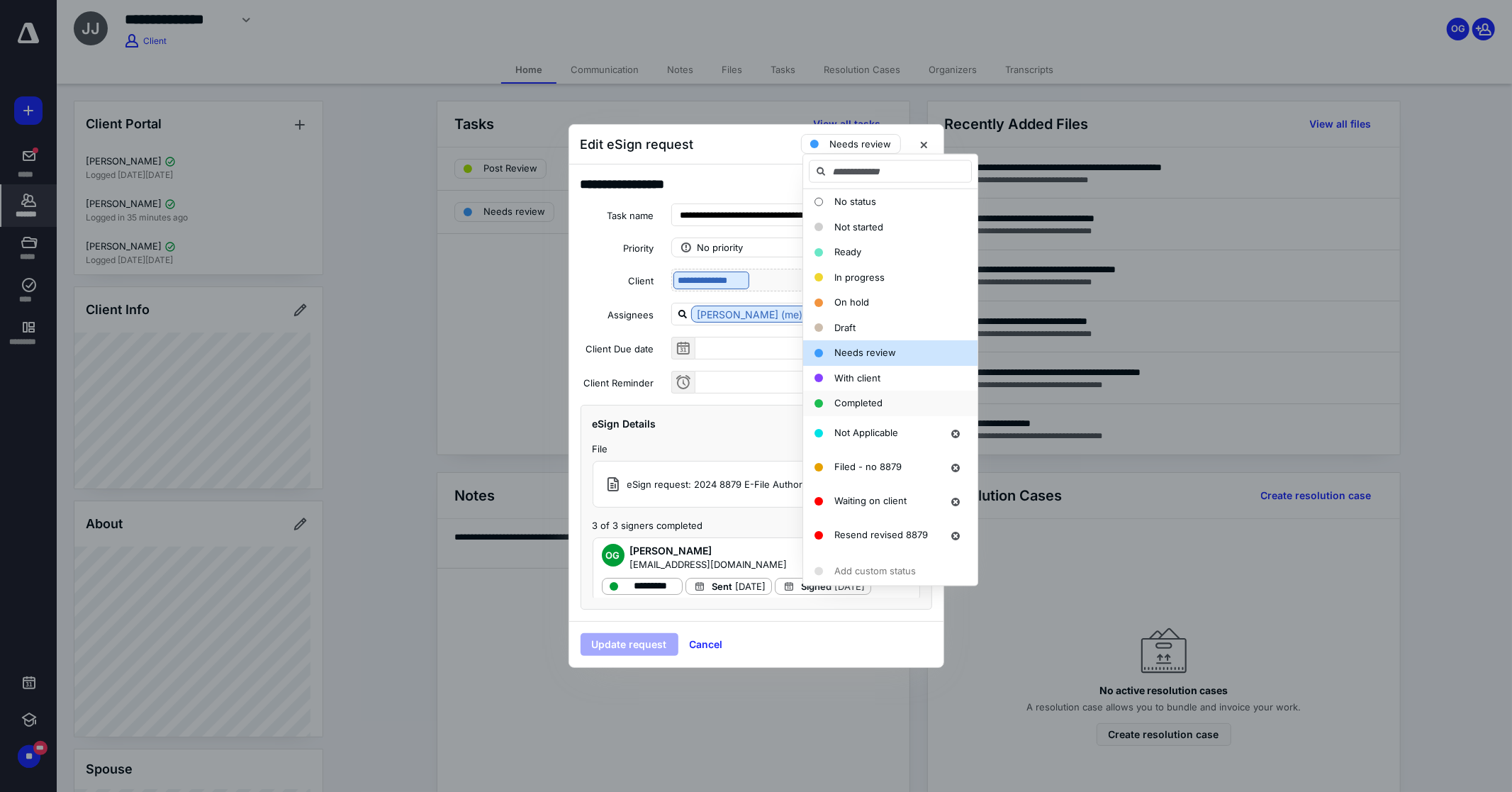 click on "Completed" at bounding box center [858, 403] 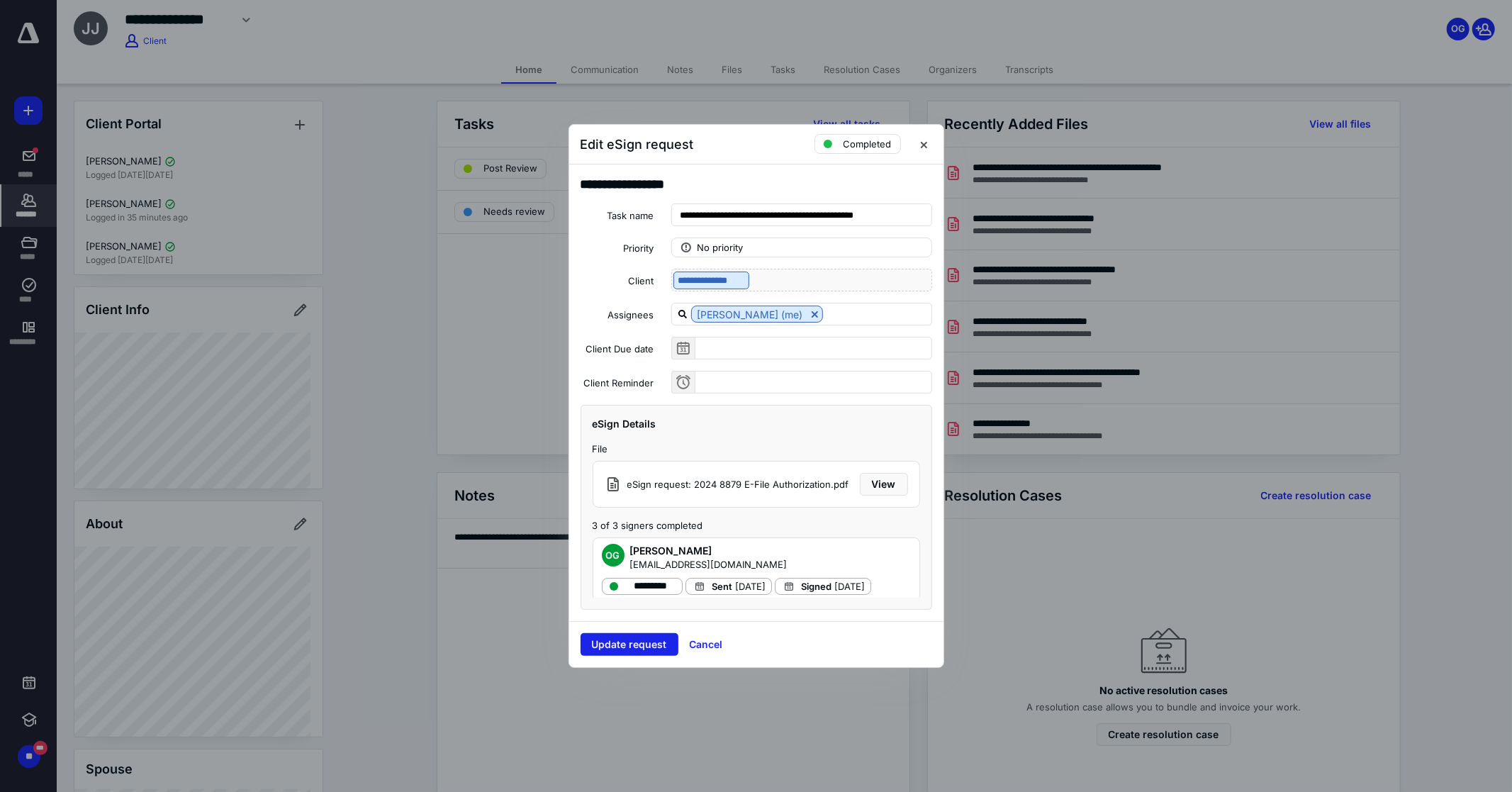 click on "Update request" at bounding box center [629, 645] 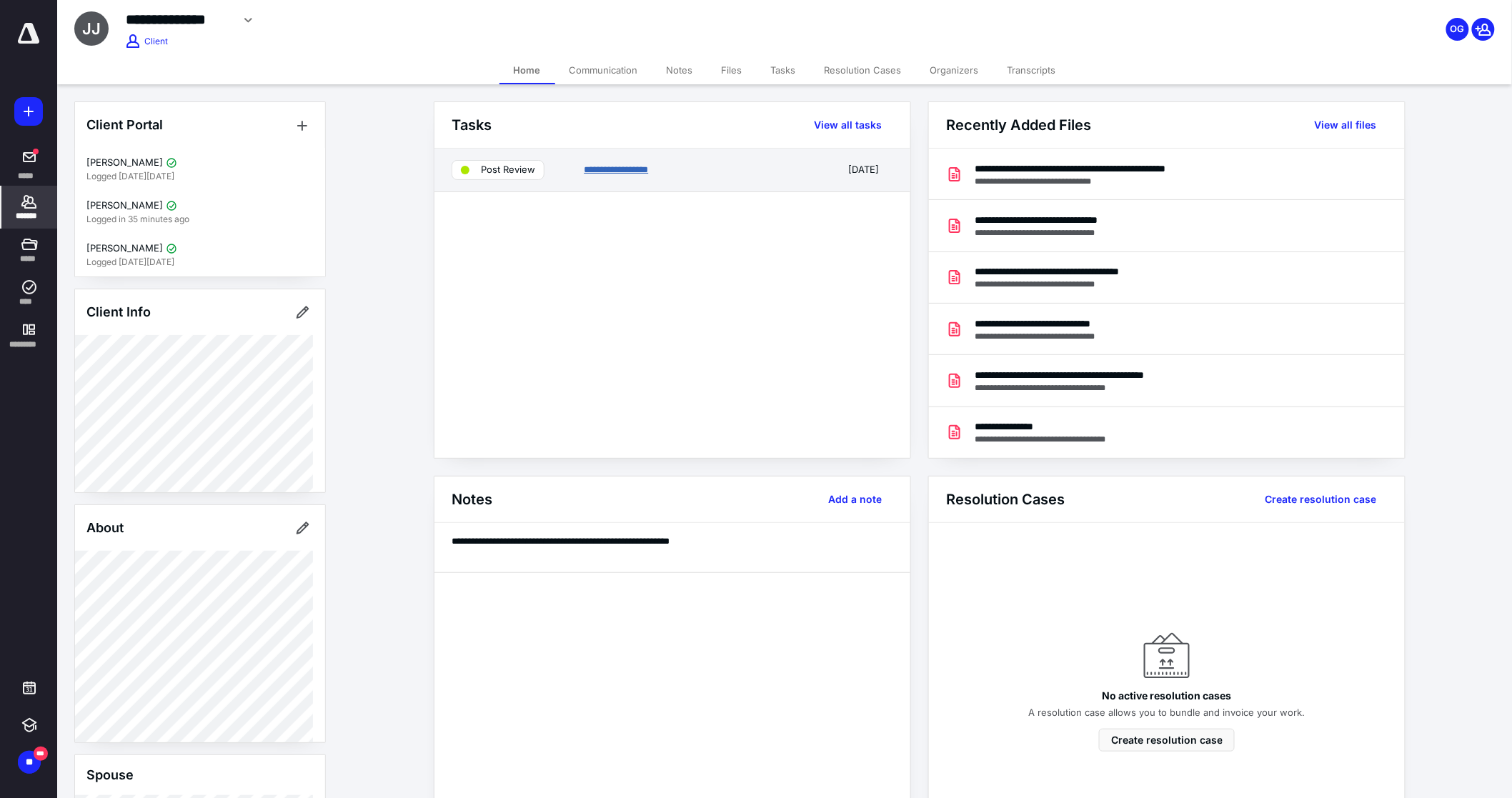 click on "**********" at bounding box center (616, 169) 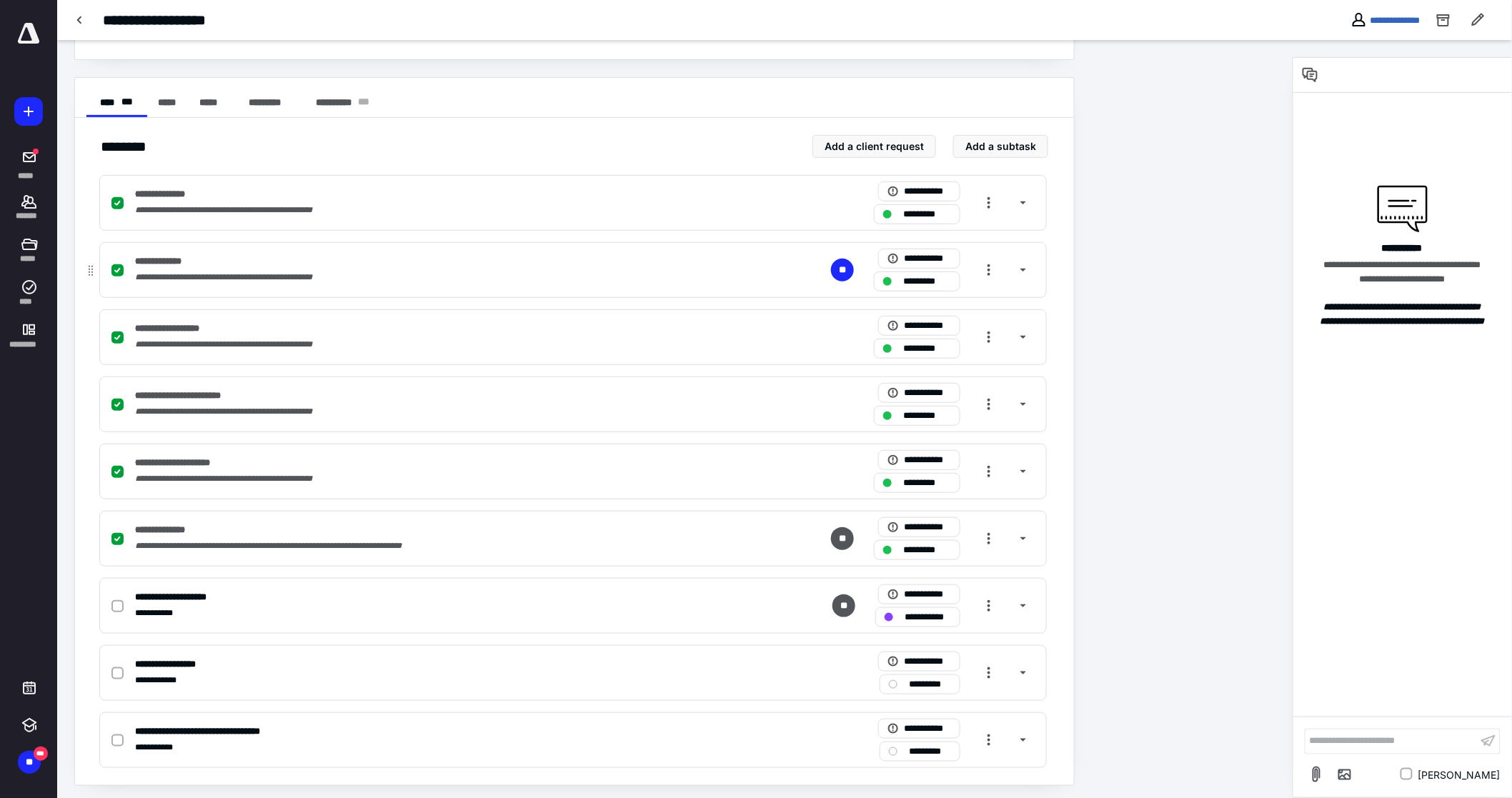 scroll, scrollTop: 244, scrollLeft: 0, axis: vertical 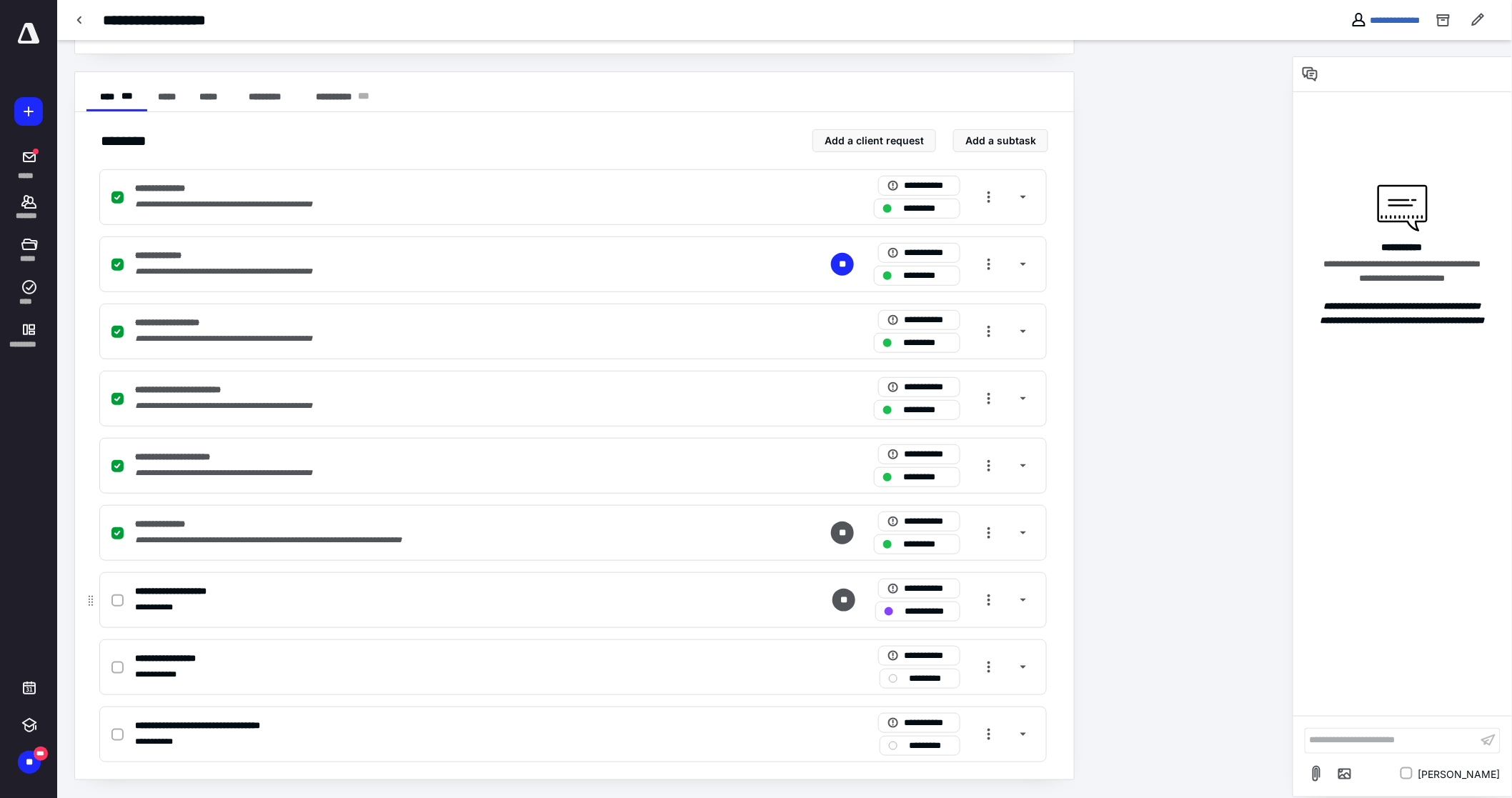 click 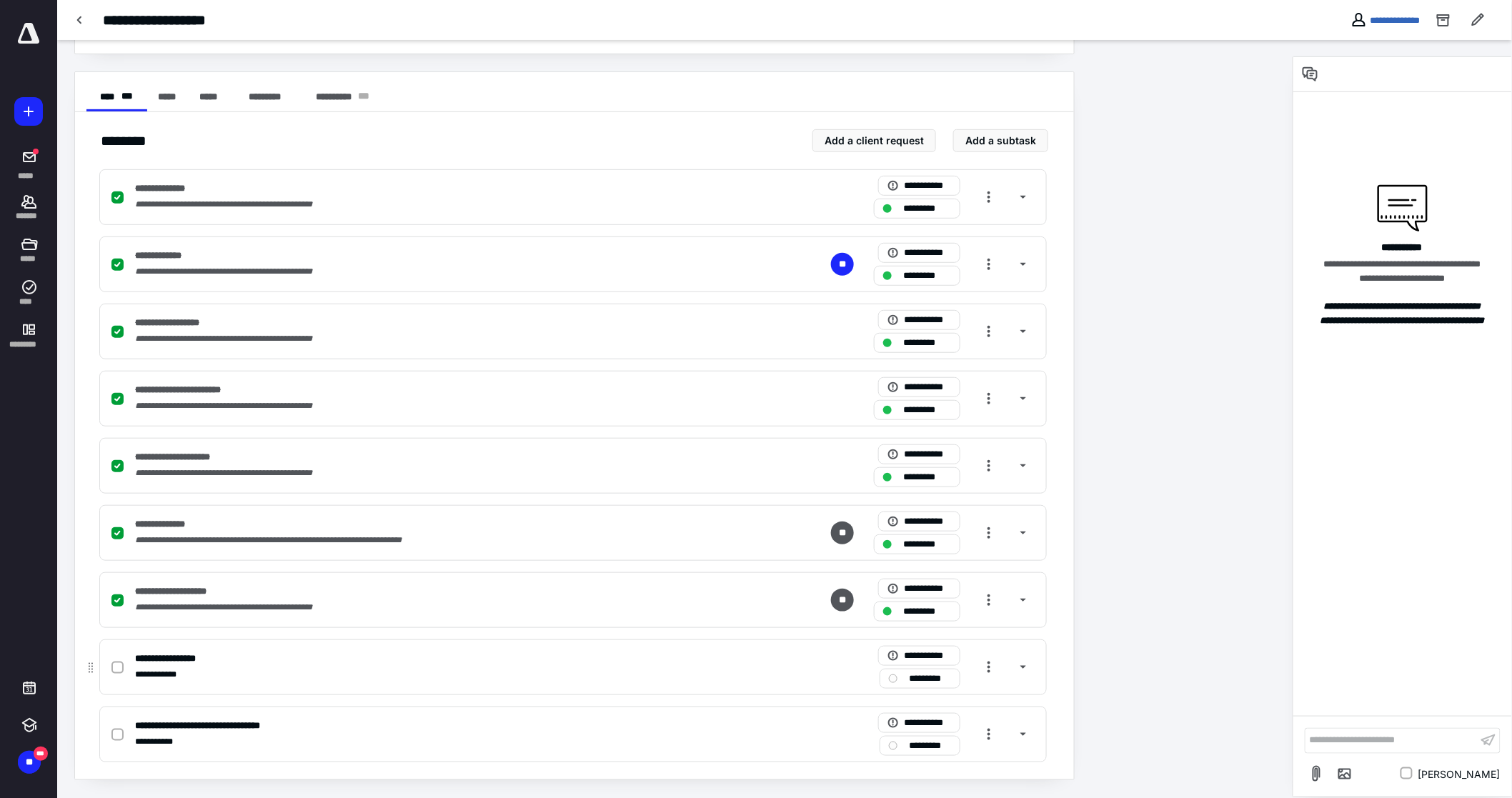click at bounding box center (117, 668) 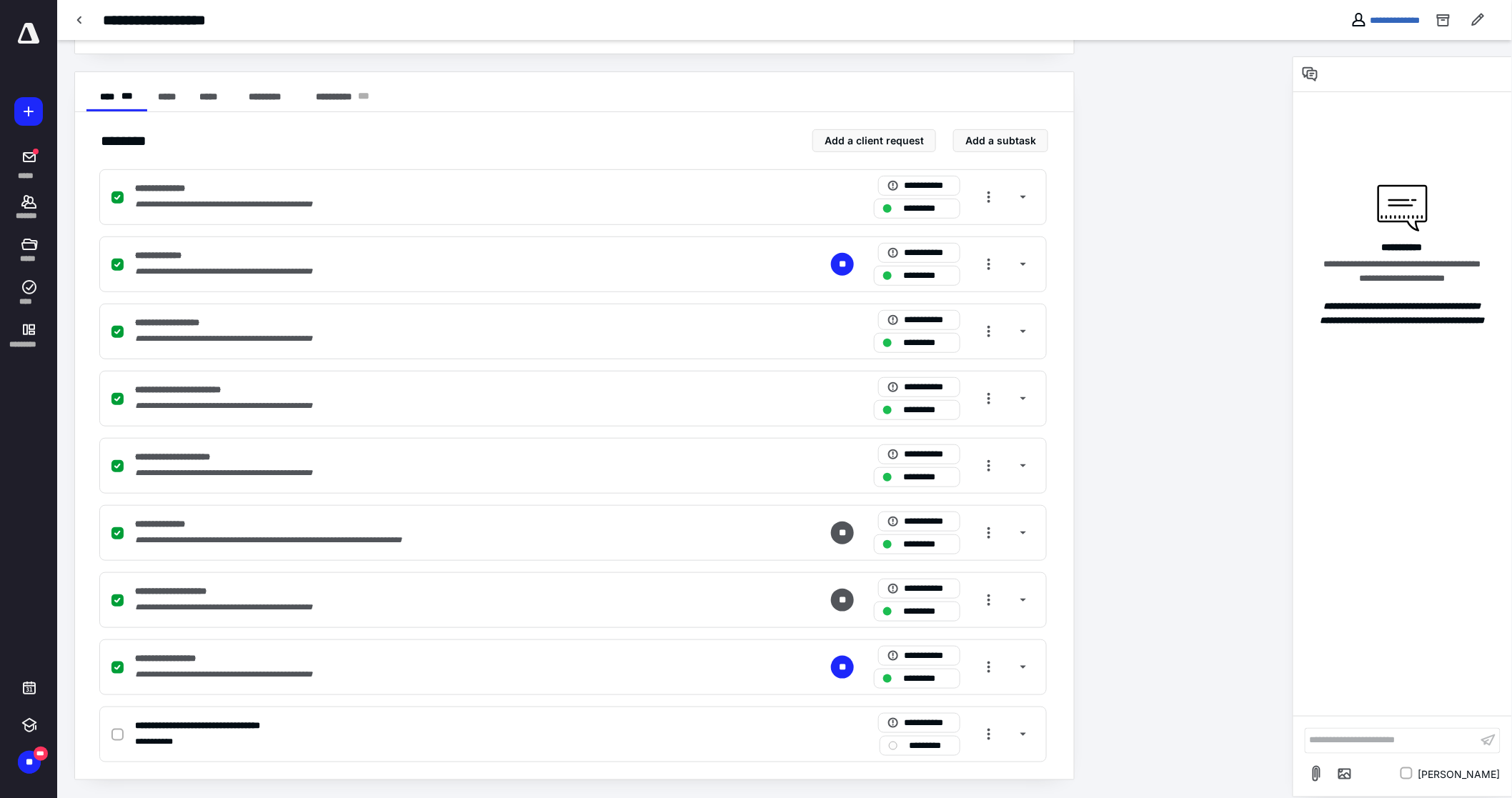 checkbox on "false" 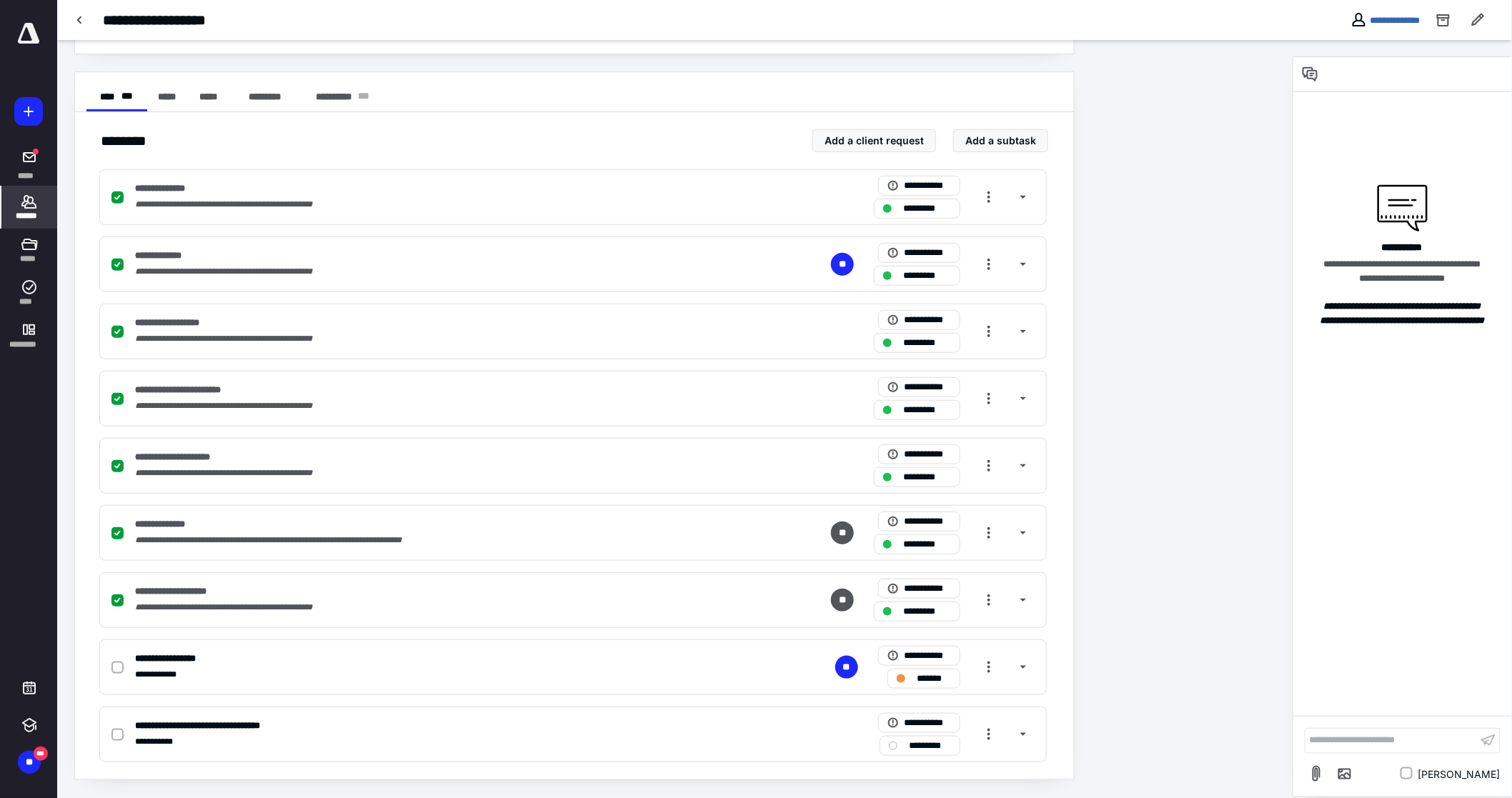 click 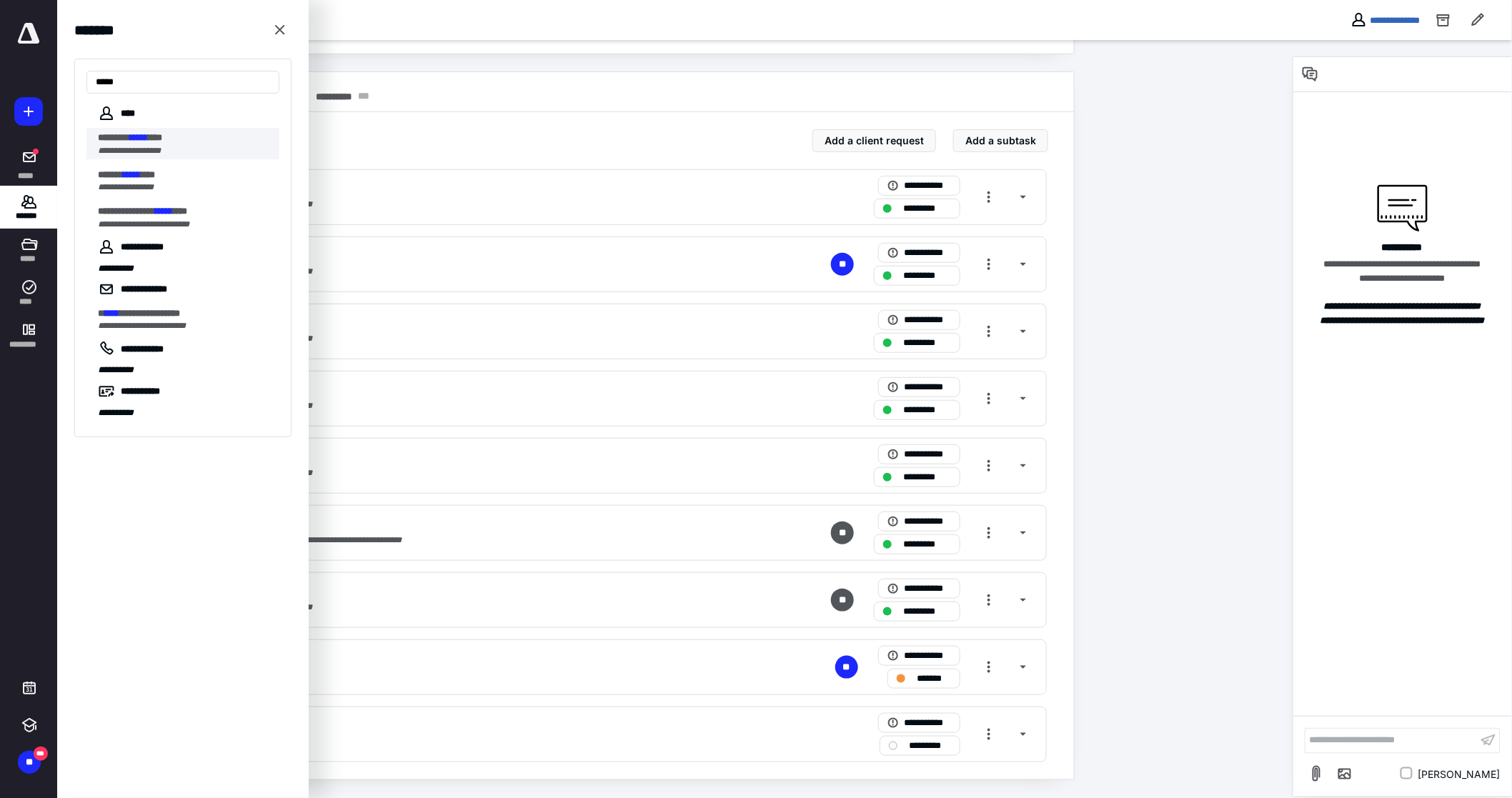 type on "*****" 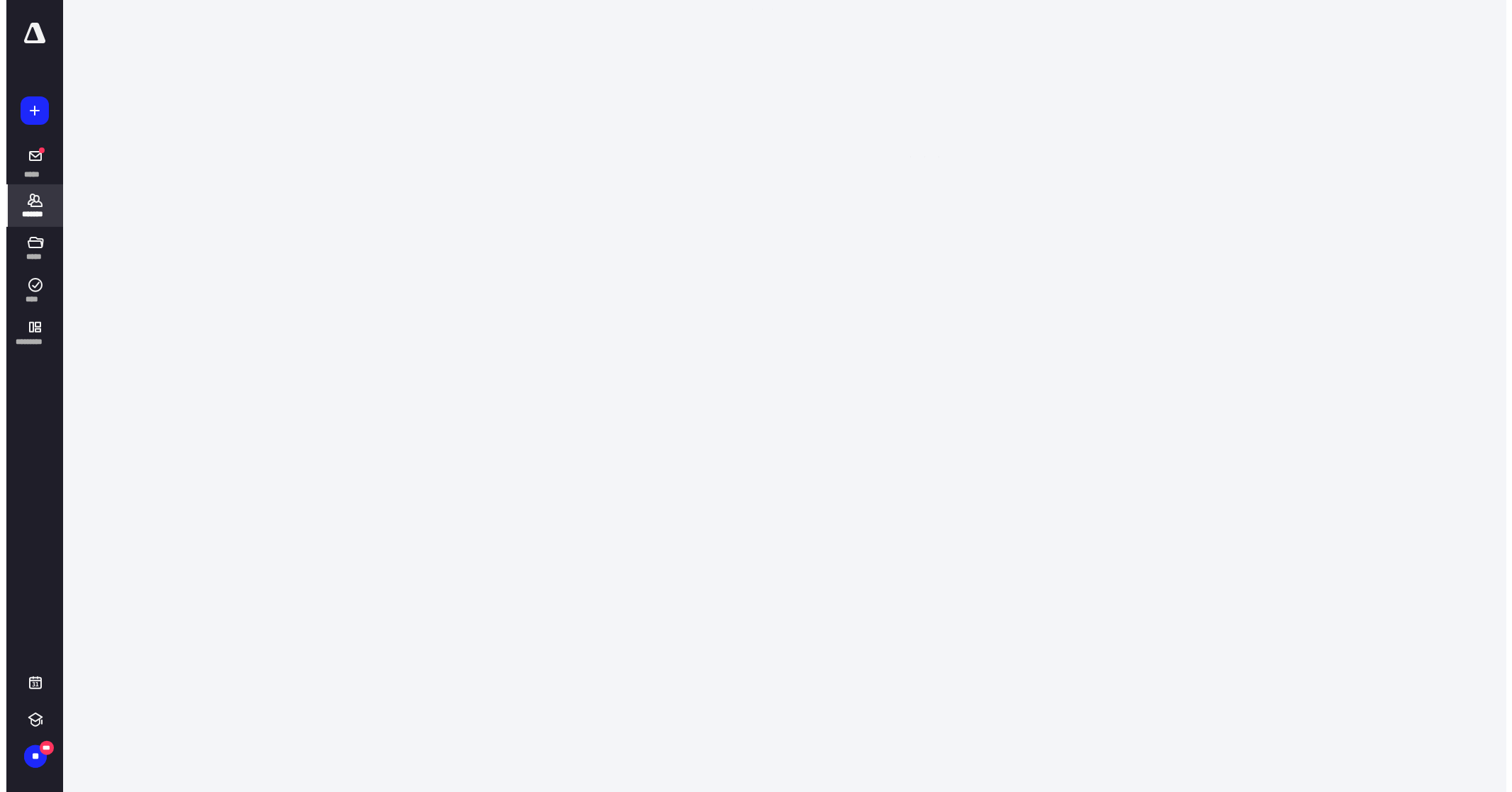 scroll, scrollTop: 0, scrollLeft: 0, axis: both 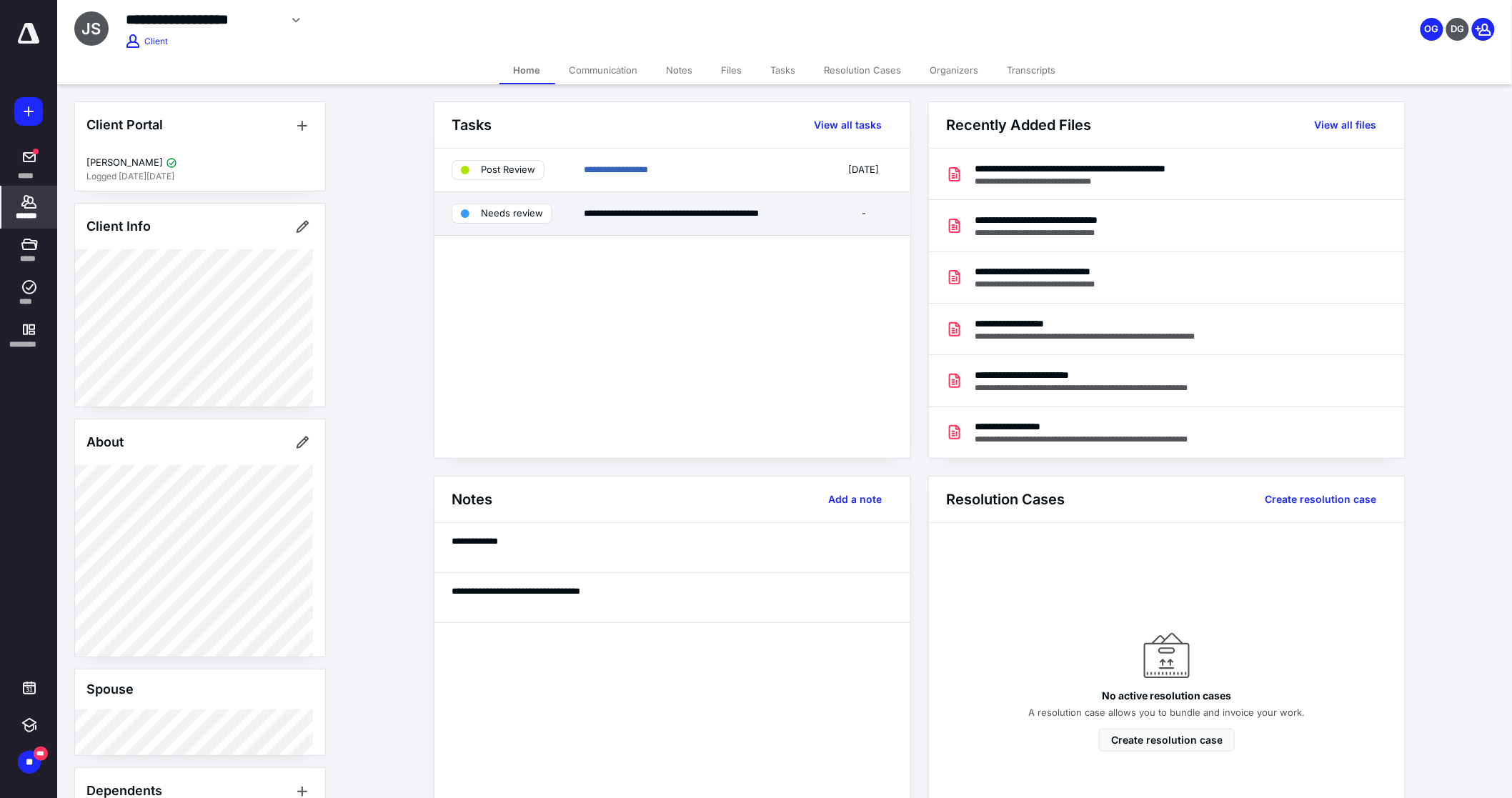 click on "**********" at bounding box center (702, 214) 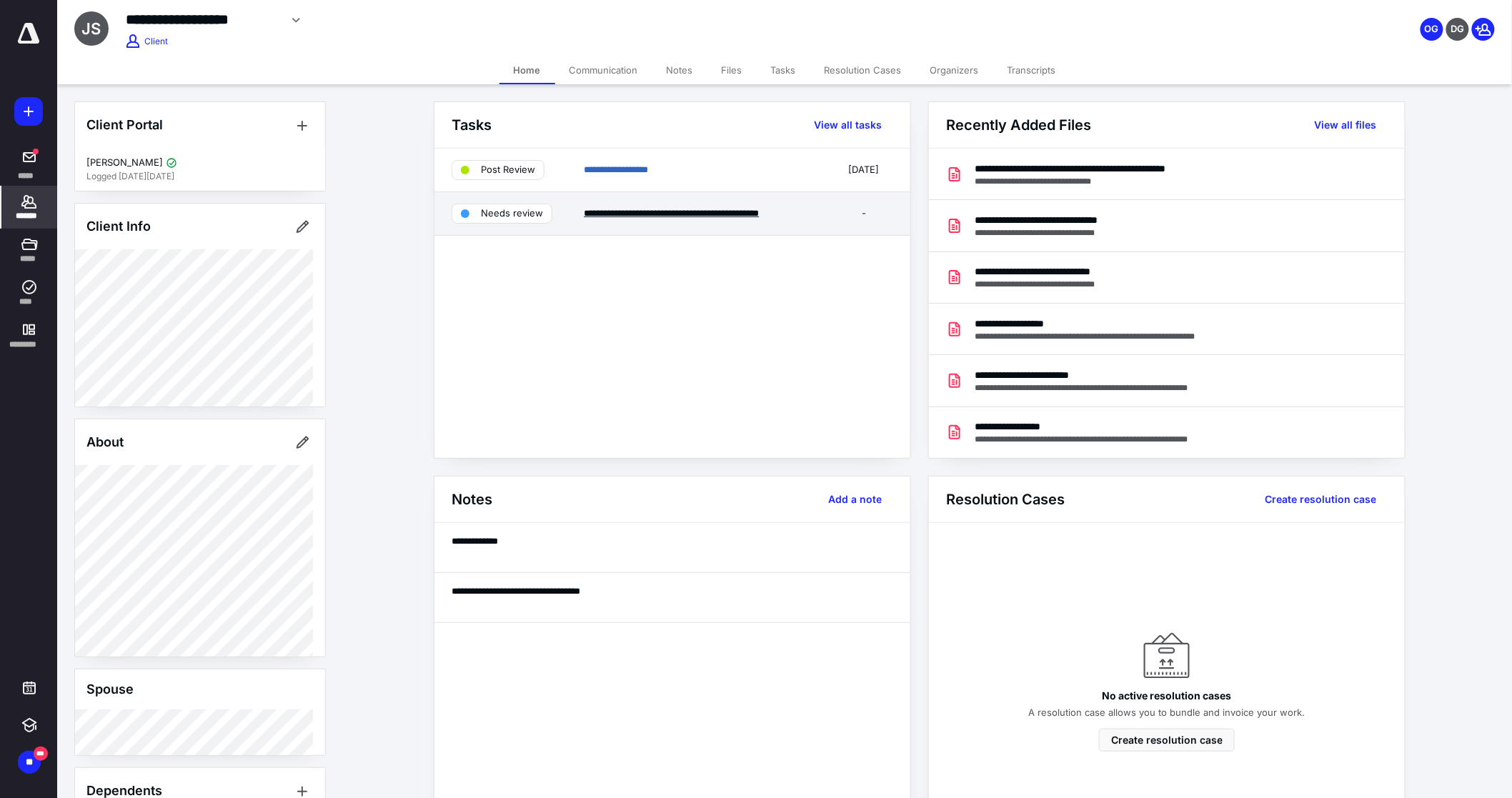 click on "**********" at bounding box center [671, 213] 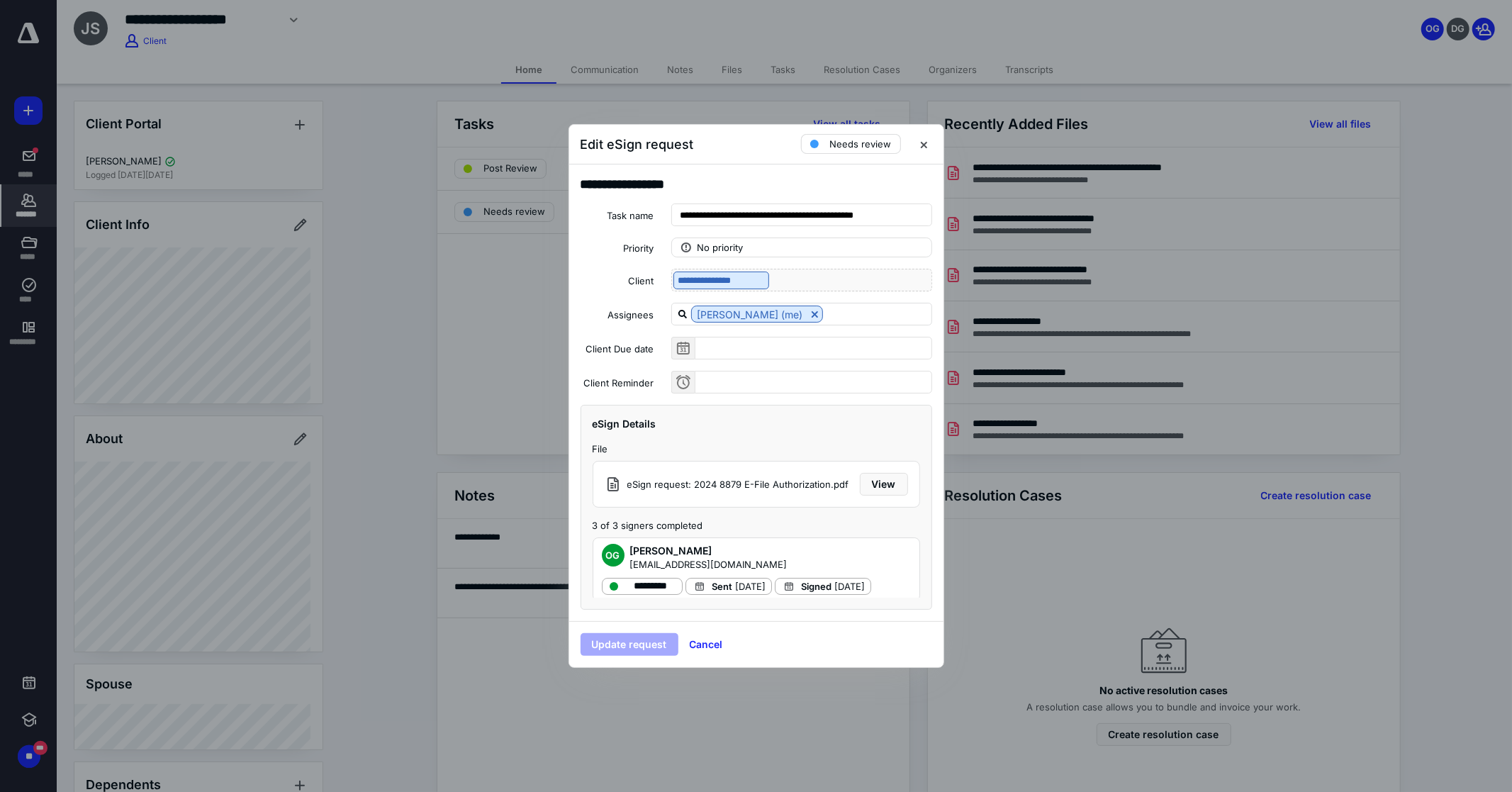 click on "Needs review" at bounding box center (851, 144) 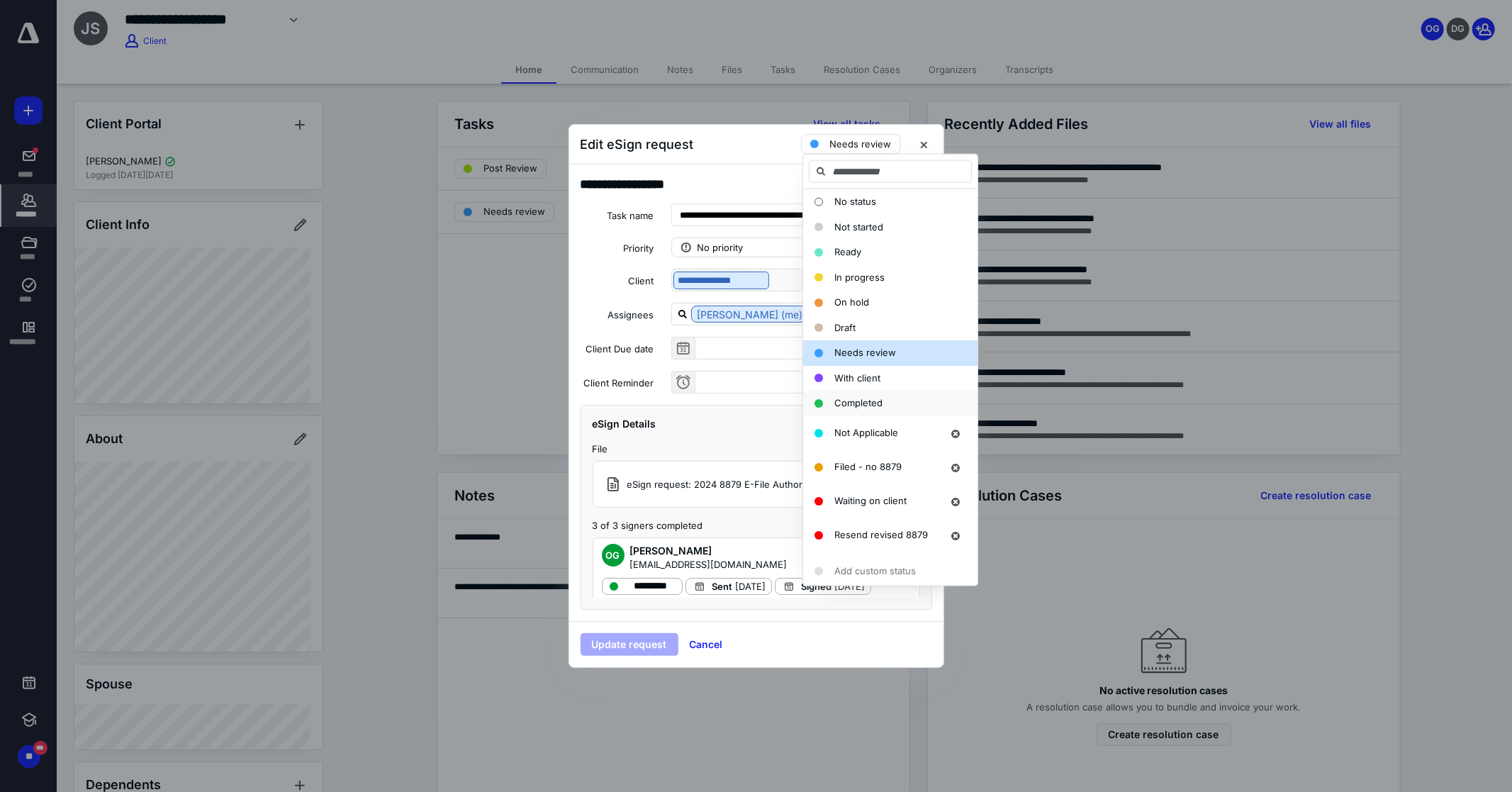 click on "Completed" at bounding box center [858, 403] 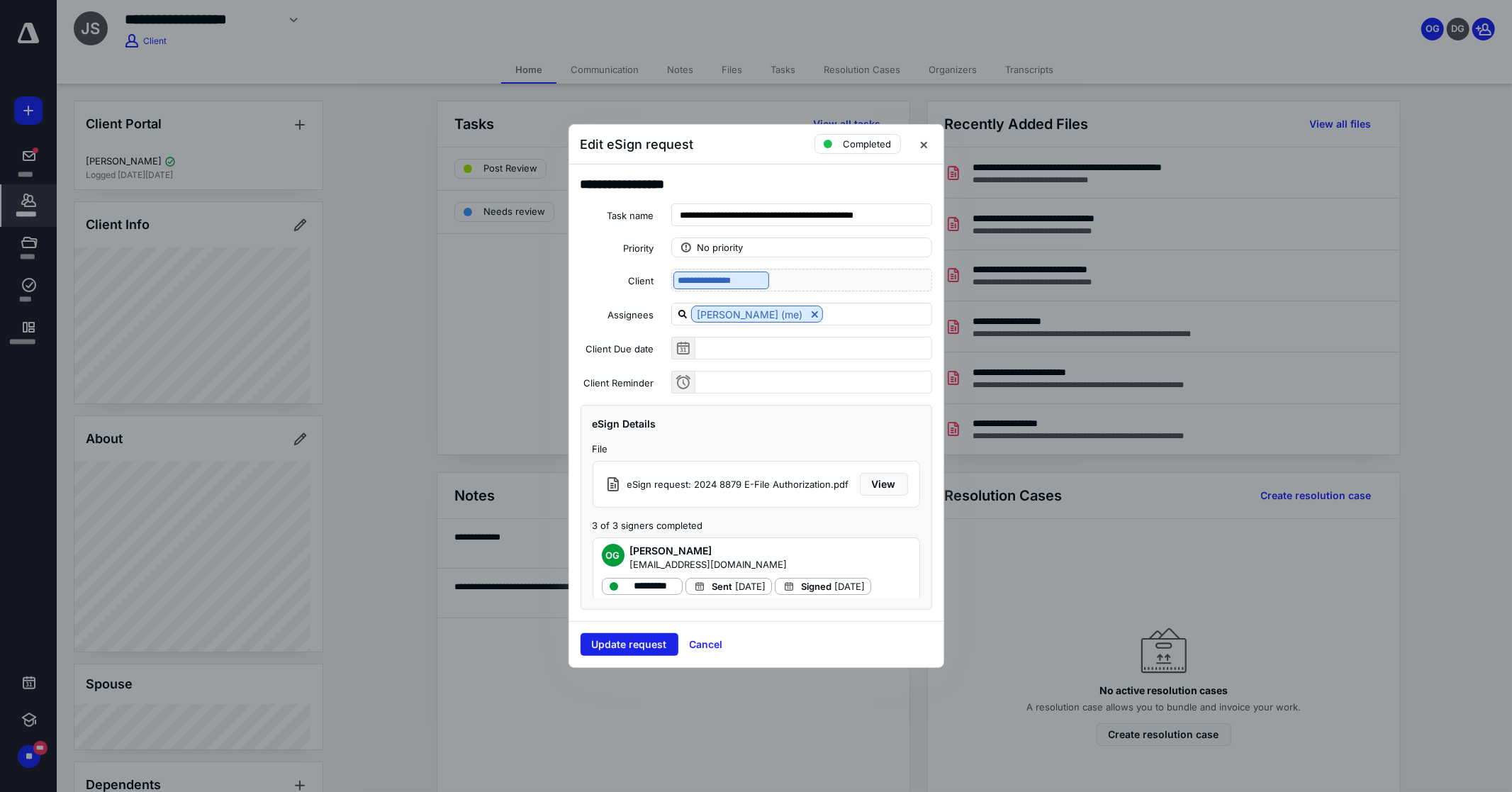 click on "Update request" at bounding box center [629, 645] 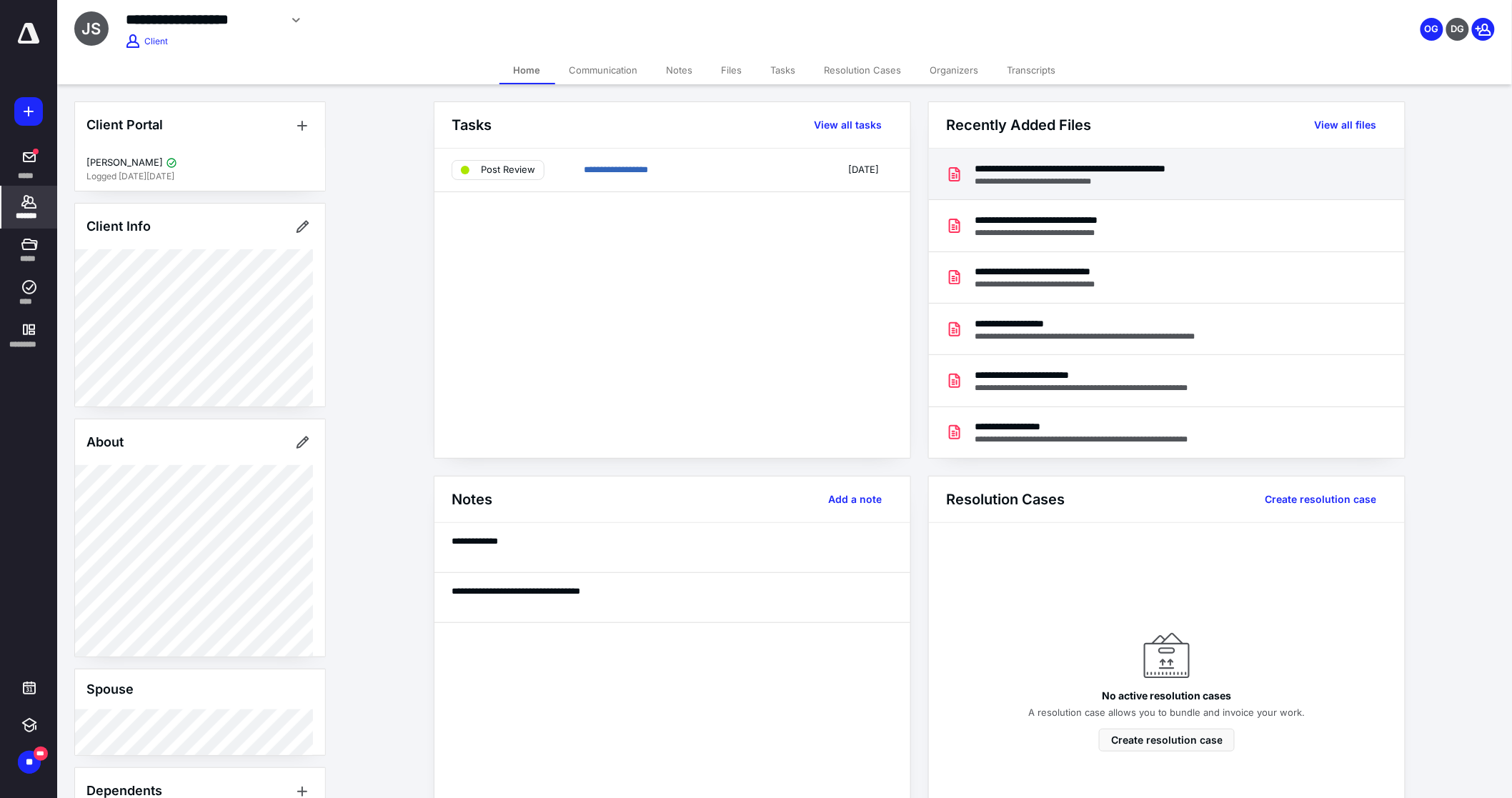 click on "**********" at bounding box center [1108, 169] 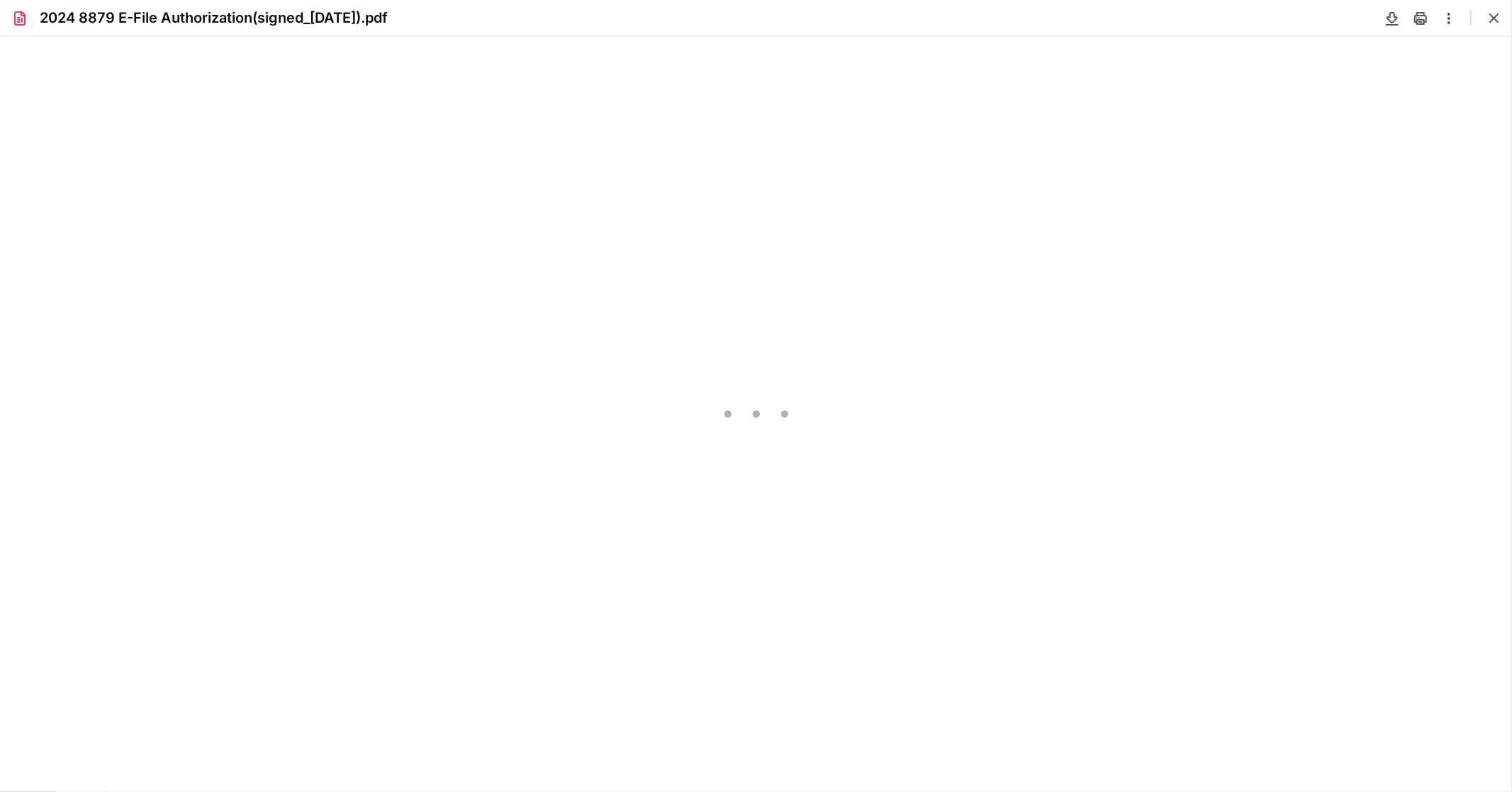 scroll, scrollTop: 0, scrollLeft: 0, axis: both 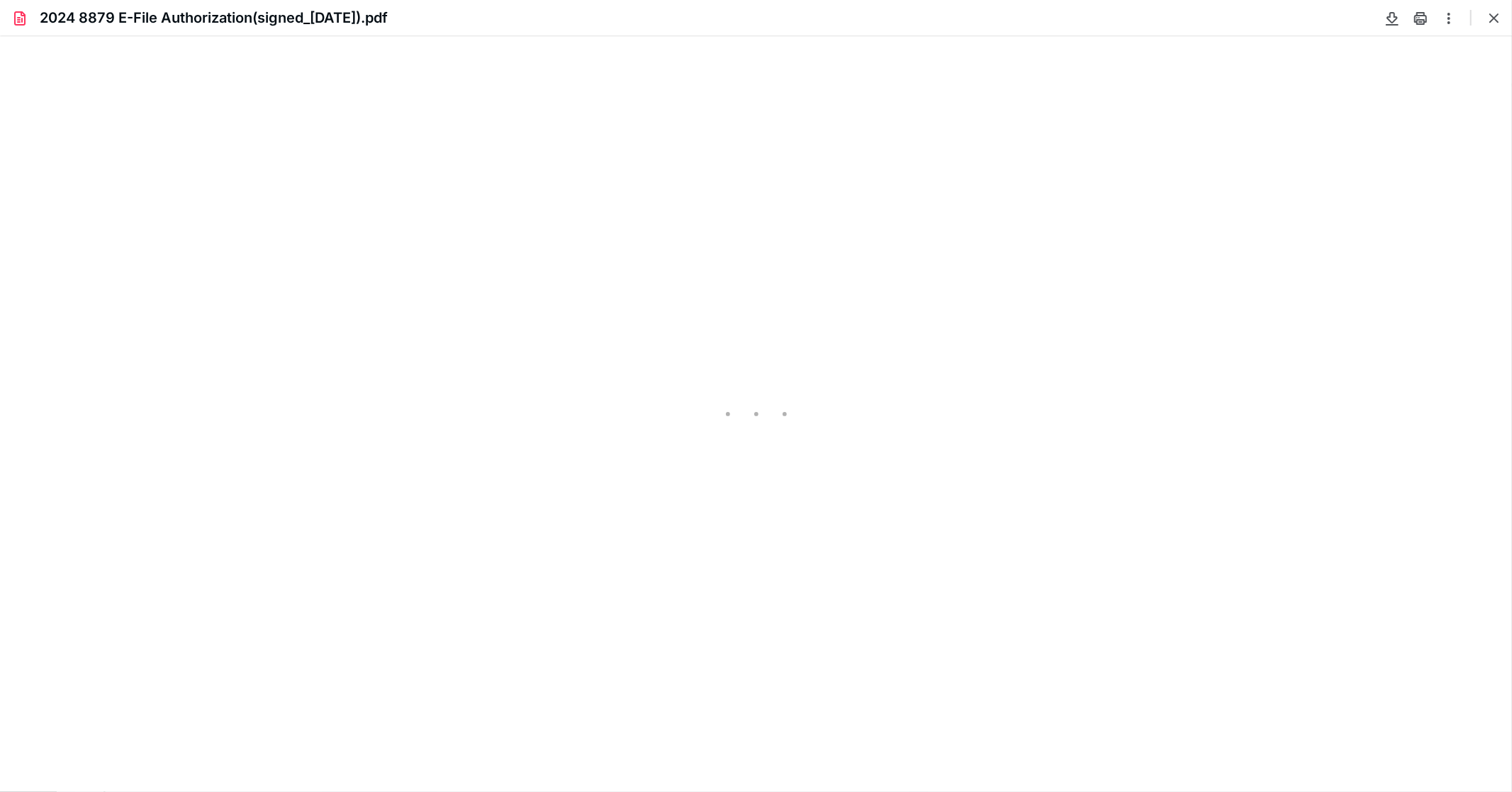 type on "129" 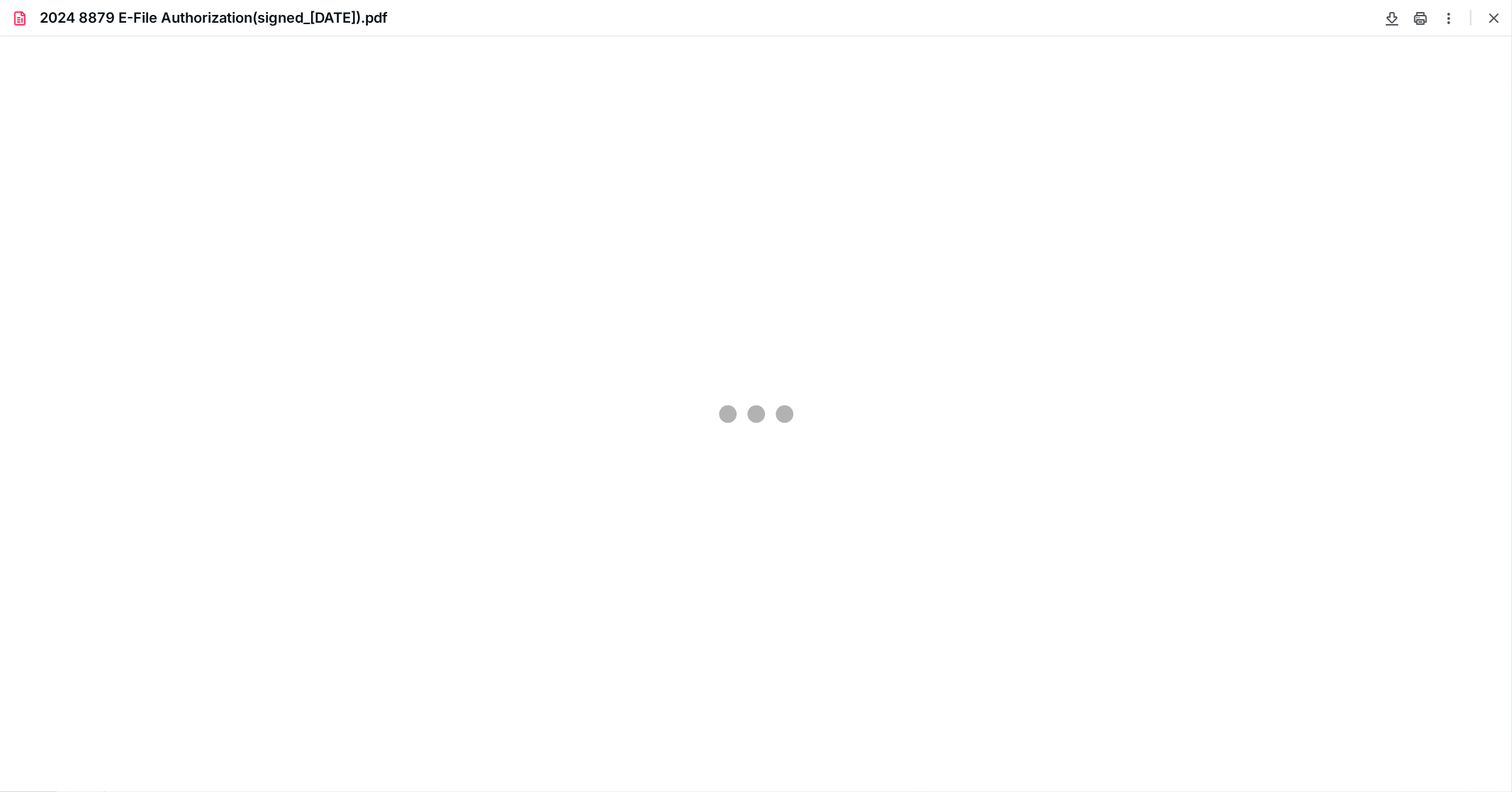 scroll, scrollTop: 29, scrollLeft: 0, axis: vertical 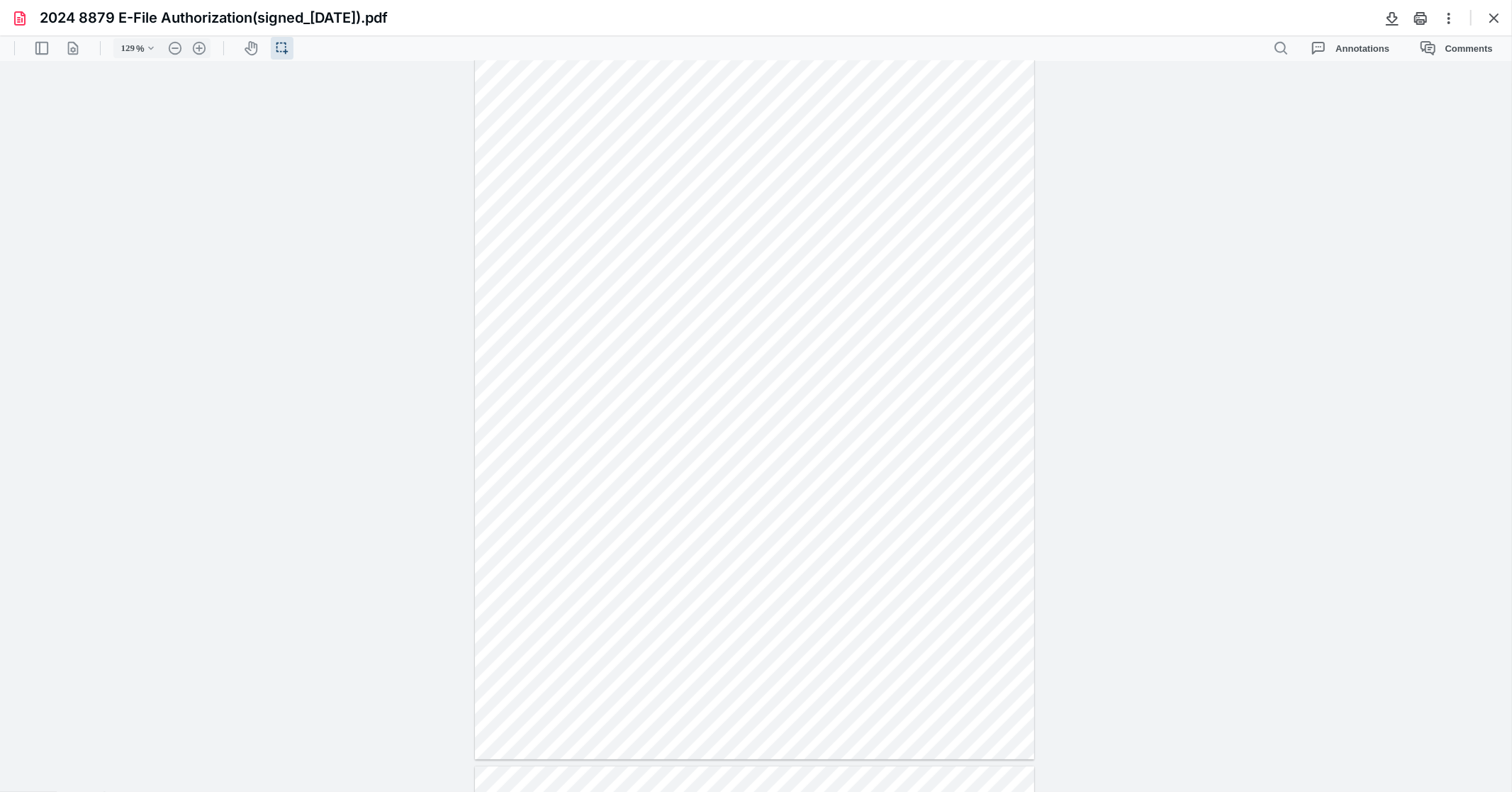 click at bounding box center [1477, 18] 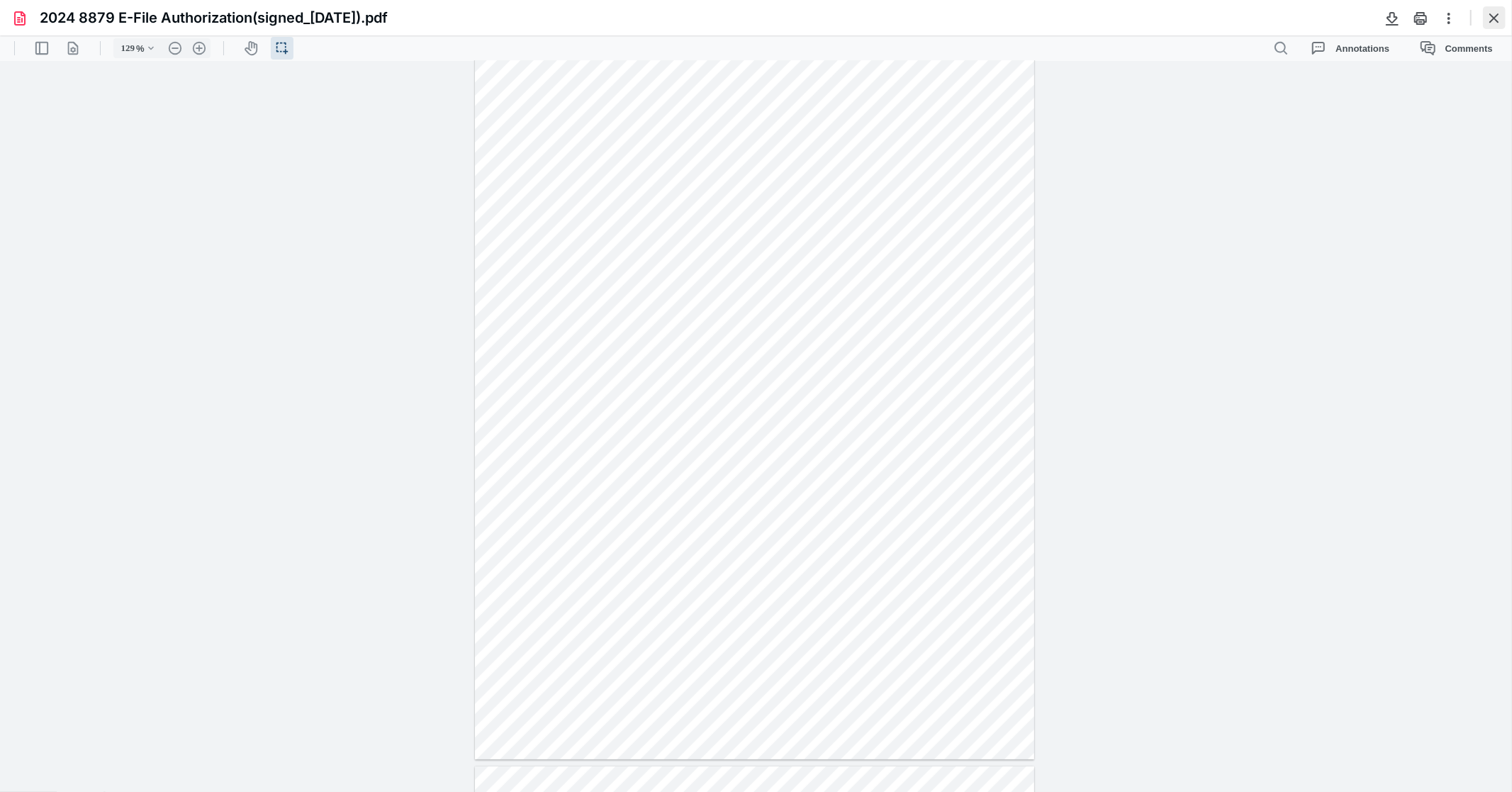 click at bounding box center [1494, 18] 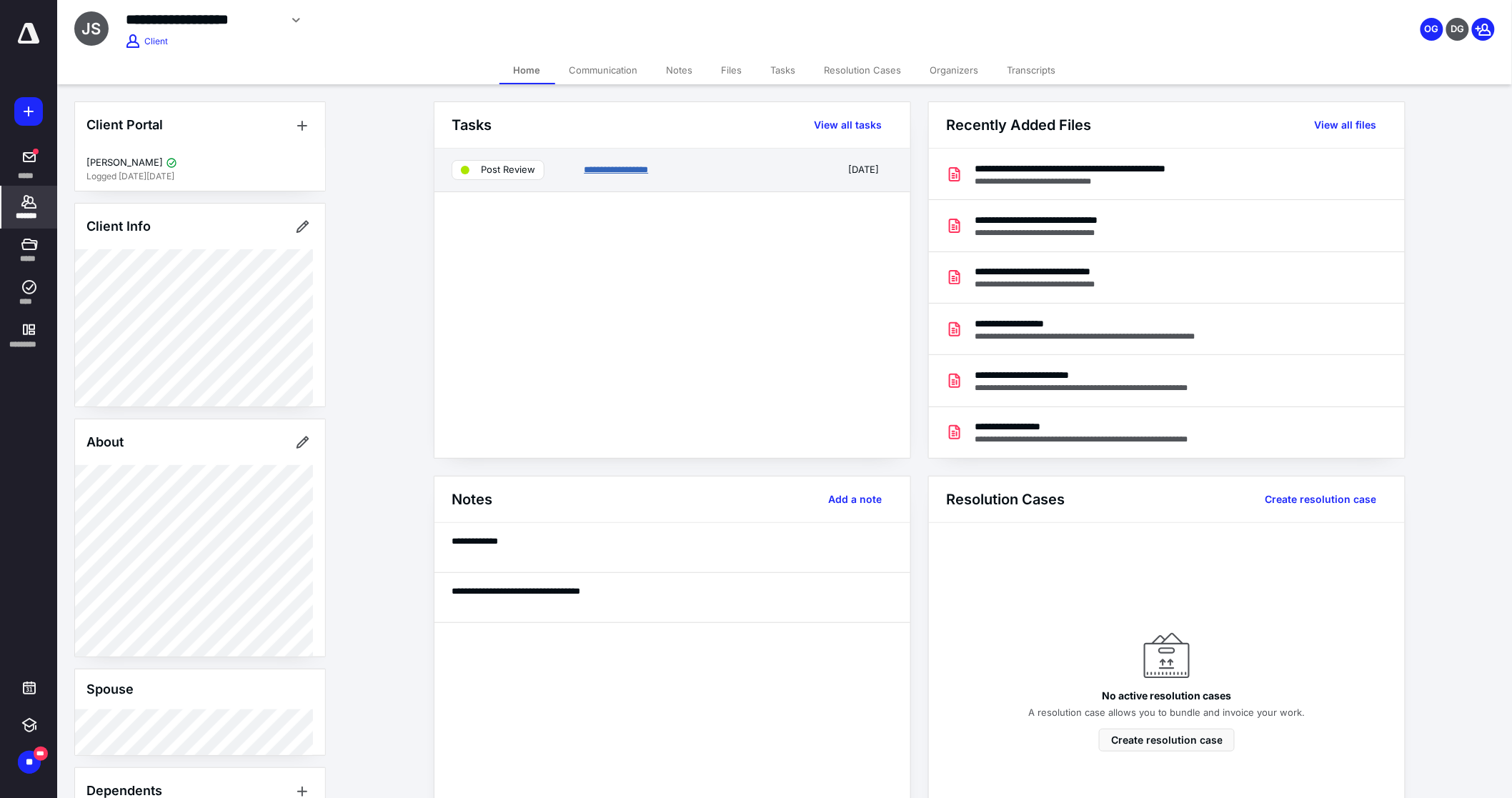 click on "**********" at bounding box center [616, 169] 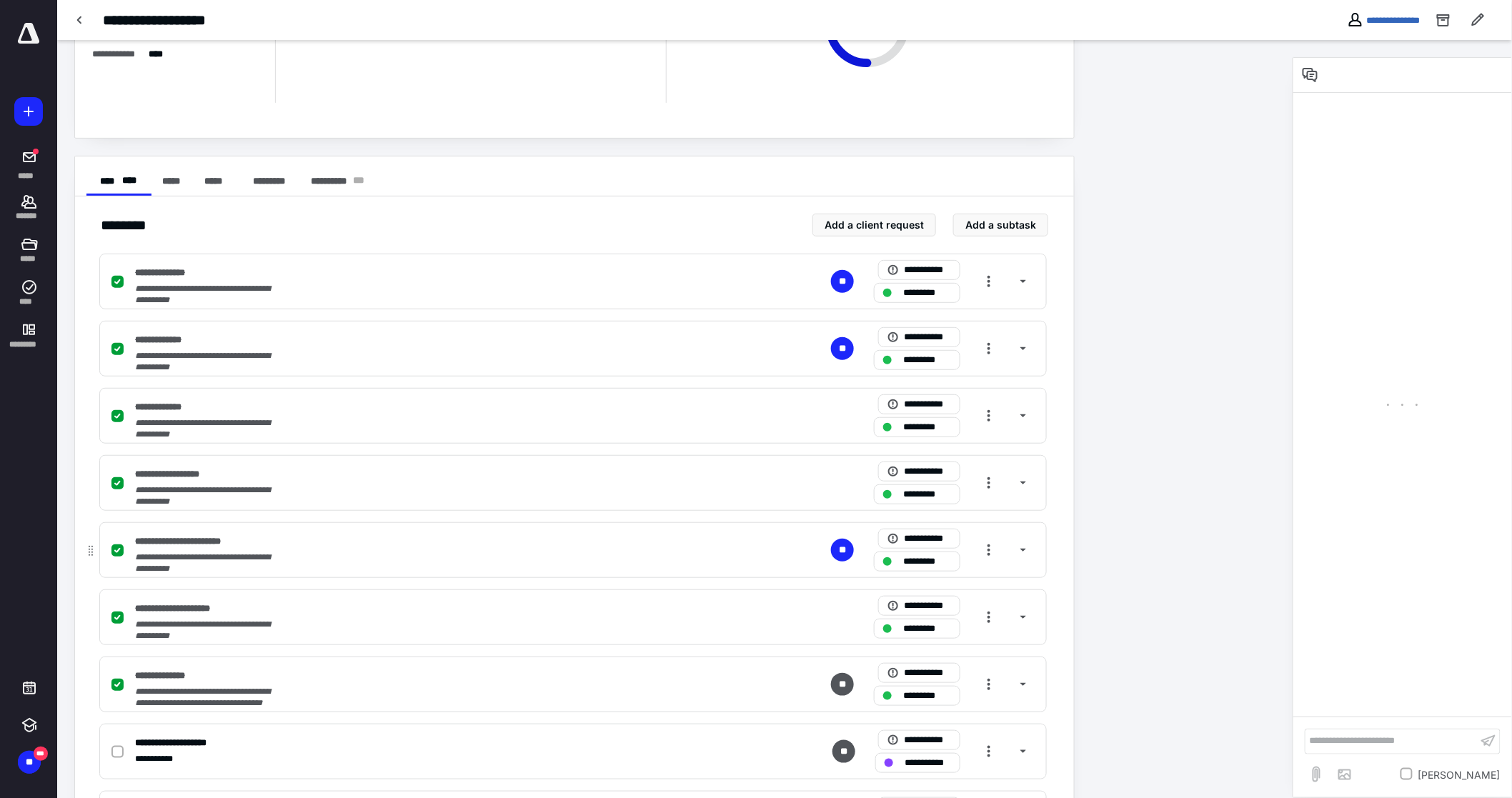 scroll, scrollTop: 310, scrollLeft: 0, axis: vertical 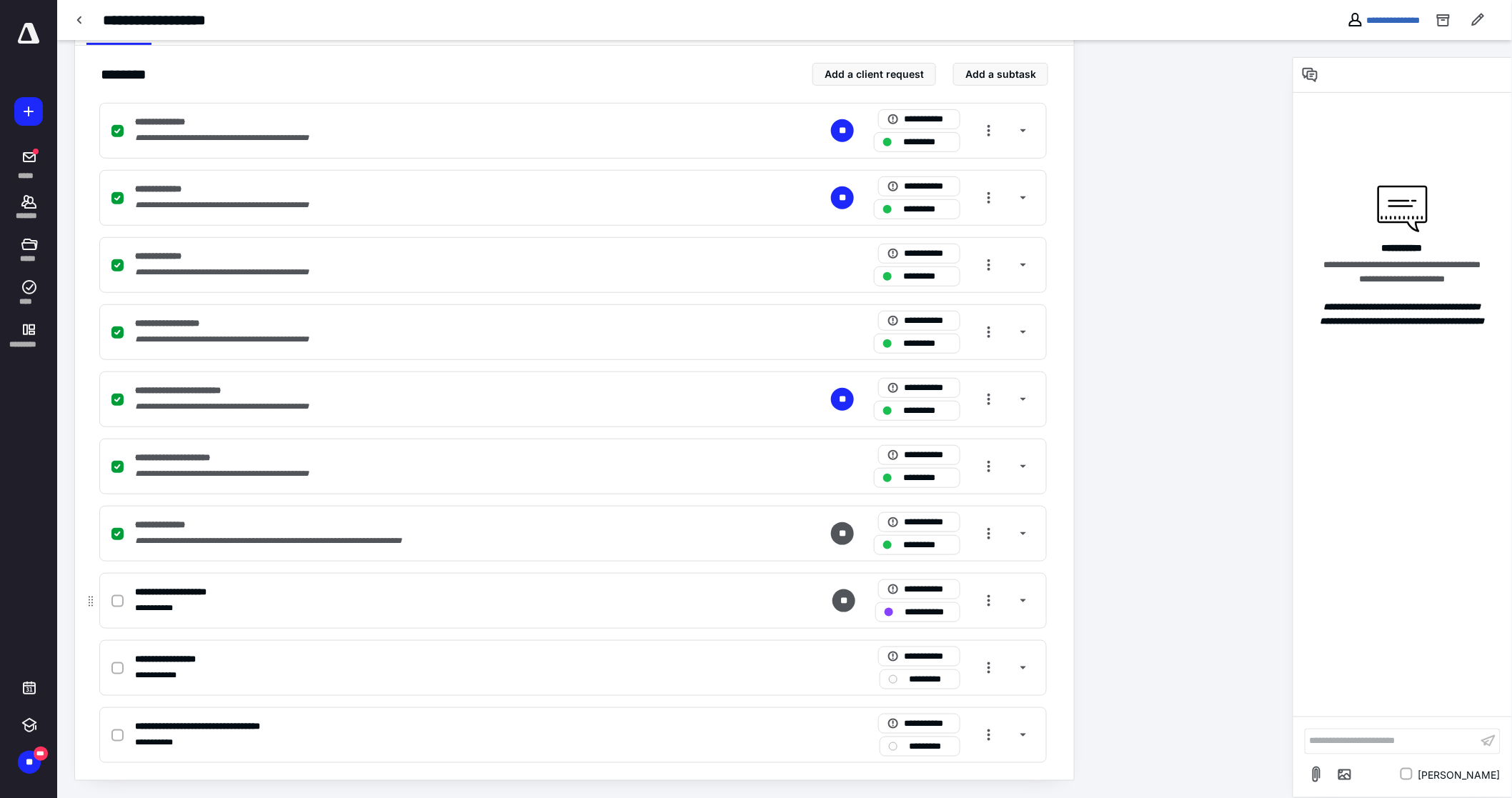 click 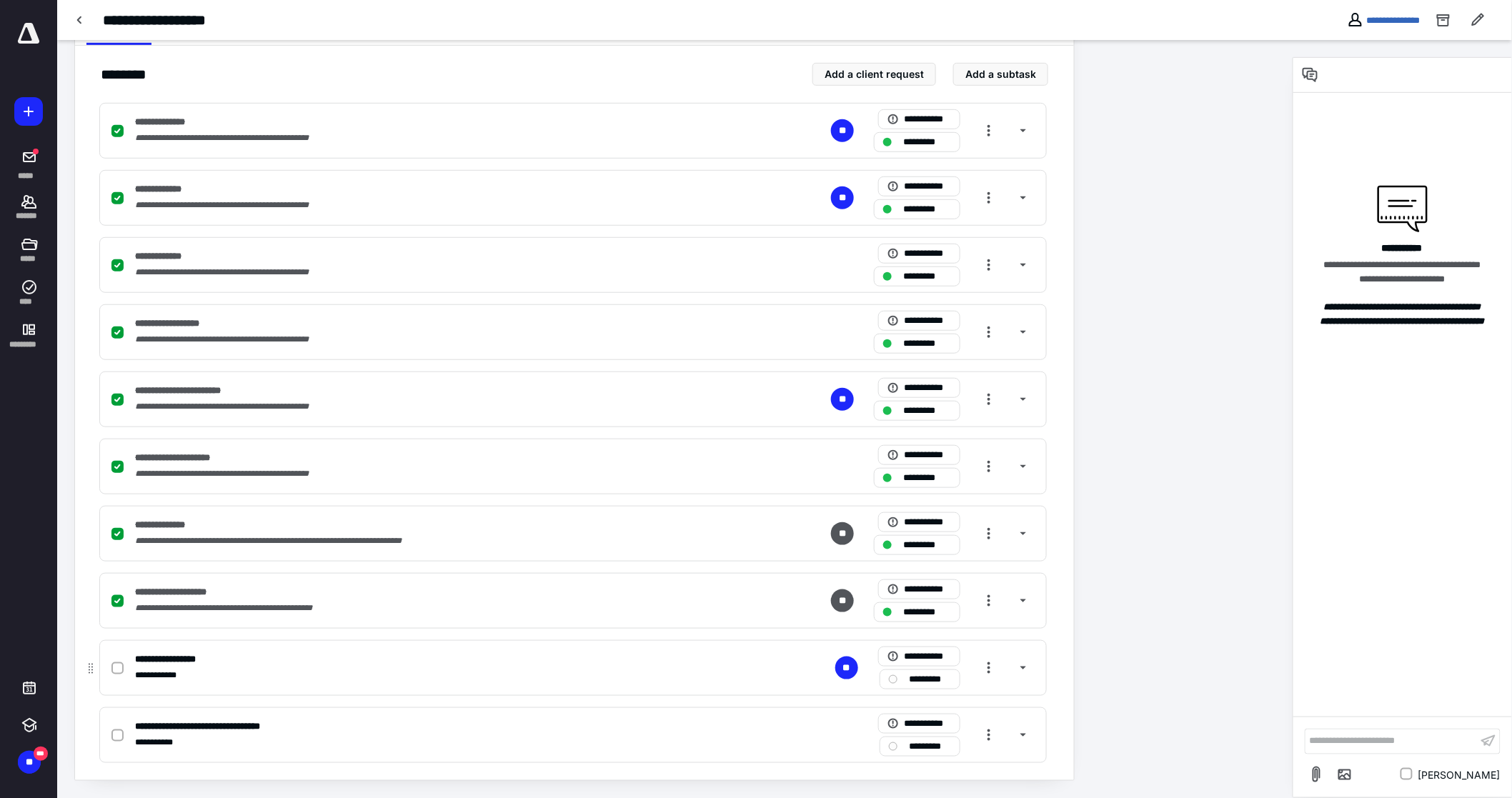 click at bounding box center (117, 669) 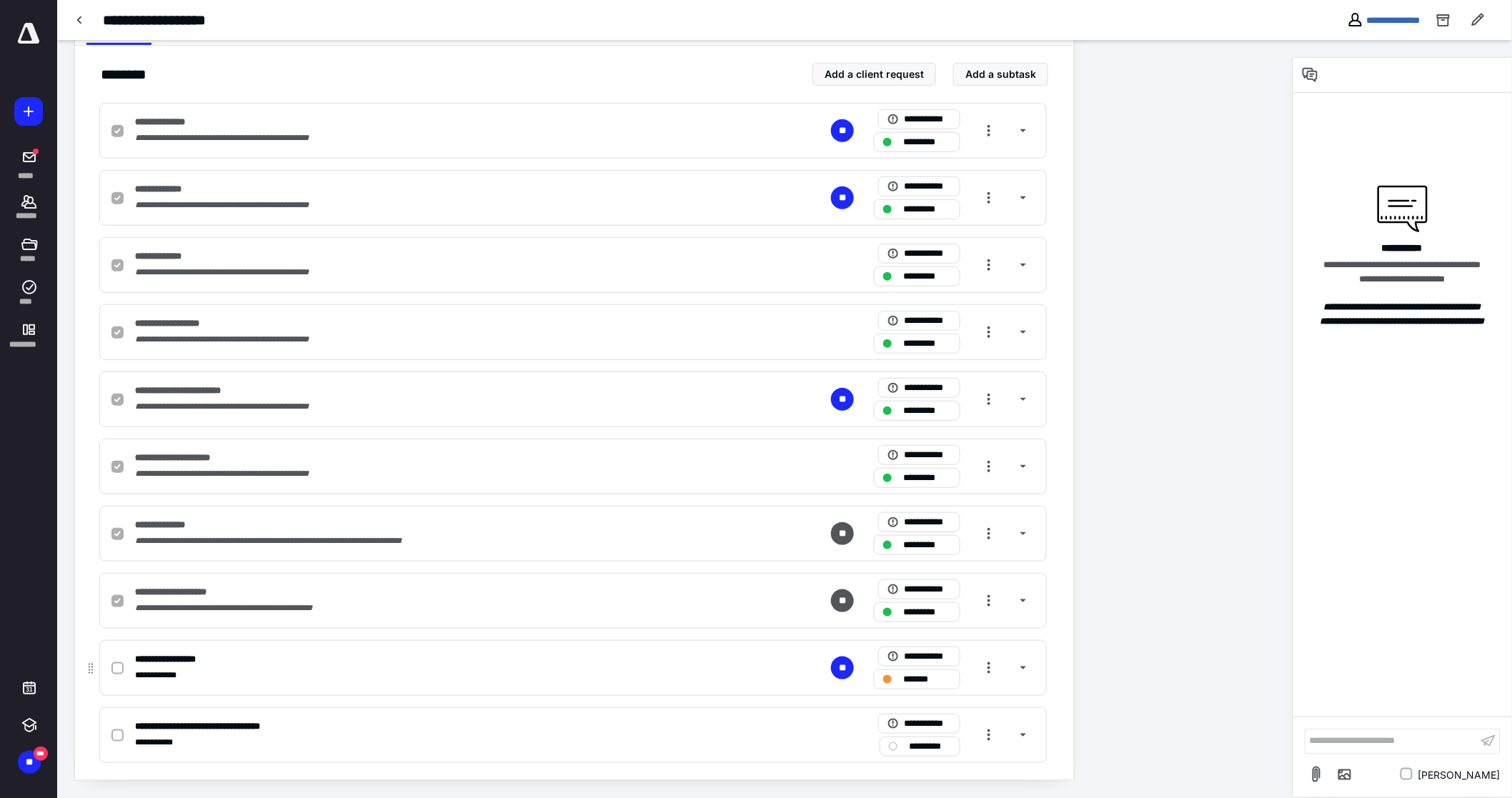 checkbox on "true" 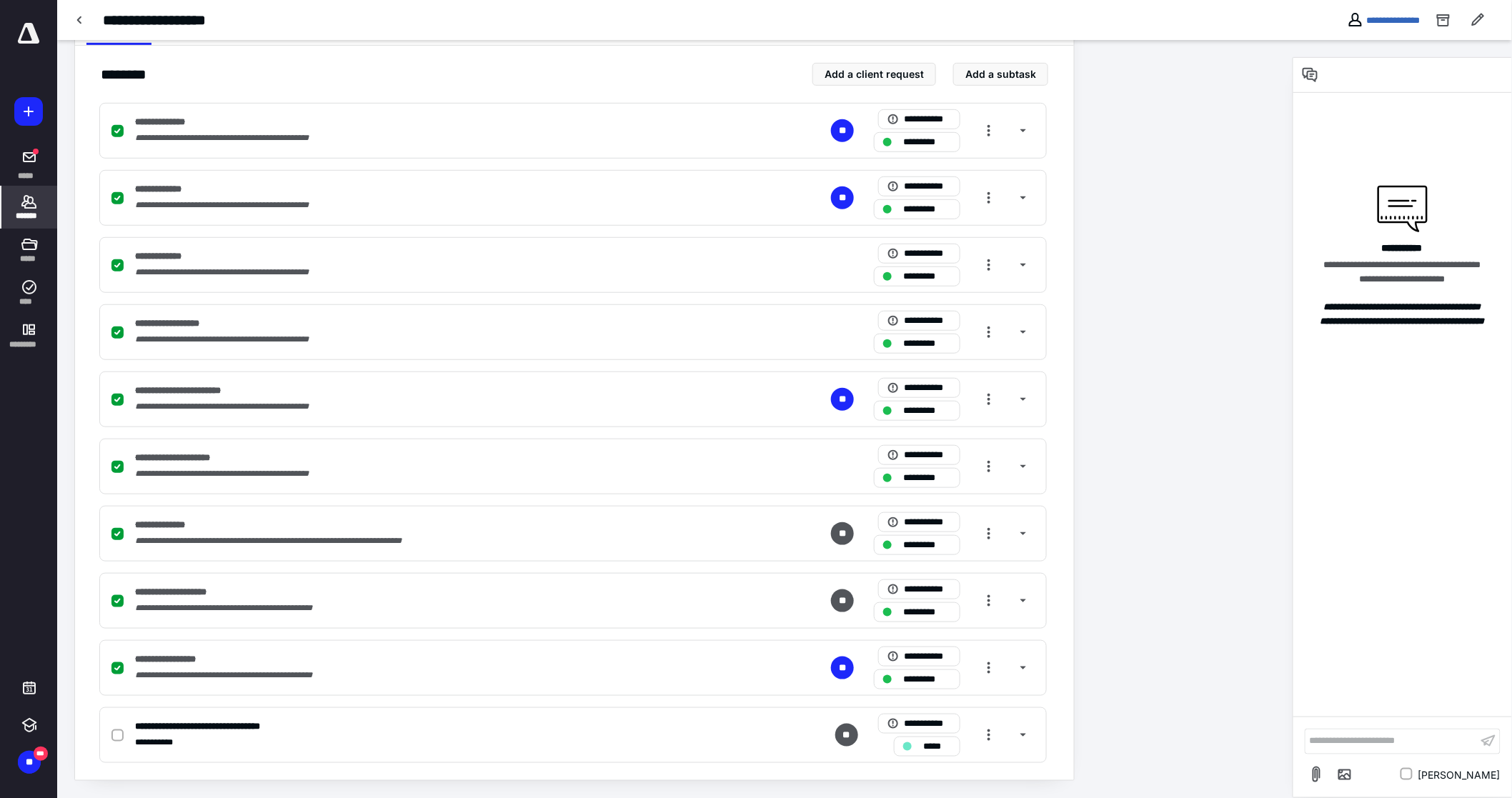click on "*******" at bounding box center (29, 207) 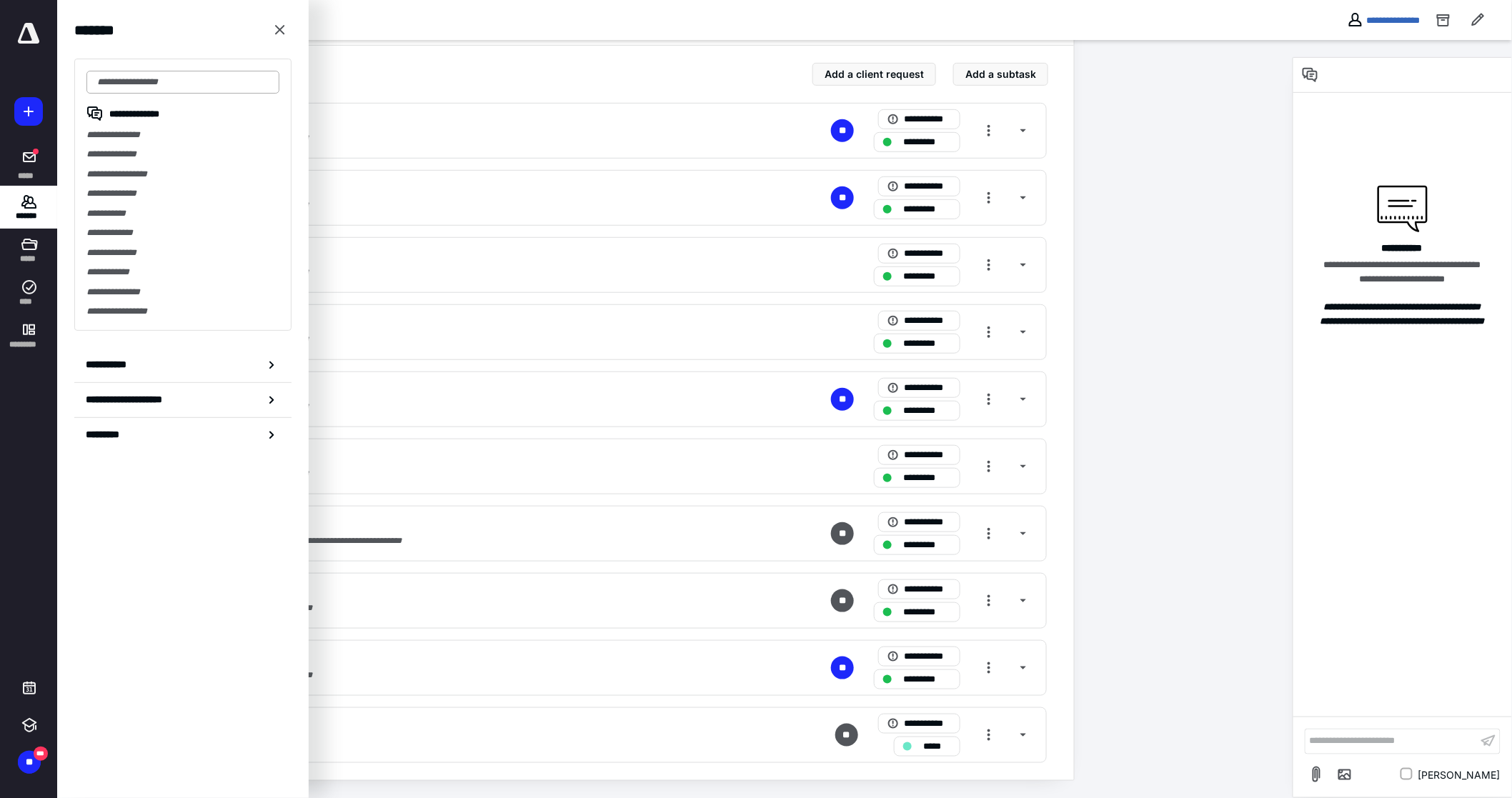 click at bounding box center (183, 82) 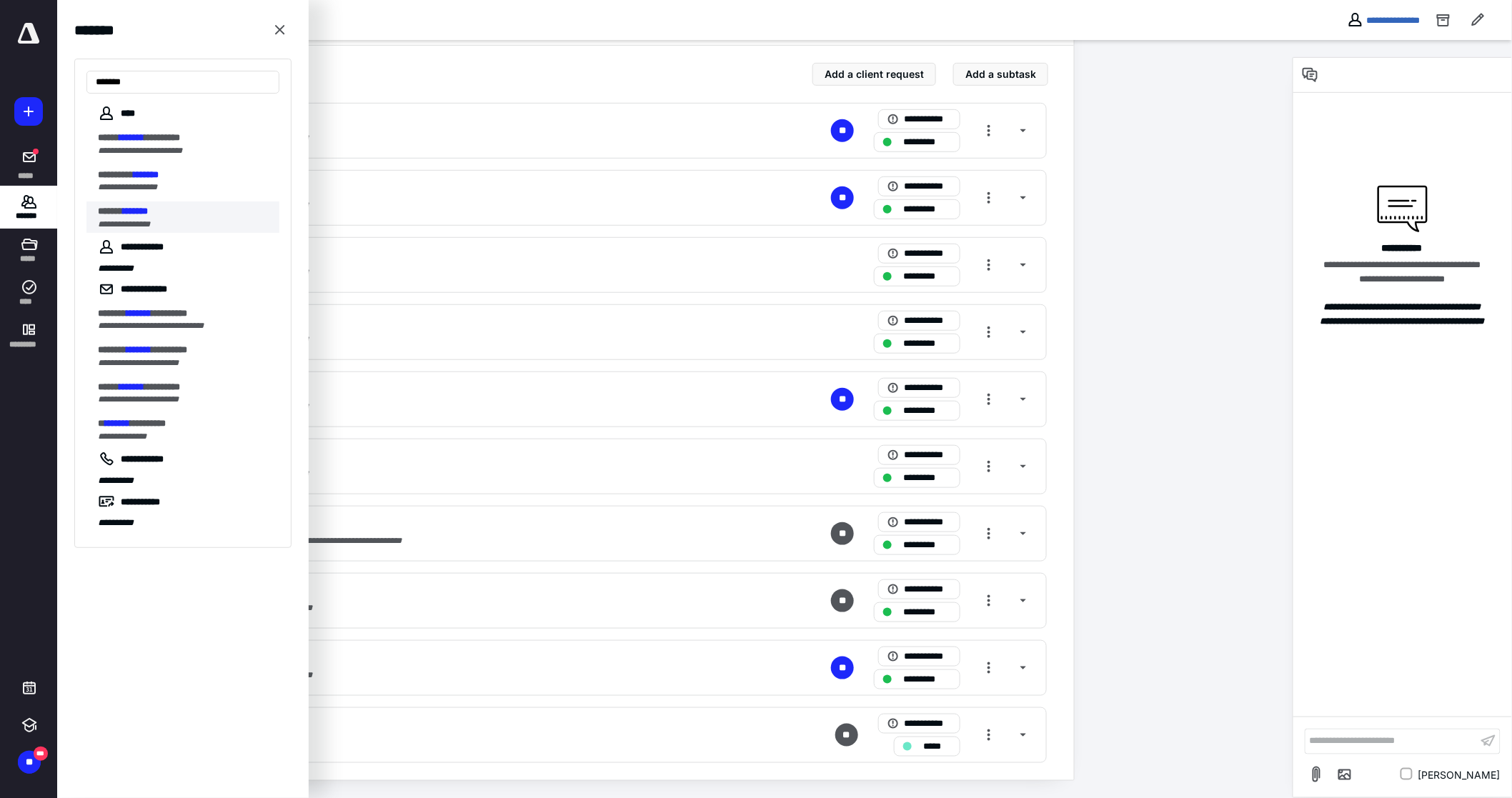 type on "*******" 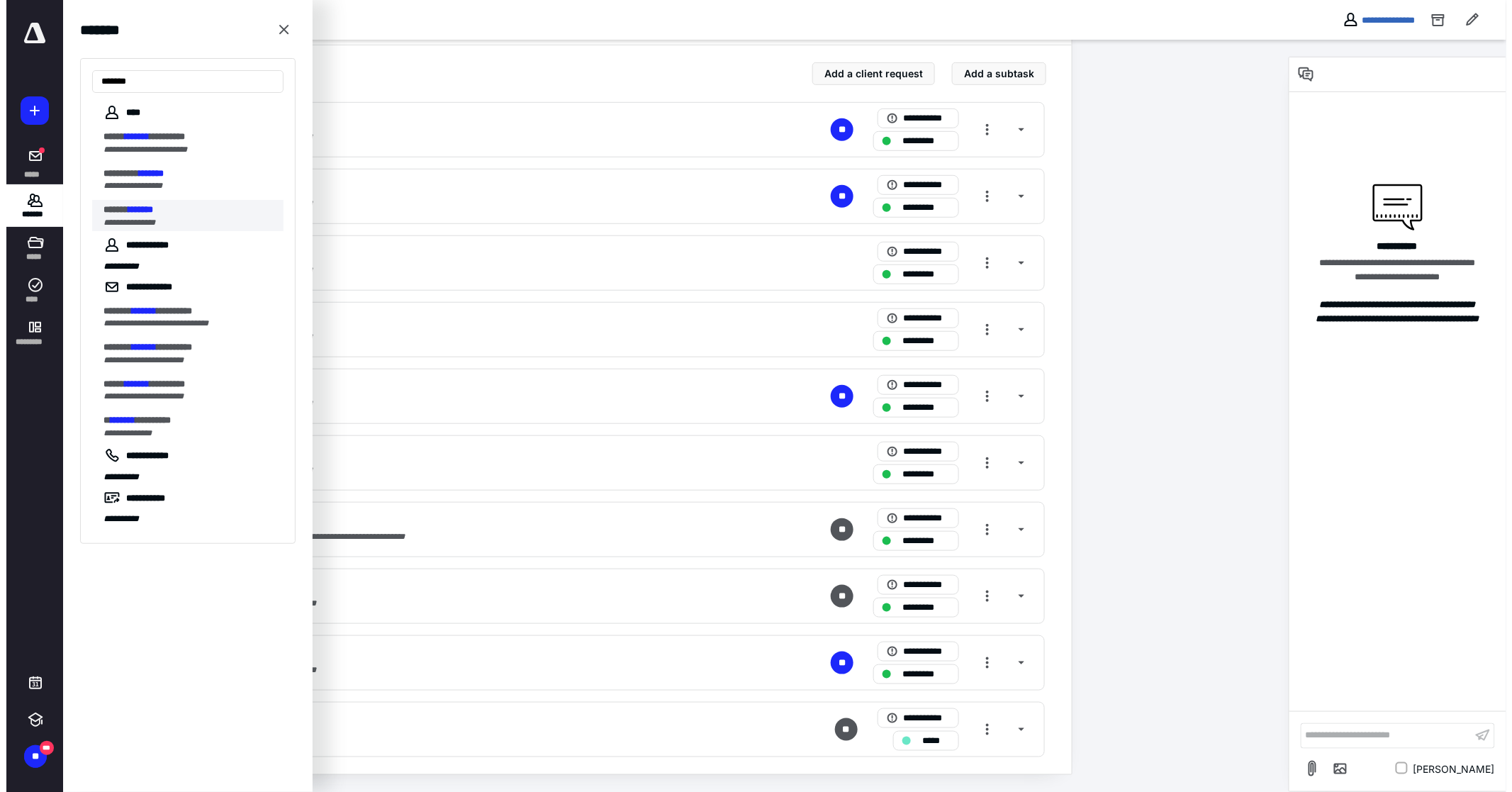 scroll, scrollTop: 0, scrollLeft: 0, axis: both 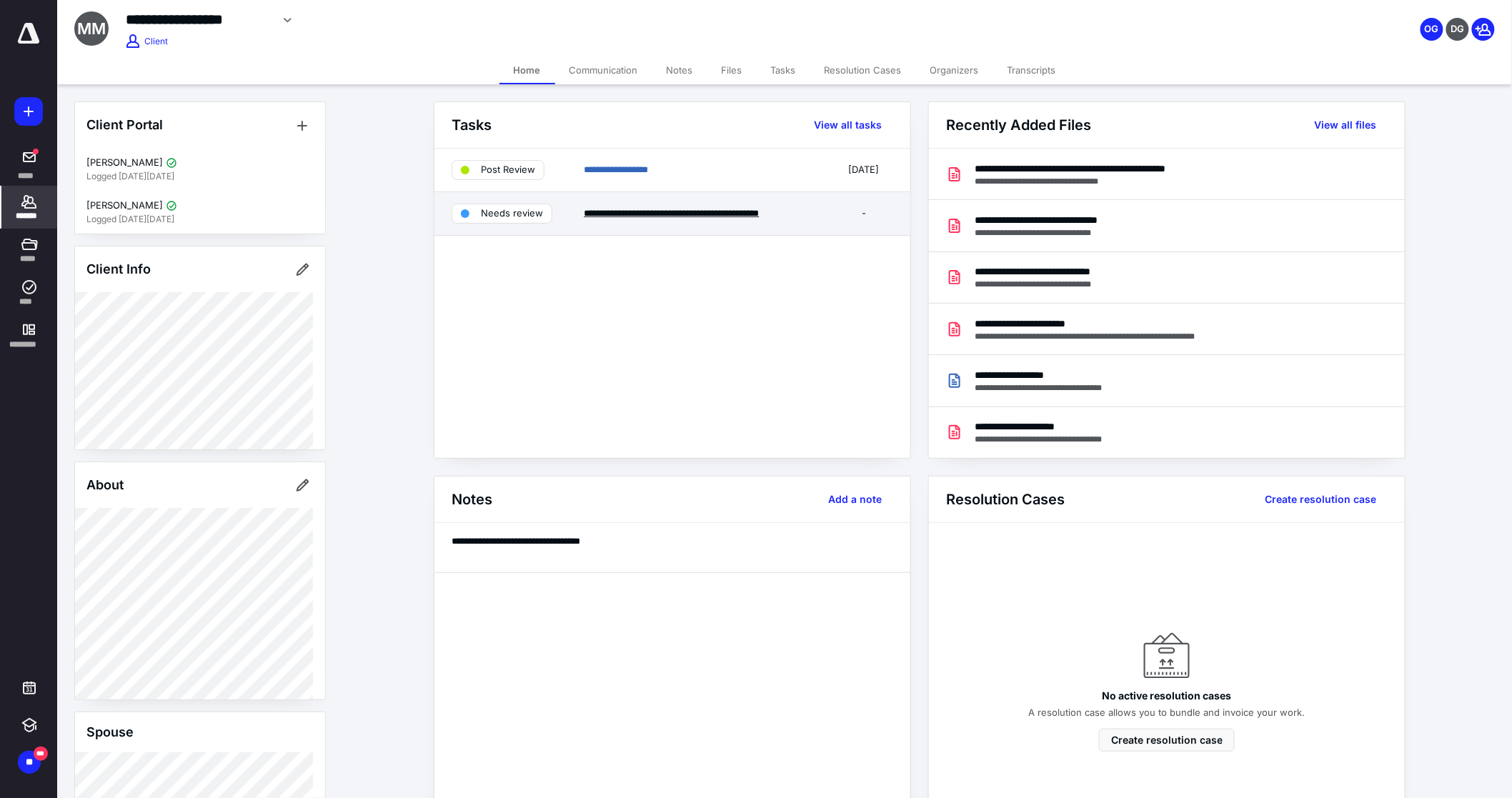 click on "**********" at bounding box center (671, 213) 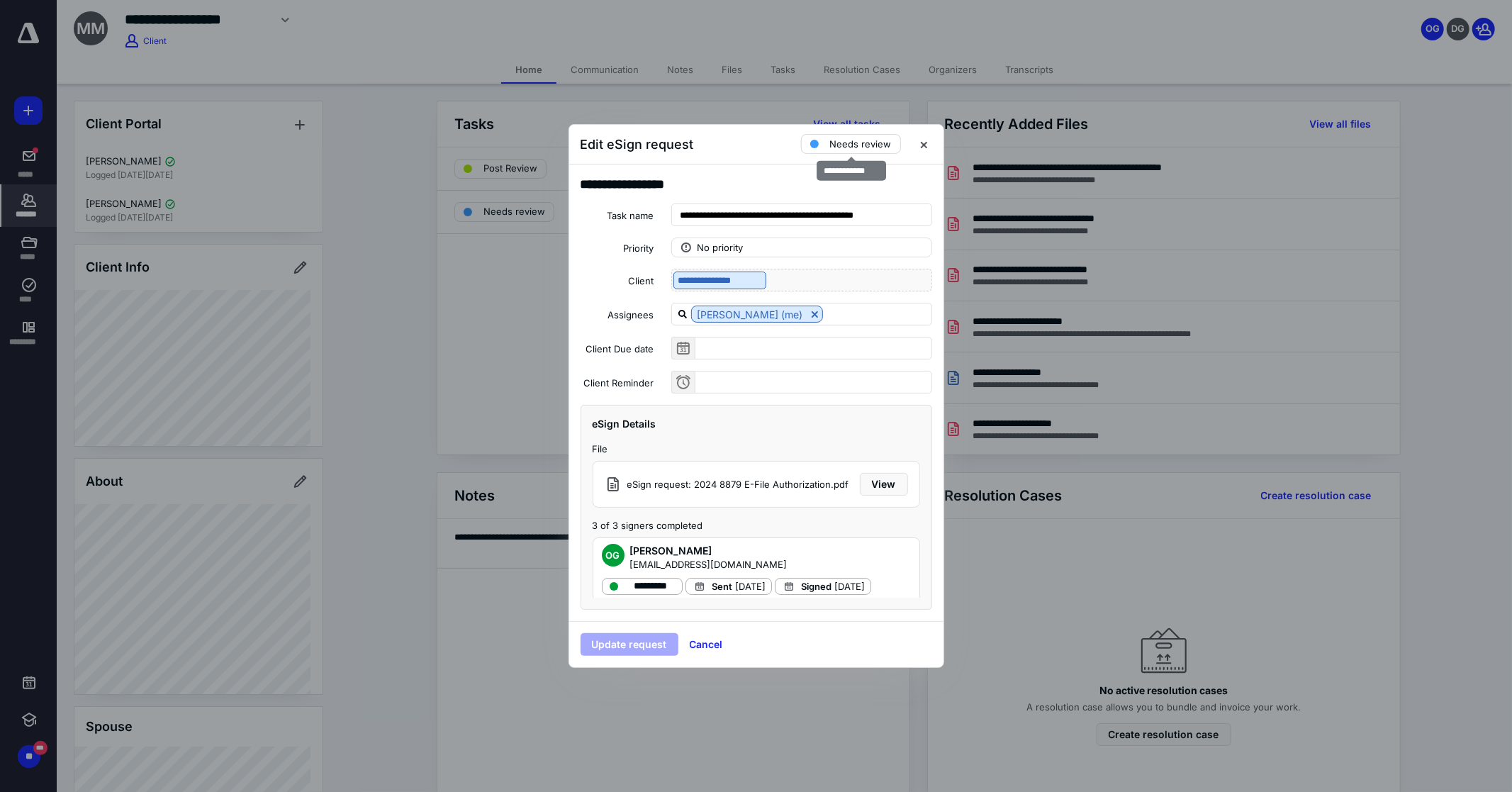 click on "Needs review" at bounding box center [861, 144] 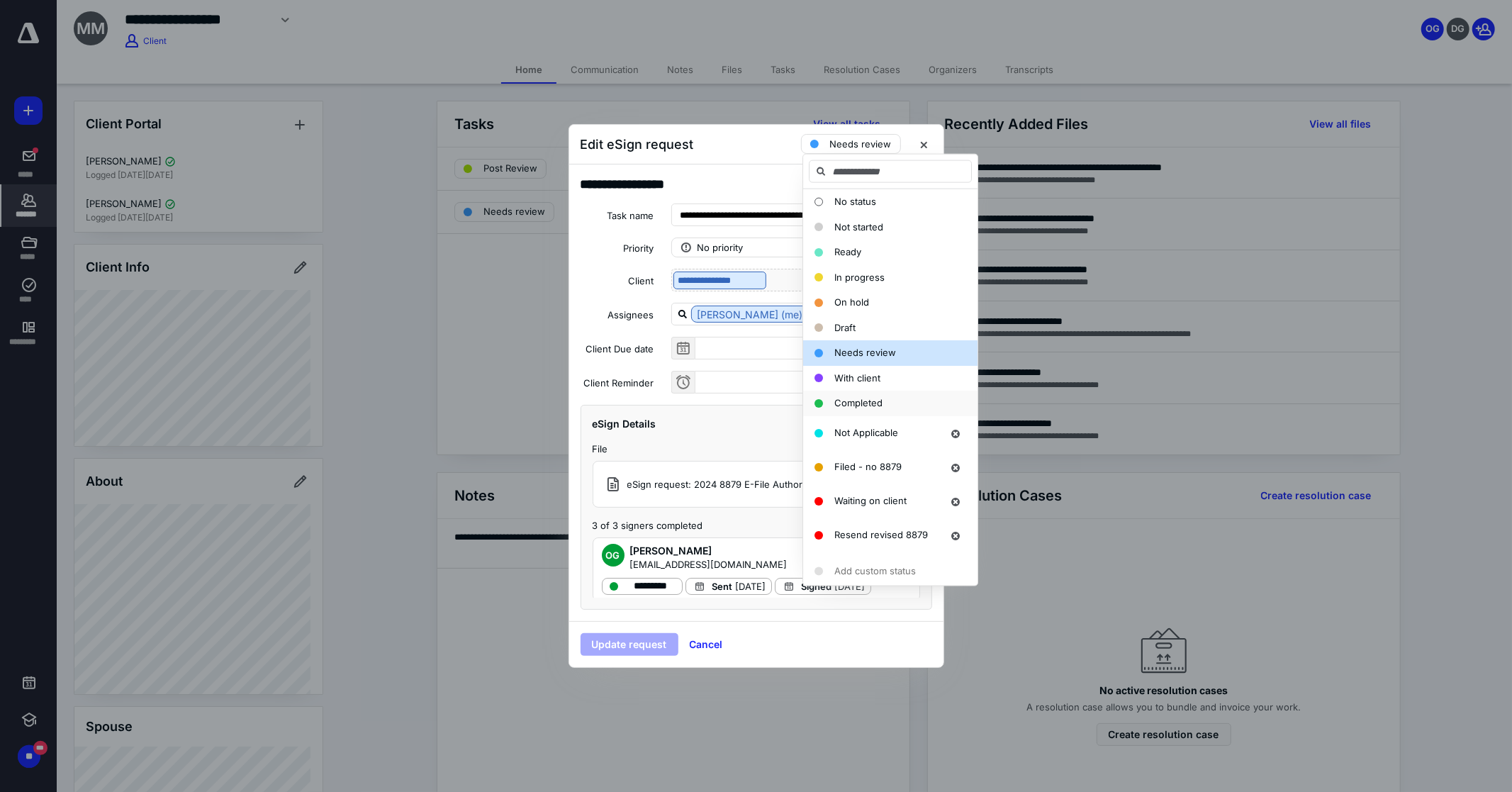 click on "Completed" at bounding box center (858, 403) 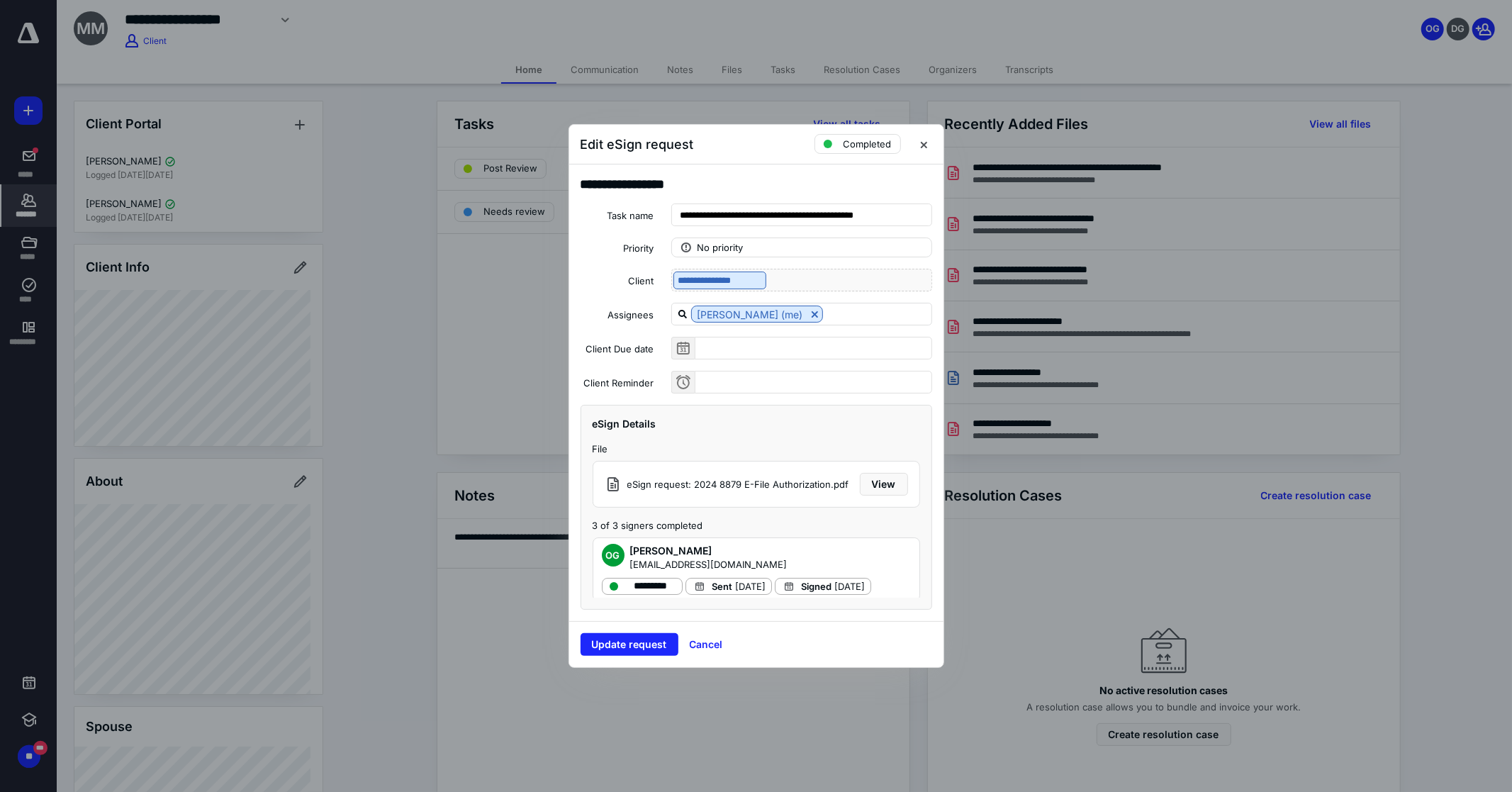 click at bounding box center (756, 396) 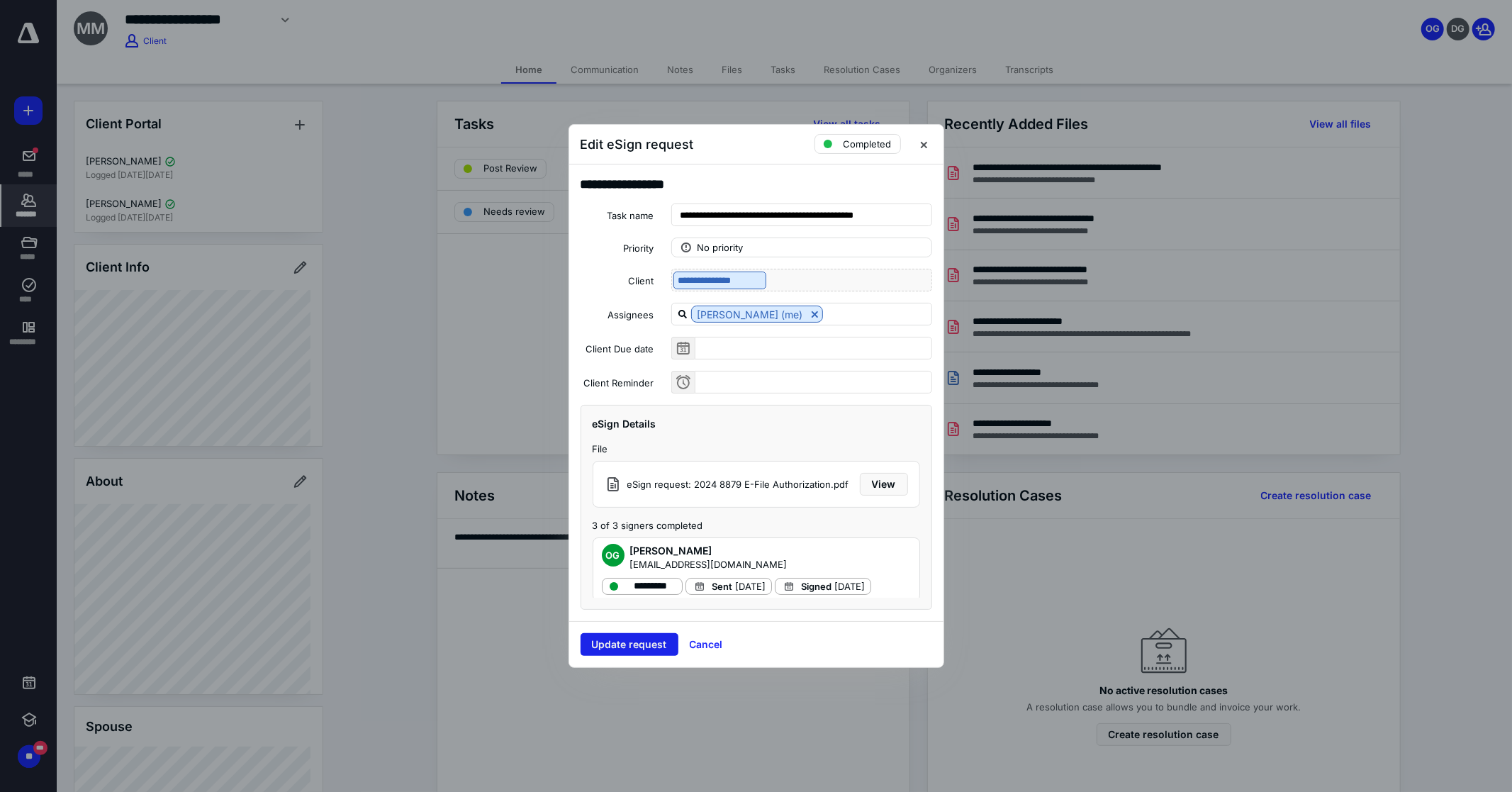 click on "Update request" at bounding box center (629, 645) 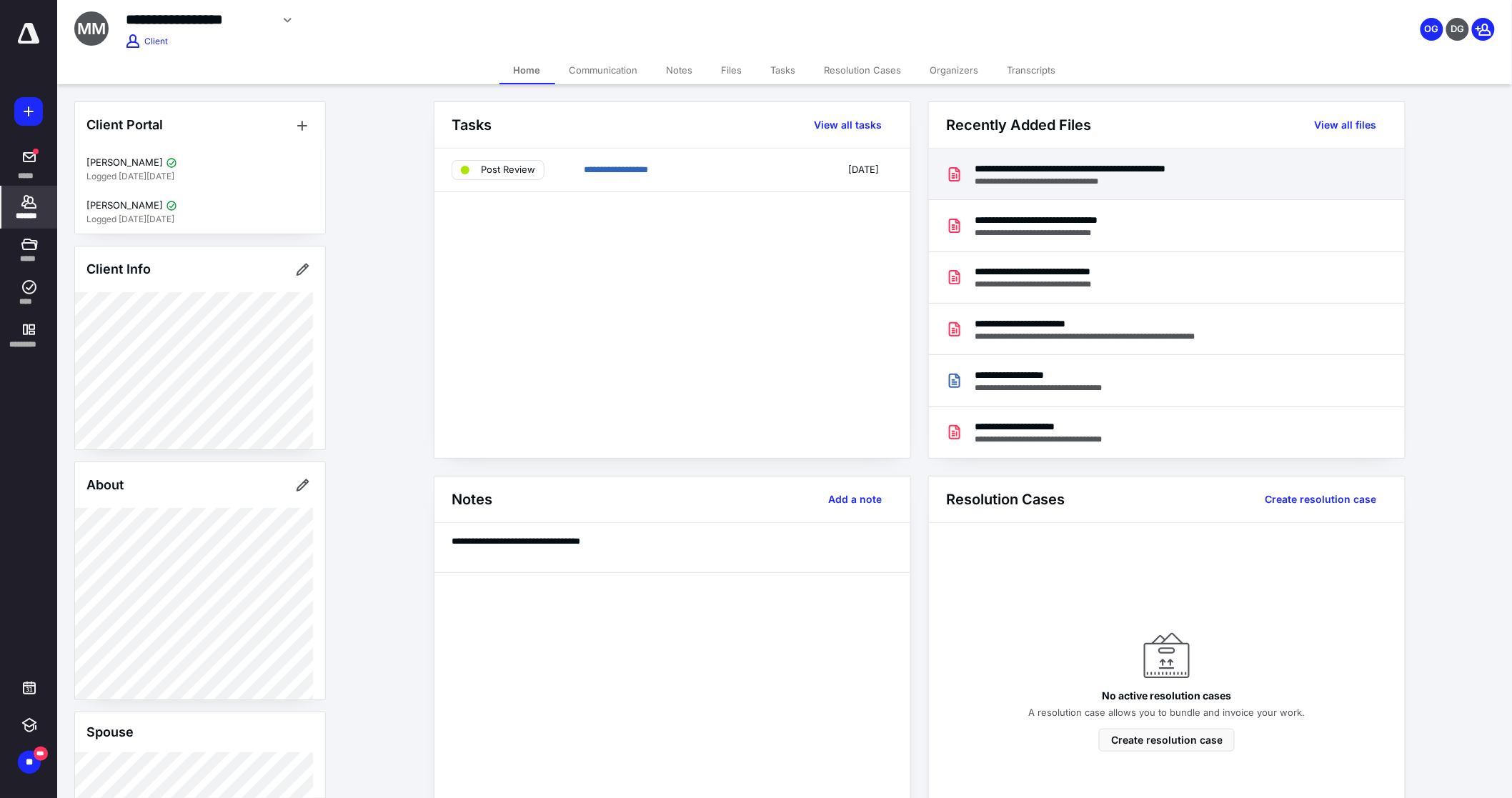 click on "**********" at bounding box center (1107, 169) 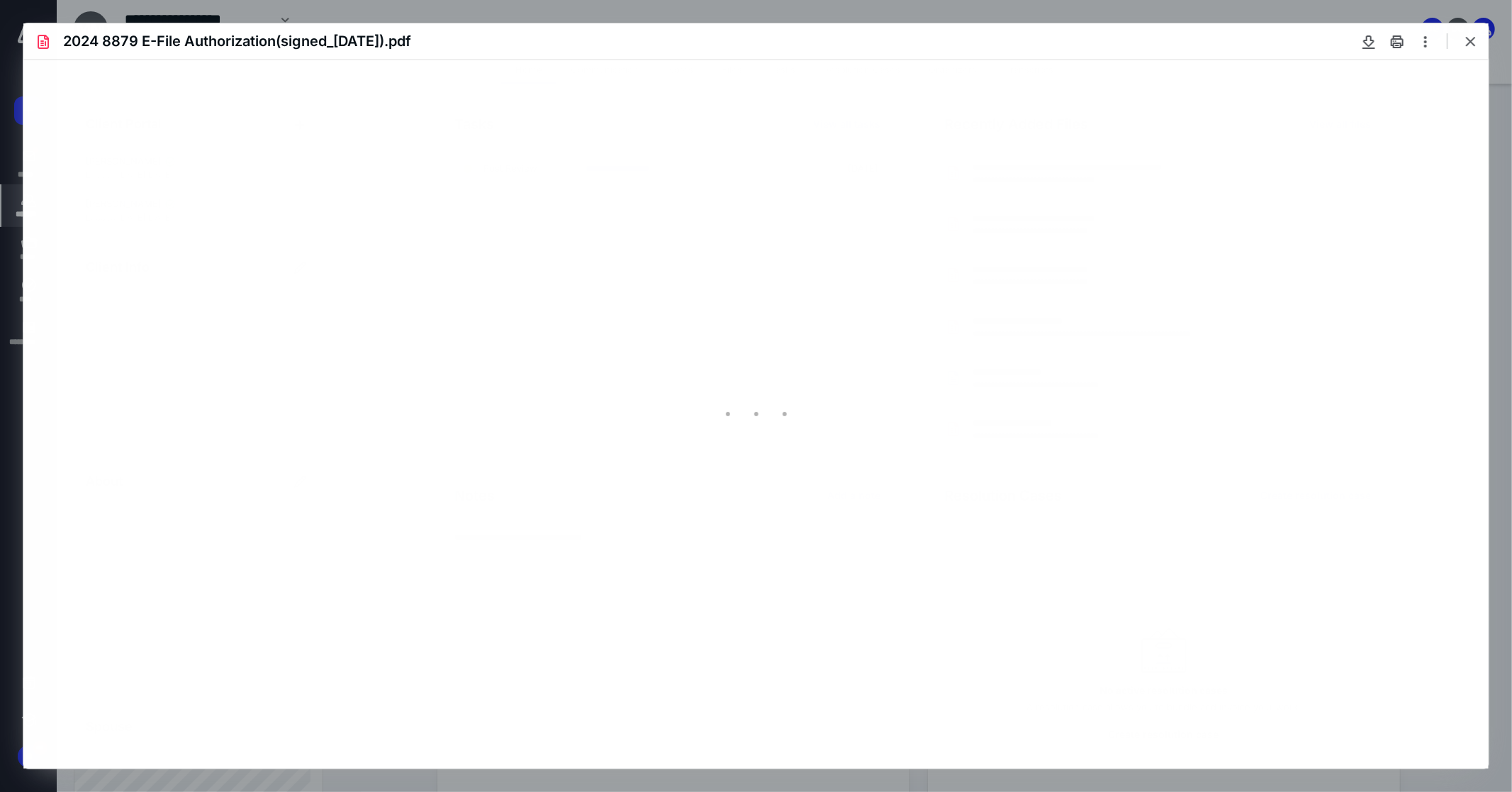 scroll, scrollTop: 0, scrollLeft: 0, axis: both 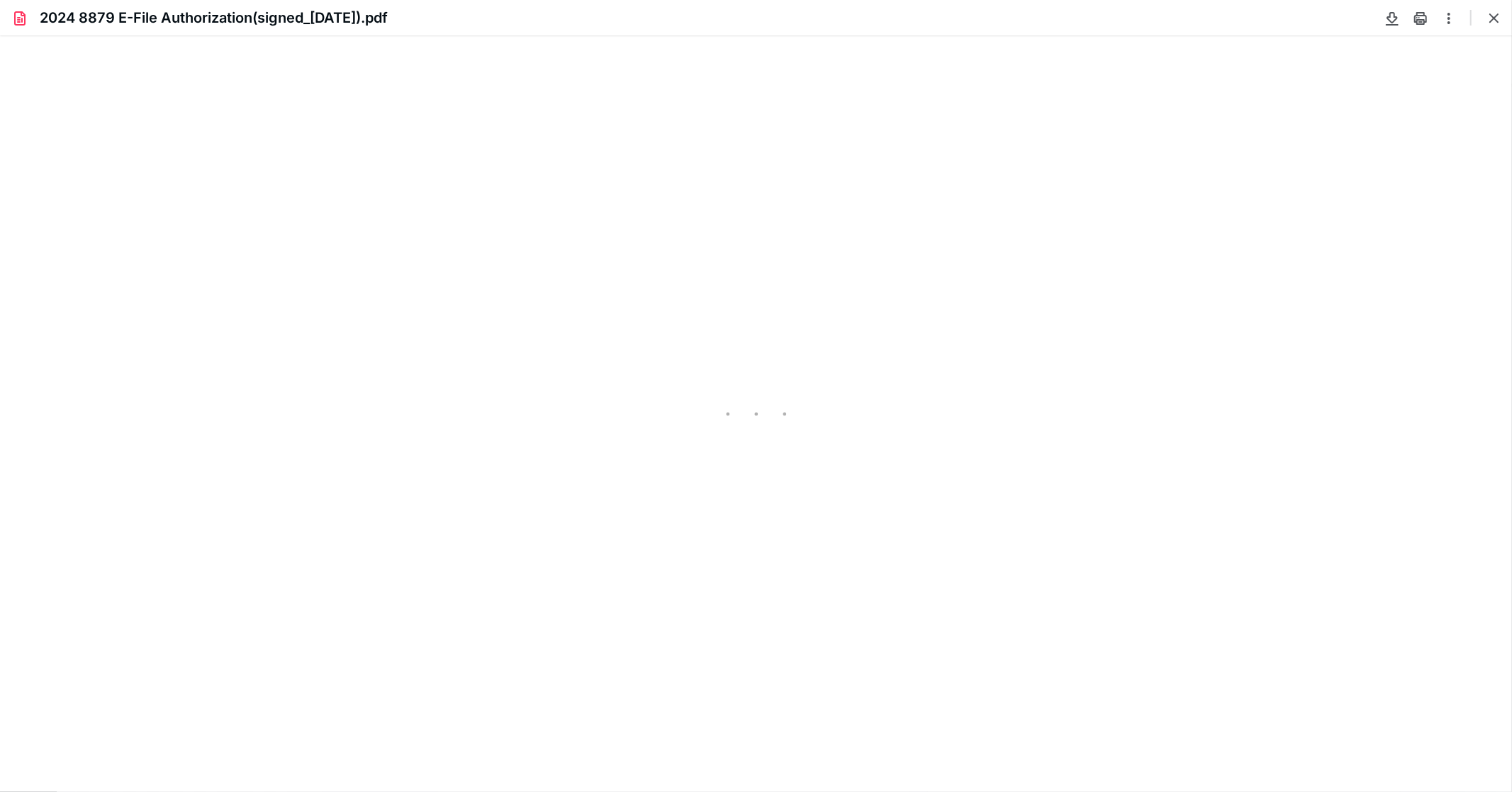 type on "129" 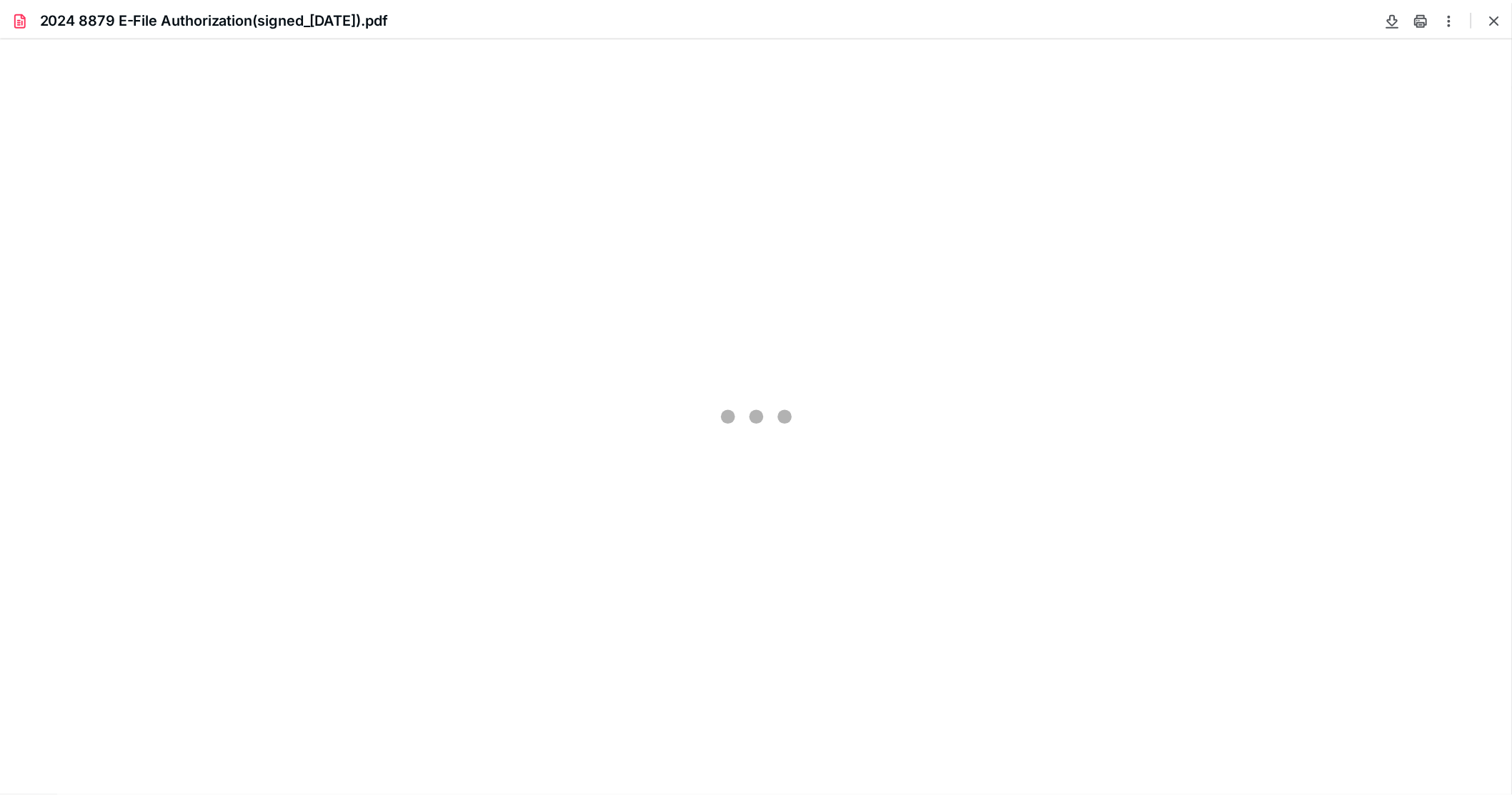 scroll, scrollTop: 29, scrollLeft: 0, axis: vertical 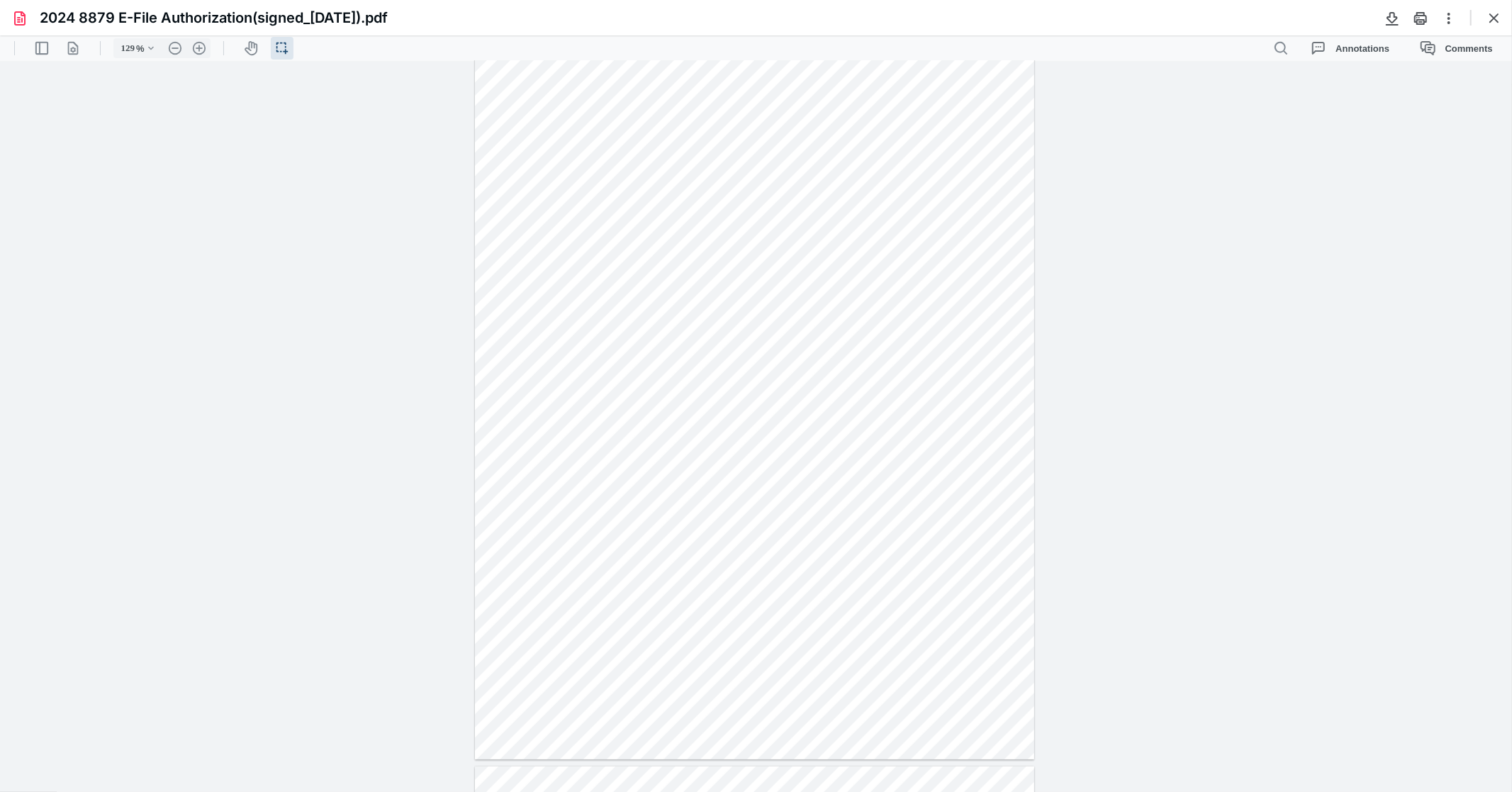 drag, startPoint x: 1494, startPoint y: 12, endPoint x: 1321, endPoint y: 34, distance: 174.39323 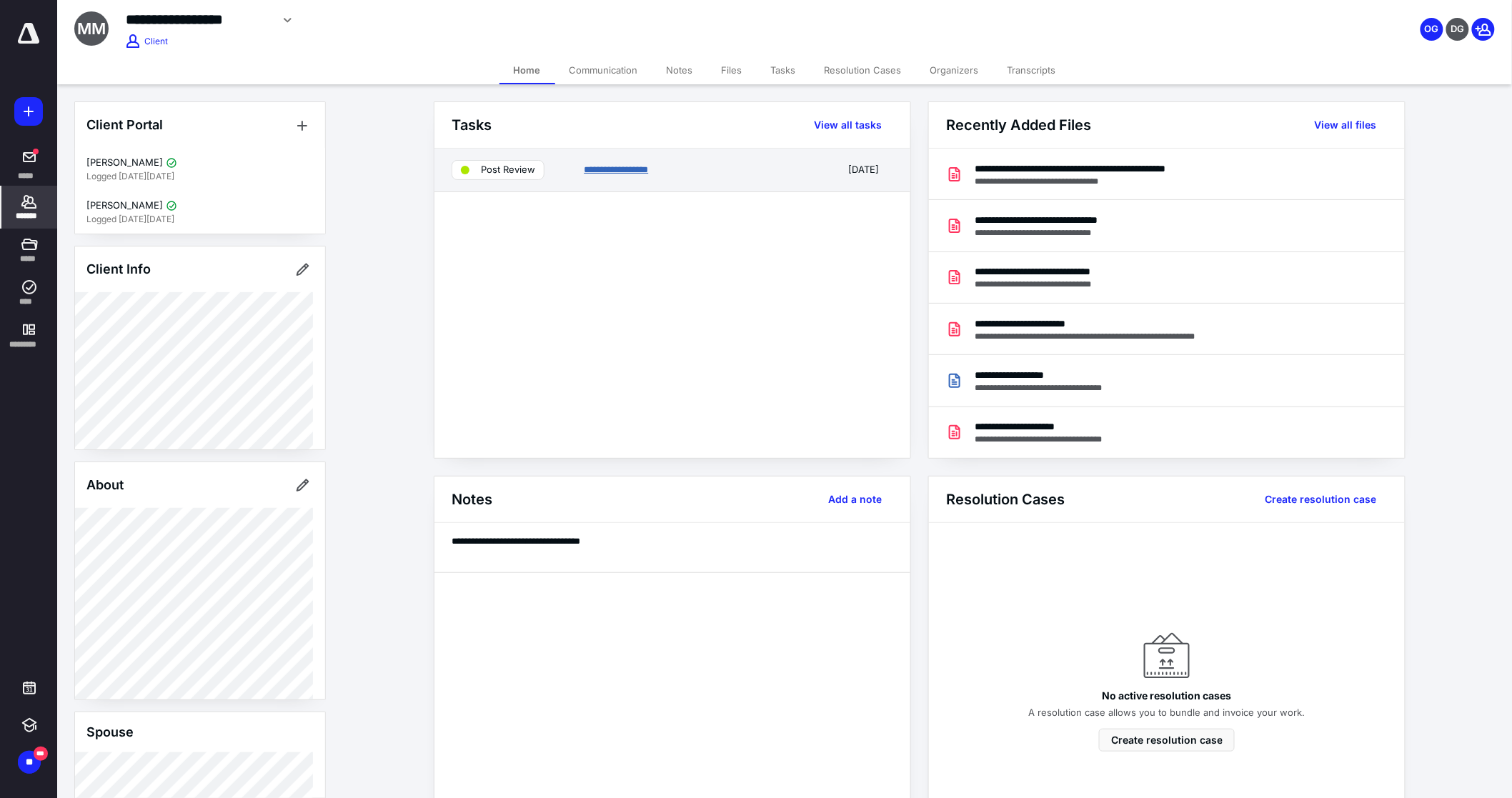 click on "**********" at bounding box center (616, 169) 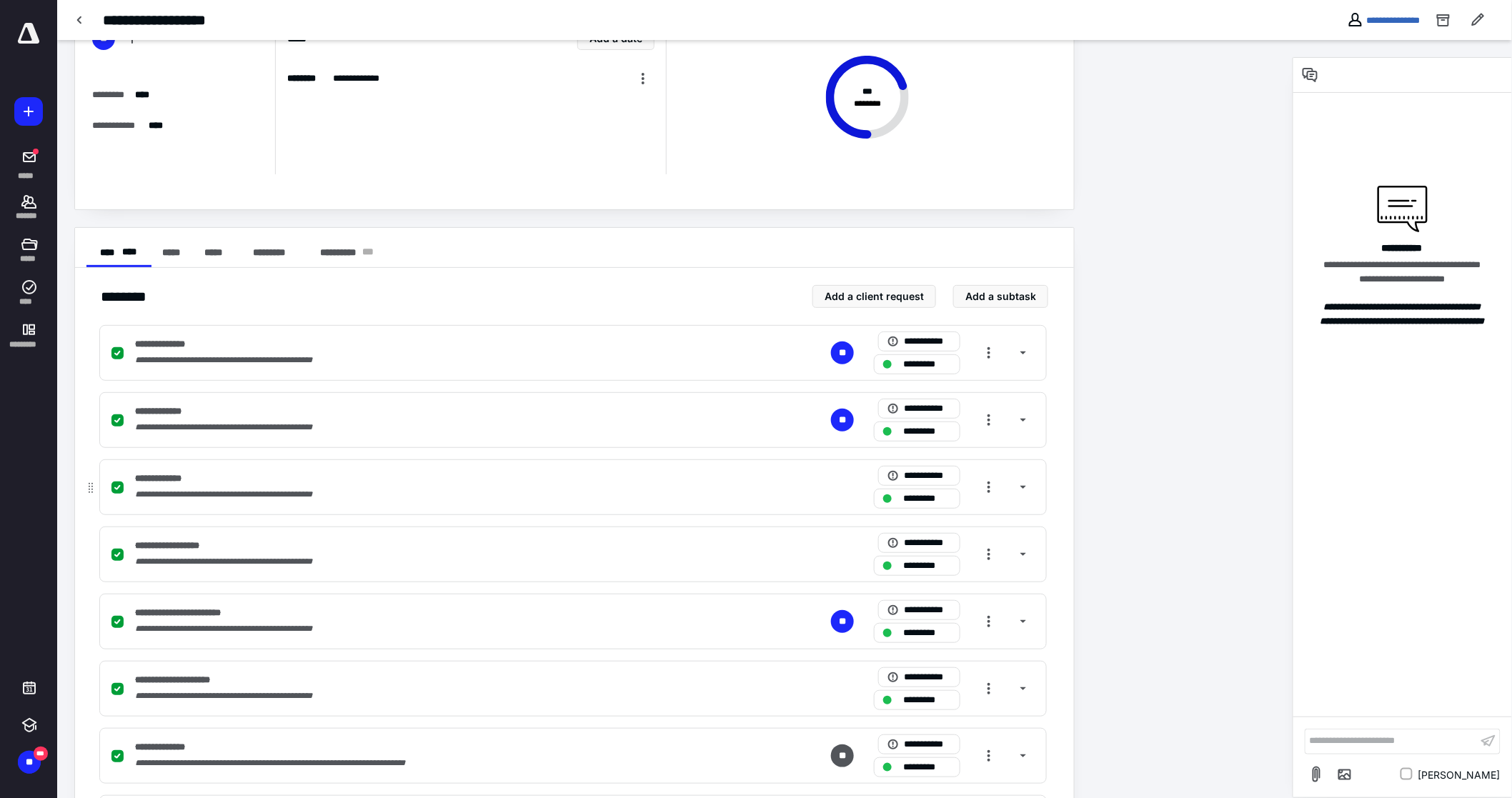 scroll, scrollTop: 310, scrollLeft: 0, axis: vertical 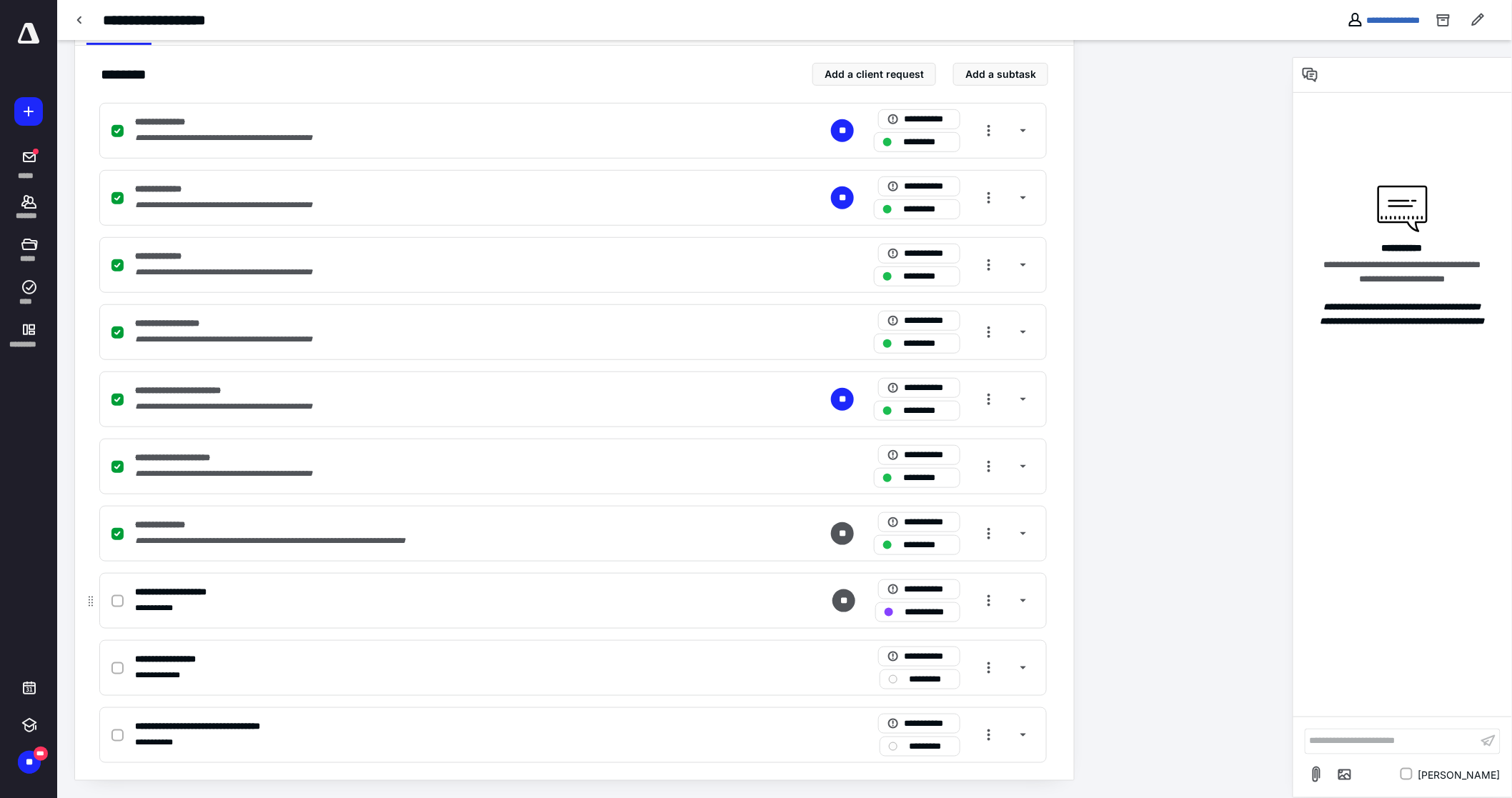 click 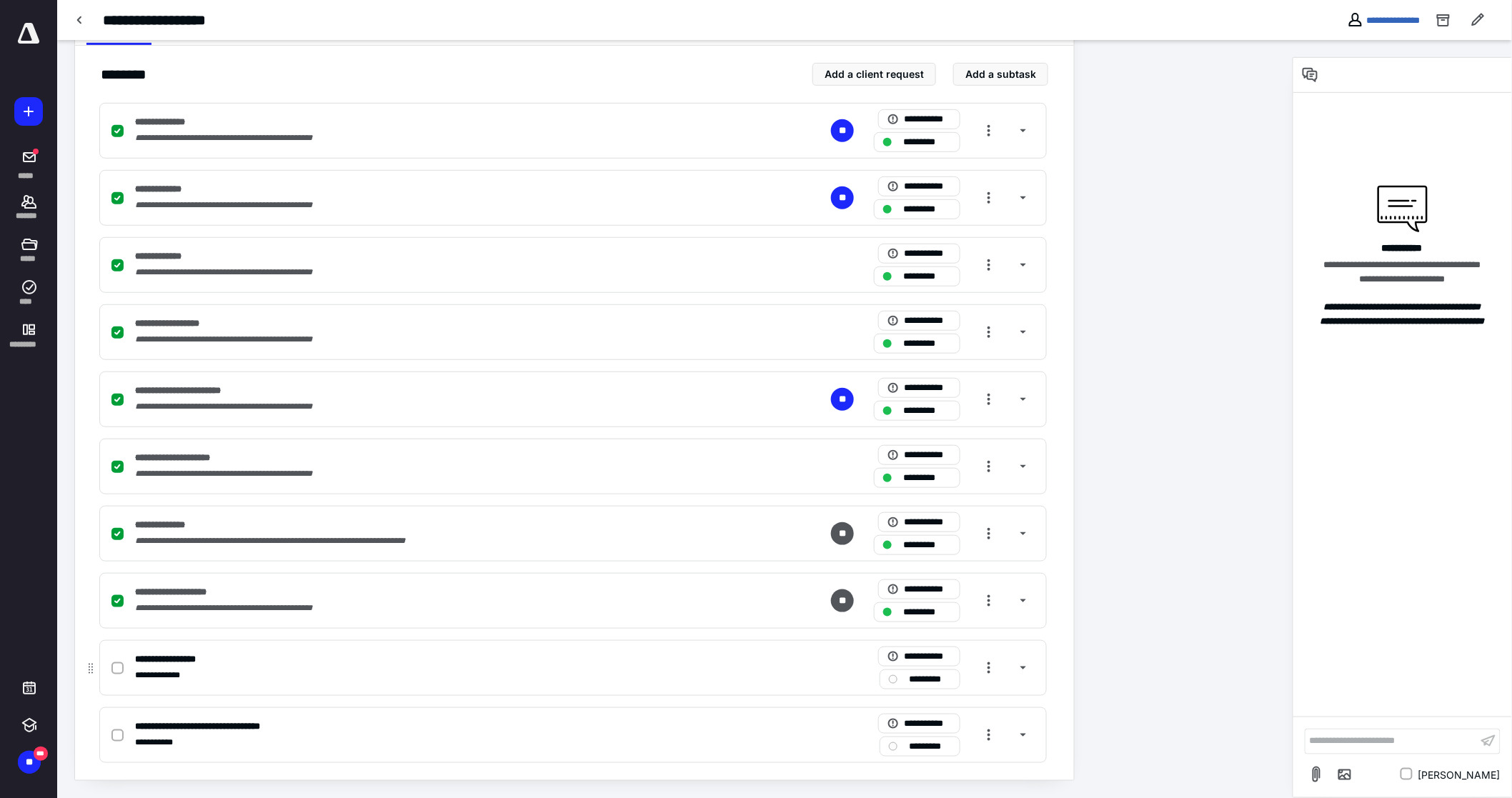 click 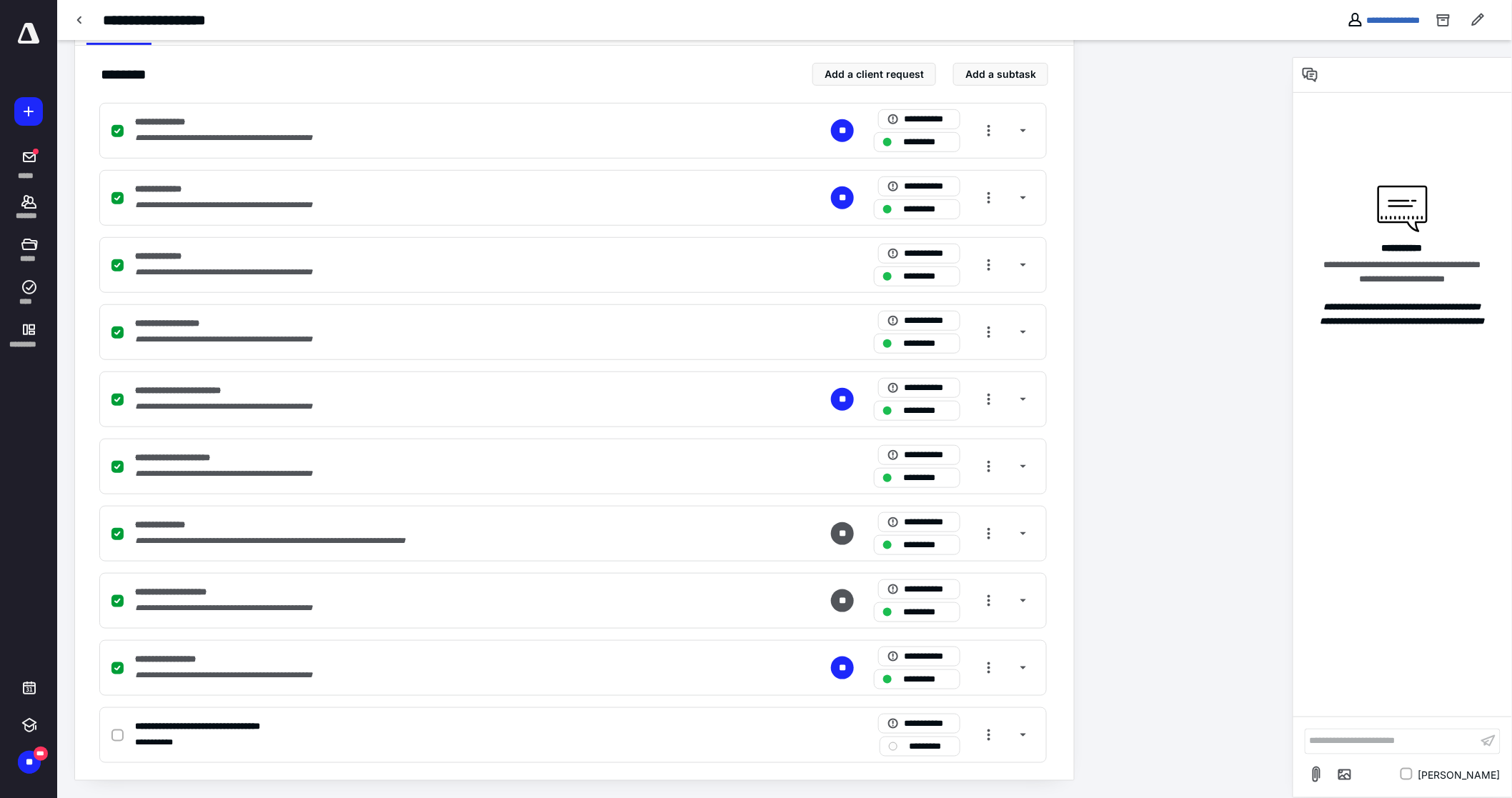 checkbox on "false" 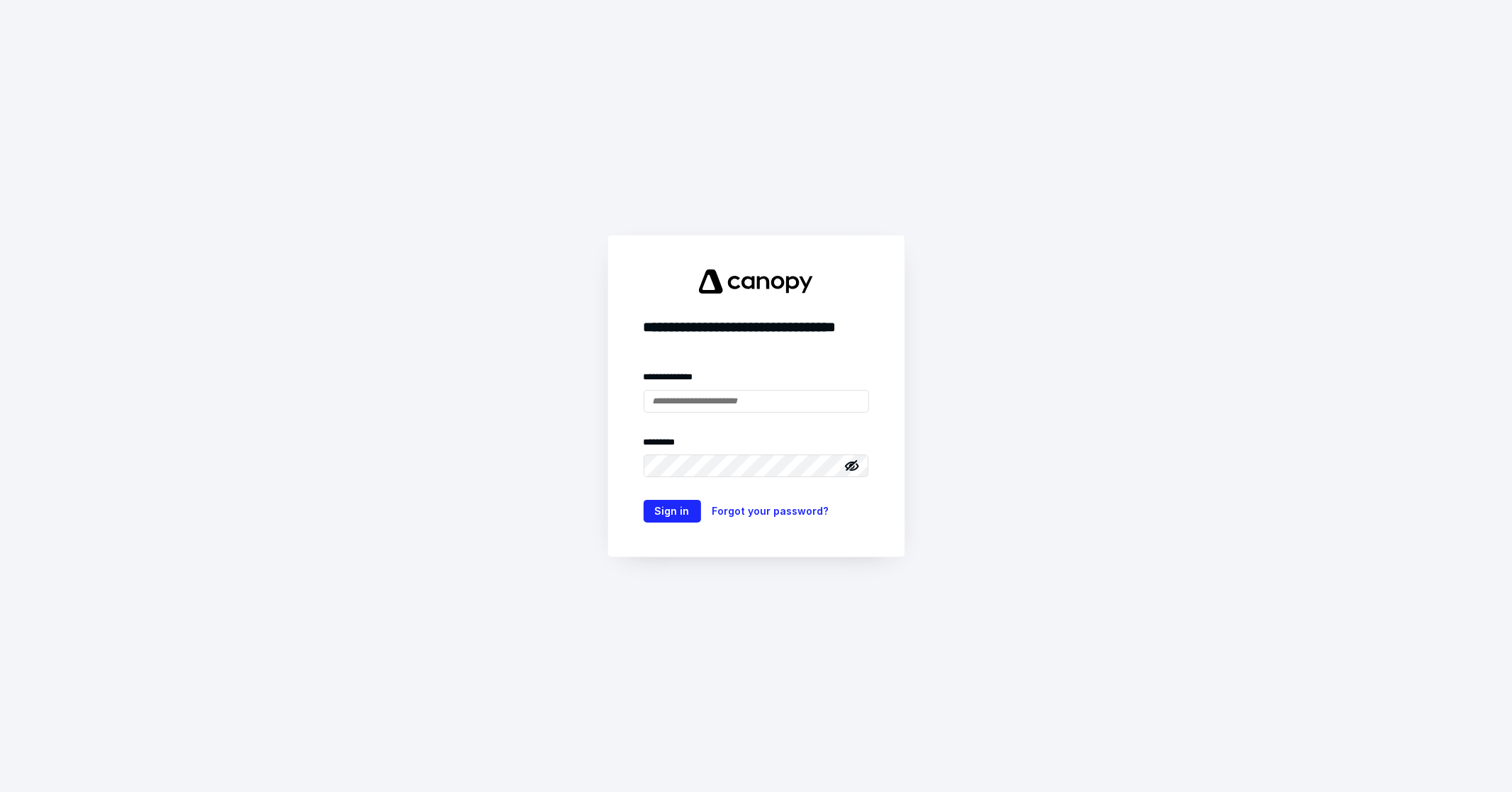scroll, scrollTop: 0, scrollLeft: 0, axis: both 